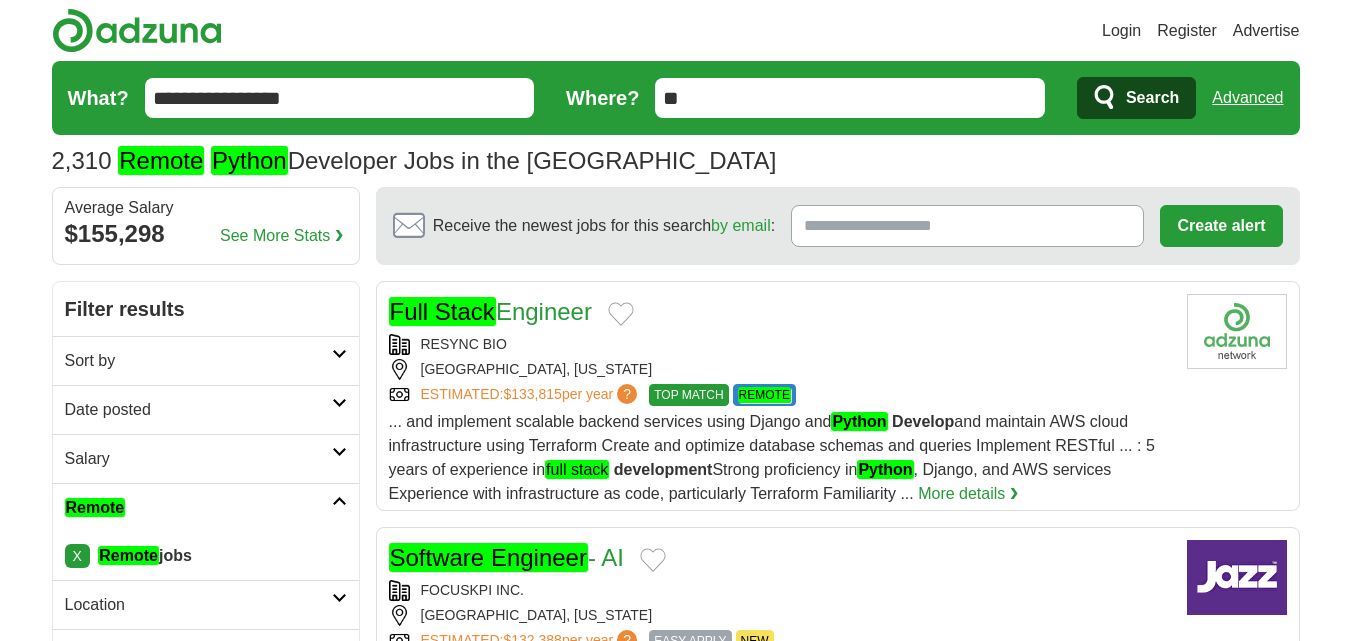 scroll, scrollTop: 0, scrollLeft: 0, axis: both 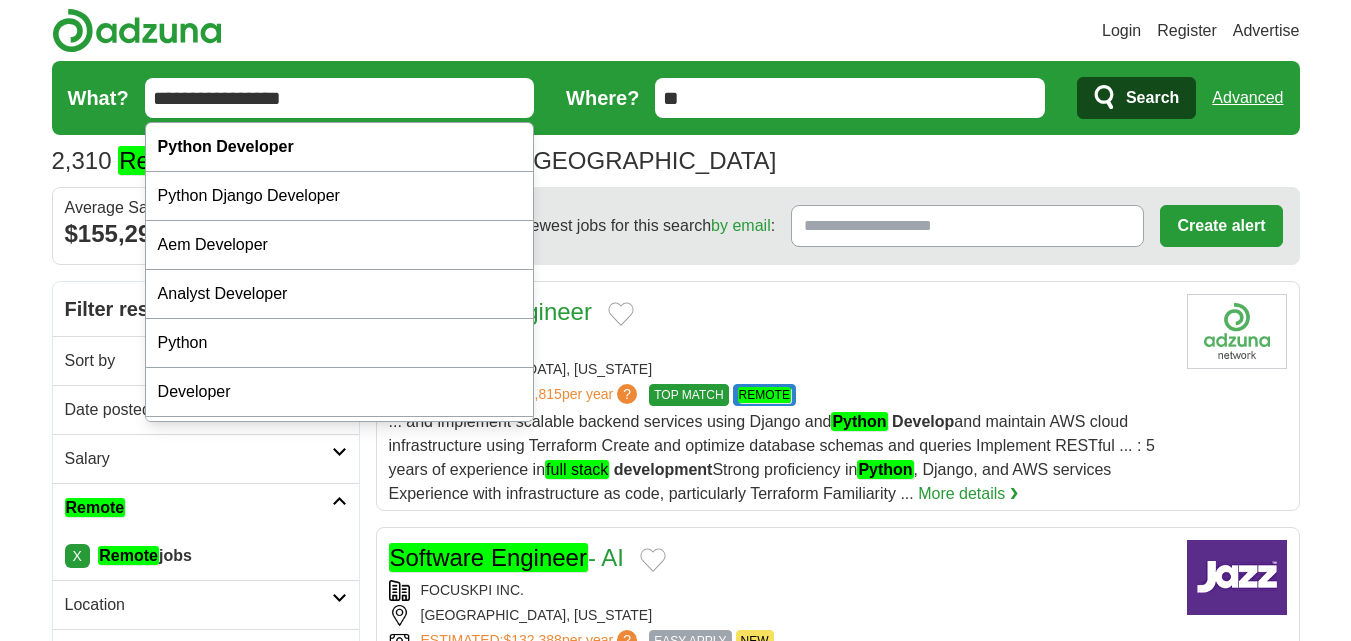 click on "**********" at bounding box center (676, 98) 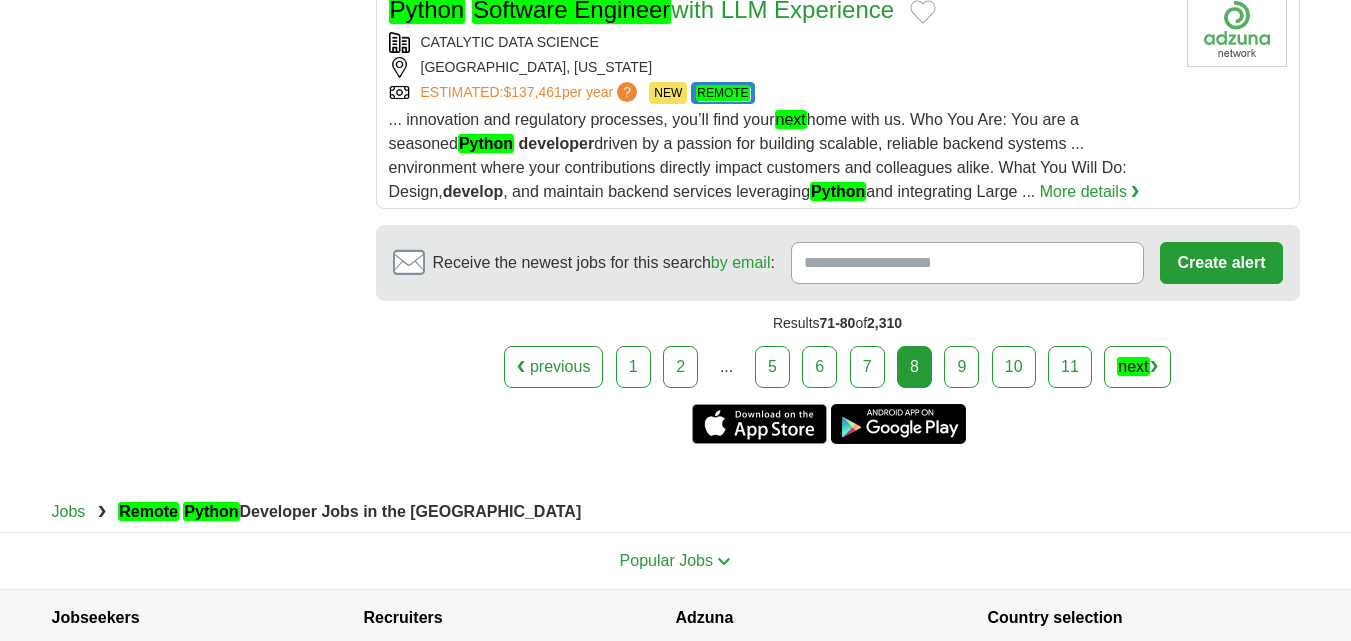 scroll, scrollTop: 2813, scrollLeft: 0, axis: vertical 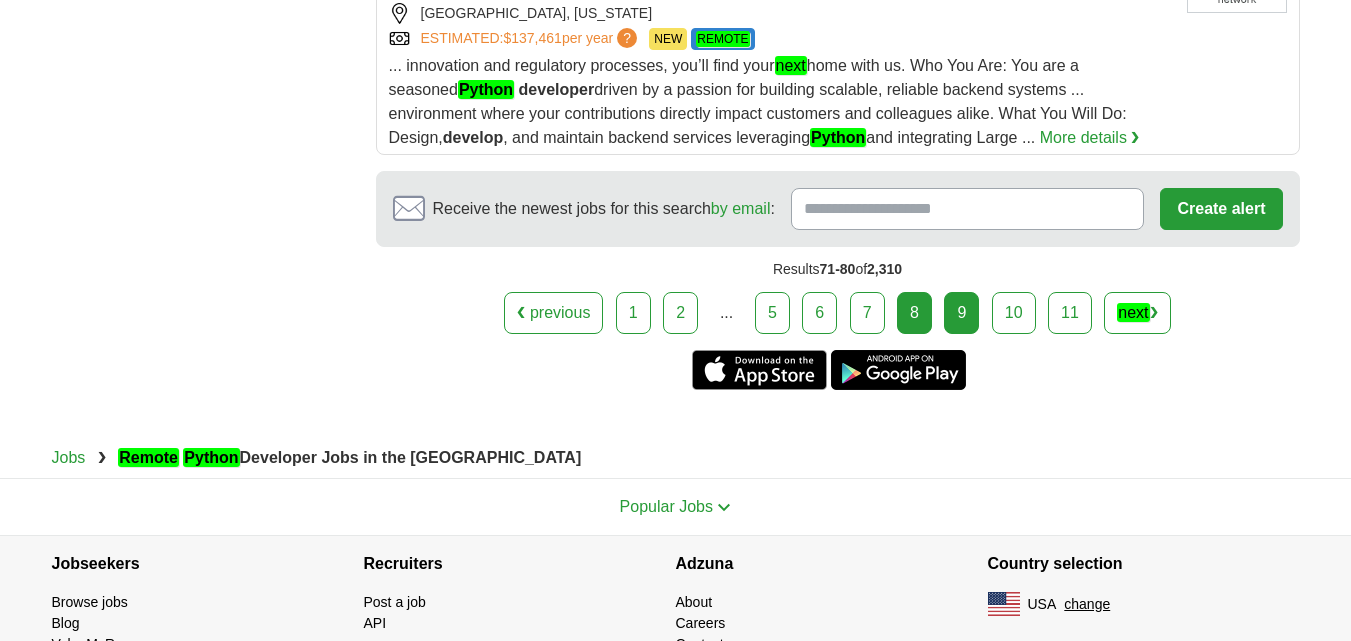 click on "9" at bounding box center [961, 313] 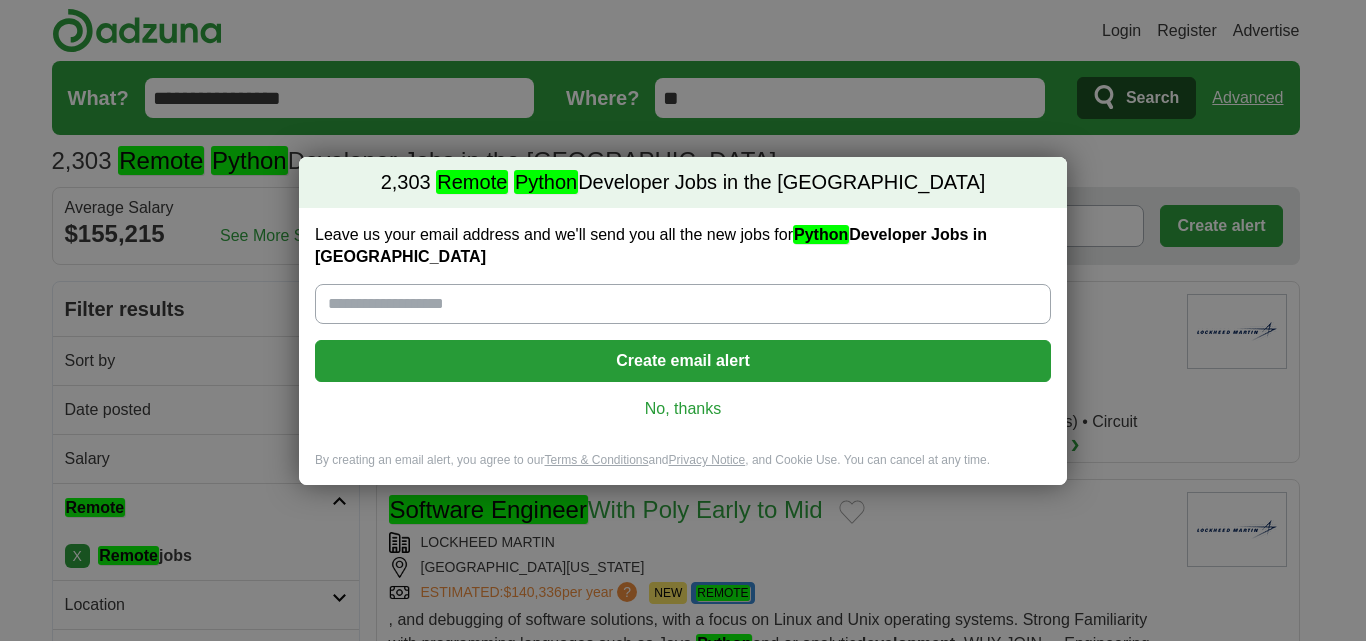 scroll, scrollTop: 0, scrollLeft: 0, axis: both 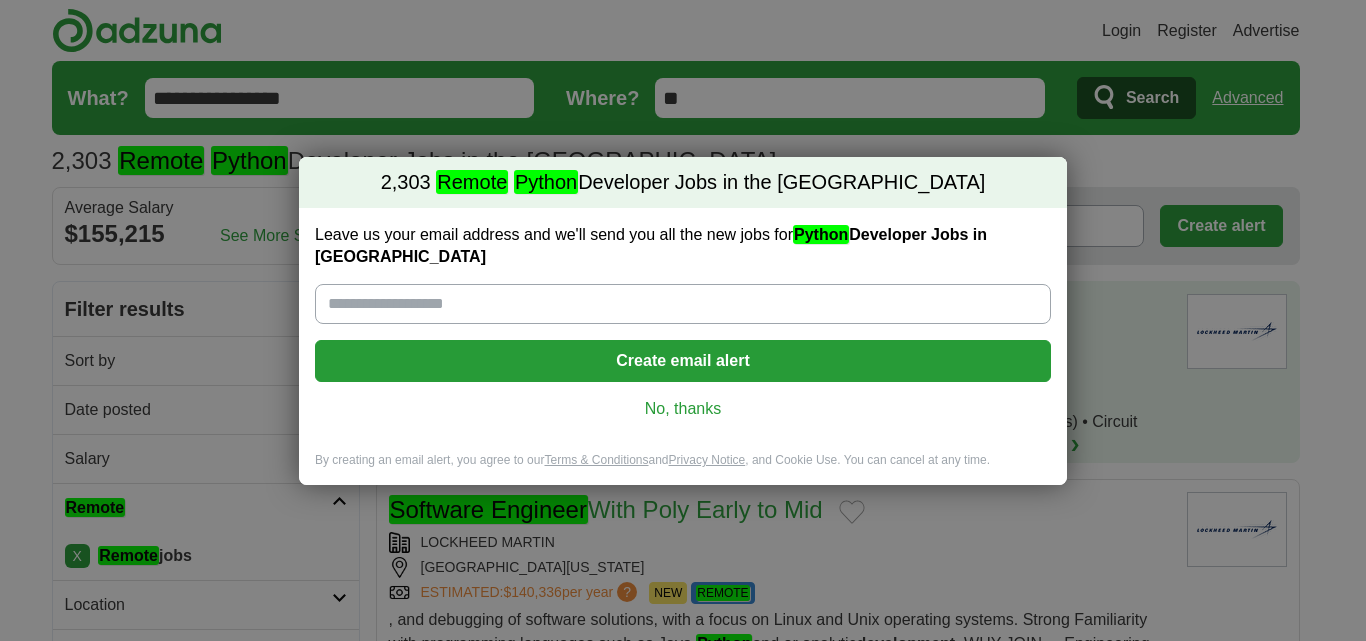 click on "No, thanks" at bounding box center [683, 409] 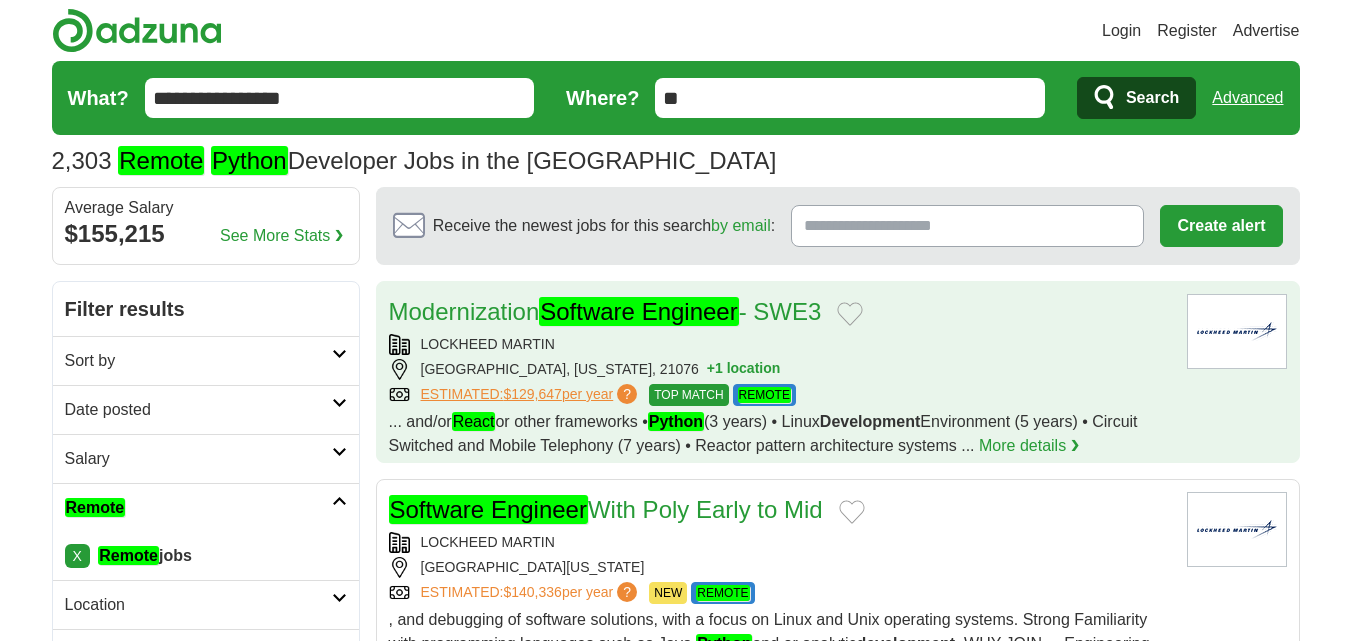 scroll, scrollTop: 0, scrollLeft: 0, axis: both 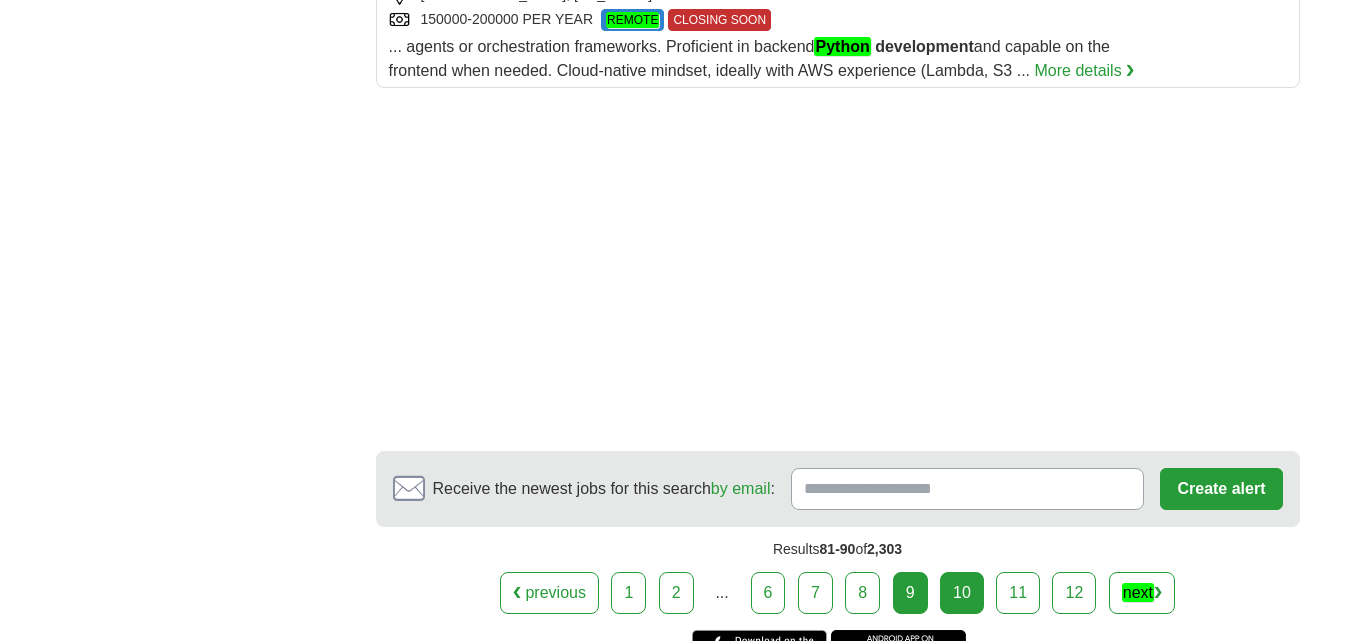 click on "10" at bounding box center [962, 593] 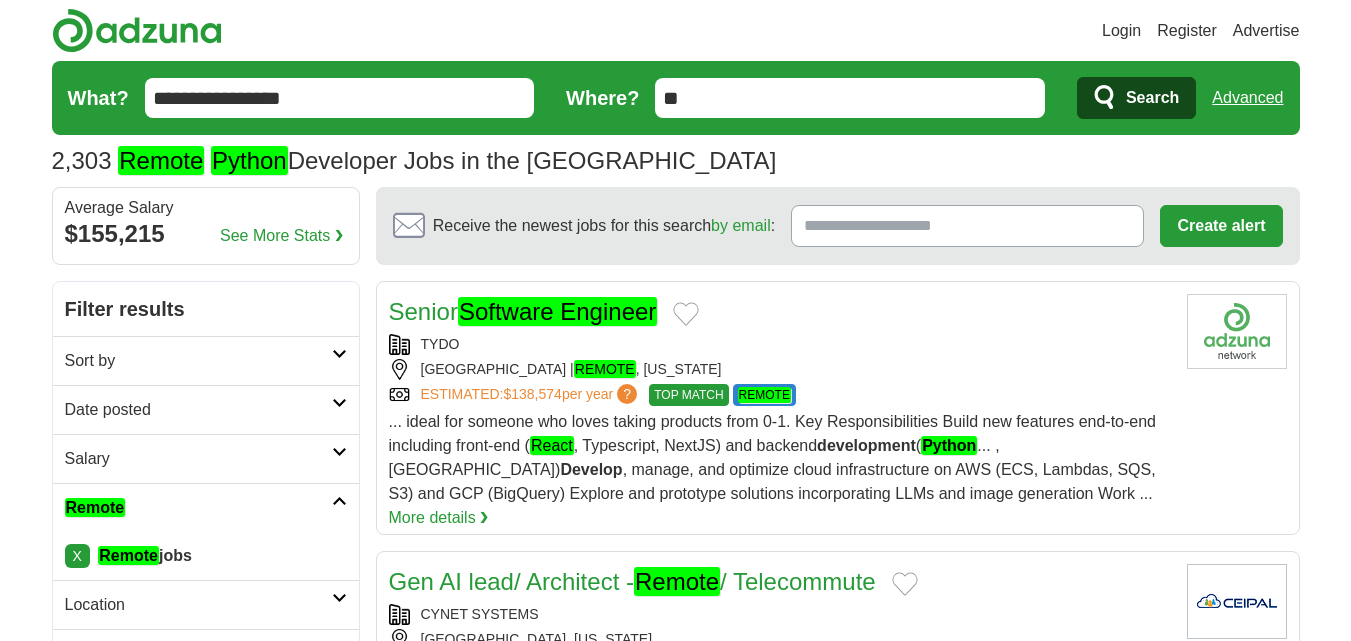 scroll, scrollTop: 300, scrollLeft: 0, axis: vertical 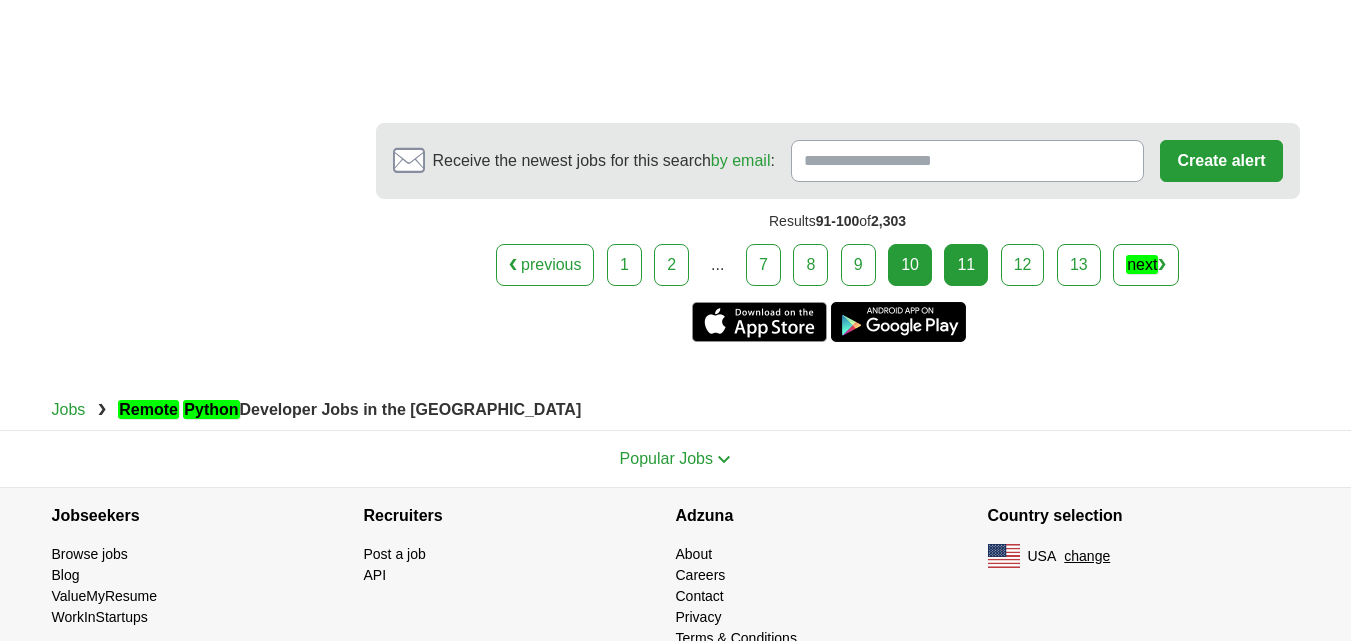 click on "11" at bounding box center [966, 265] 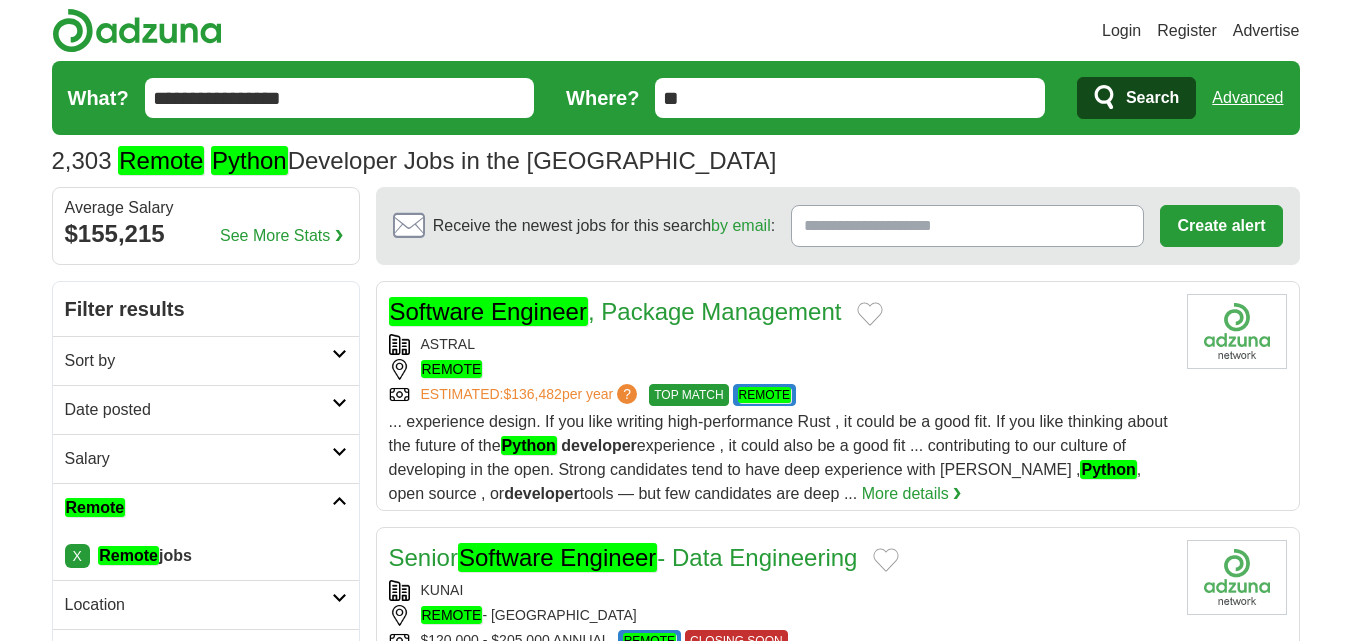scroll, scrollTop: 0, scrollLeft: 0, axis: both 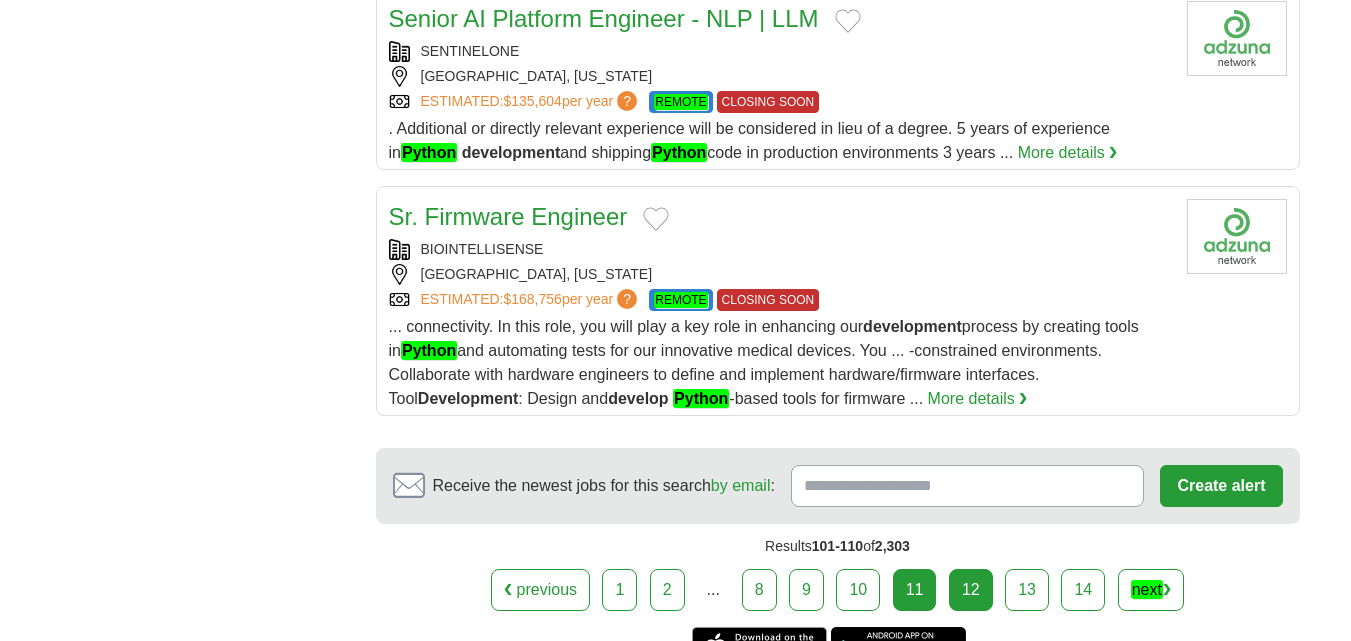 click on "12" at bounding box center (971, 590) 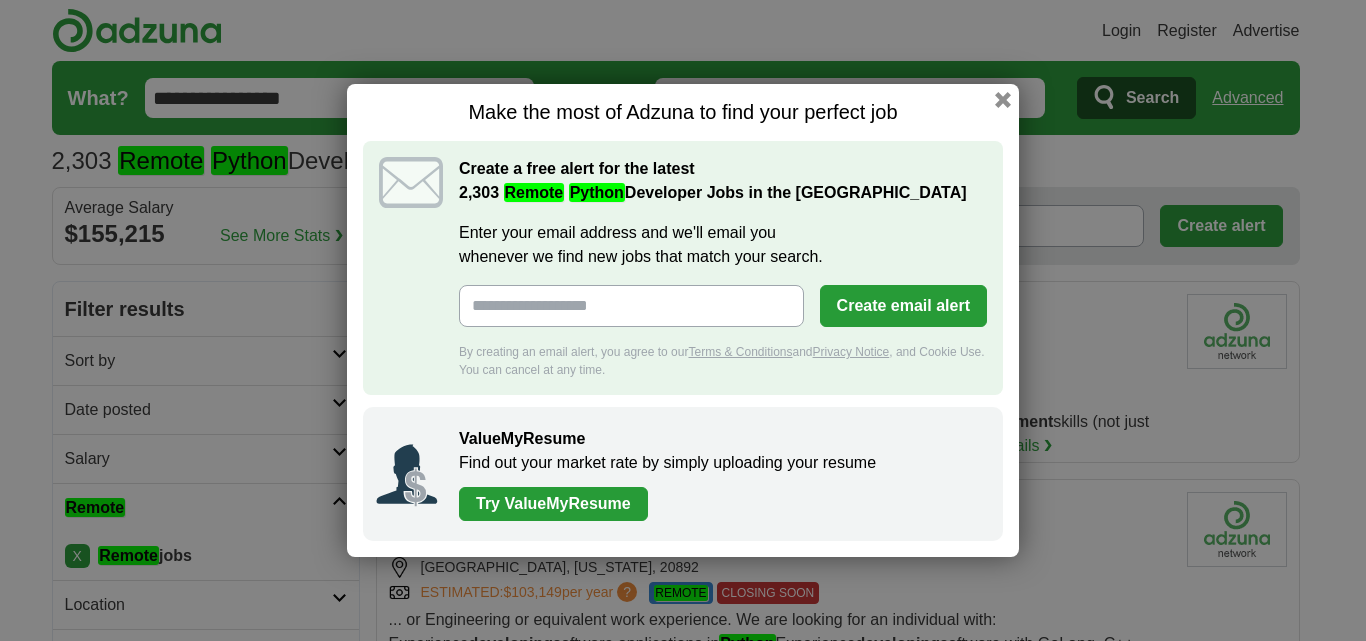 scroll, scrollTop: 0, scrollLeft: 0, axis: both 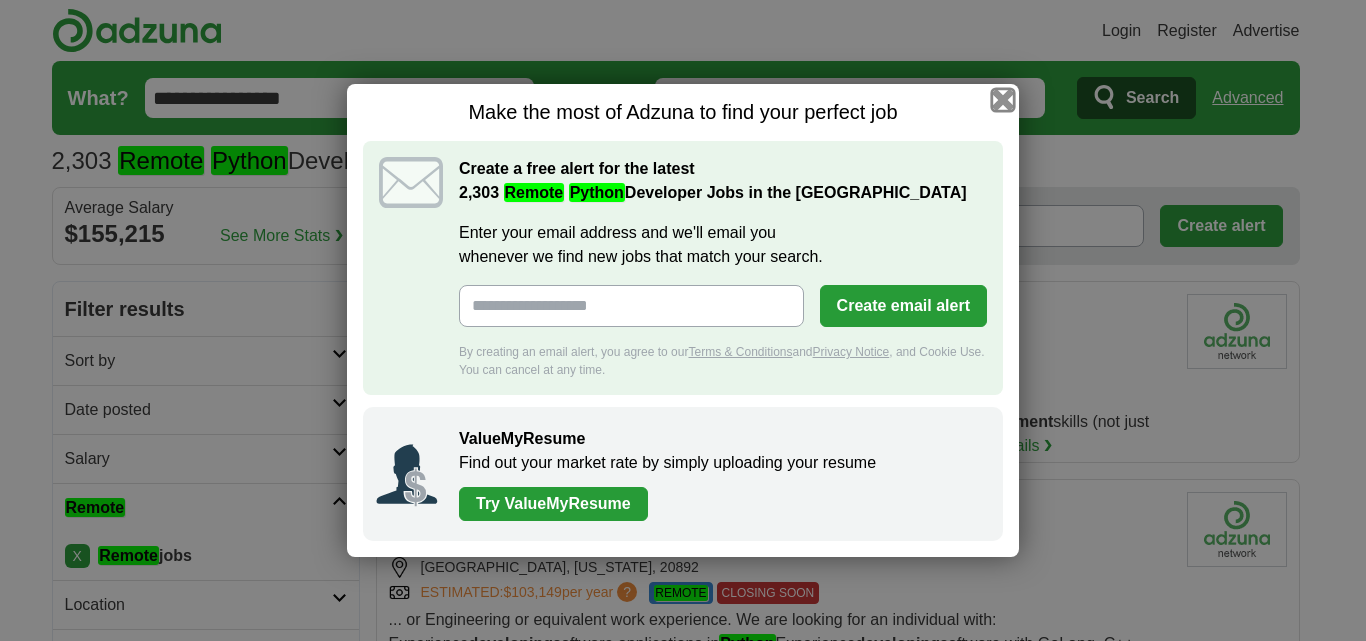 click at bounding box center (1003, 100) 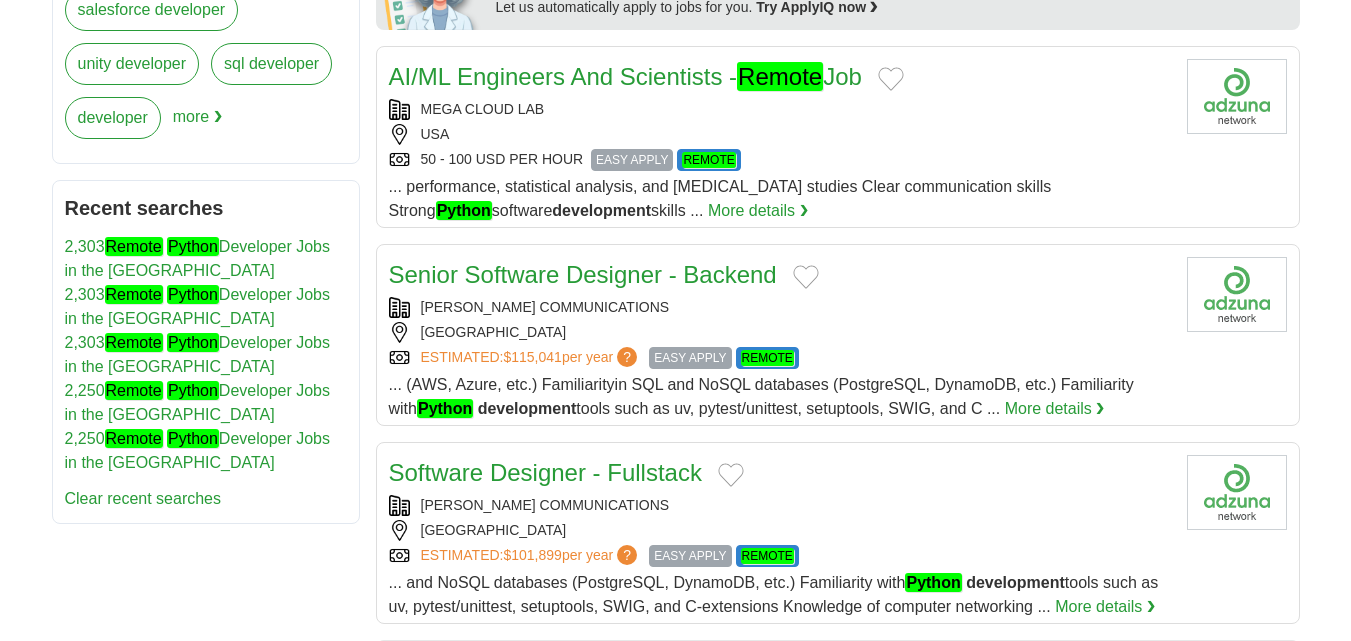 scroll, scrollTop: 1000, scrollLeft: 0, axis: vertical 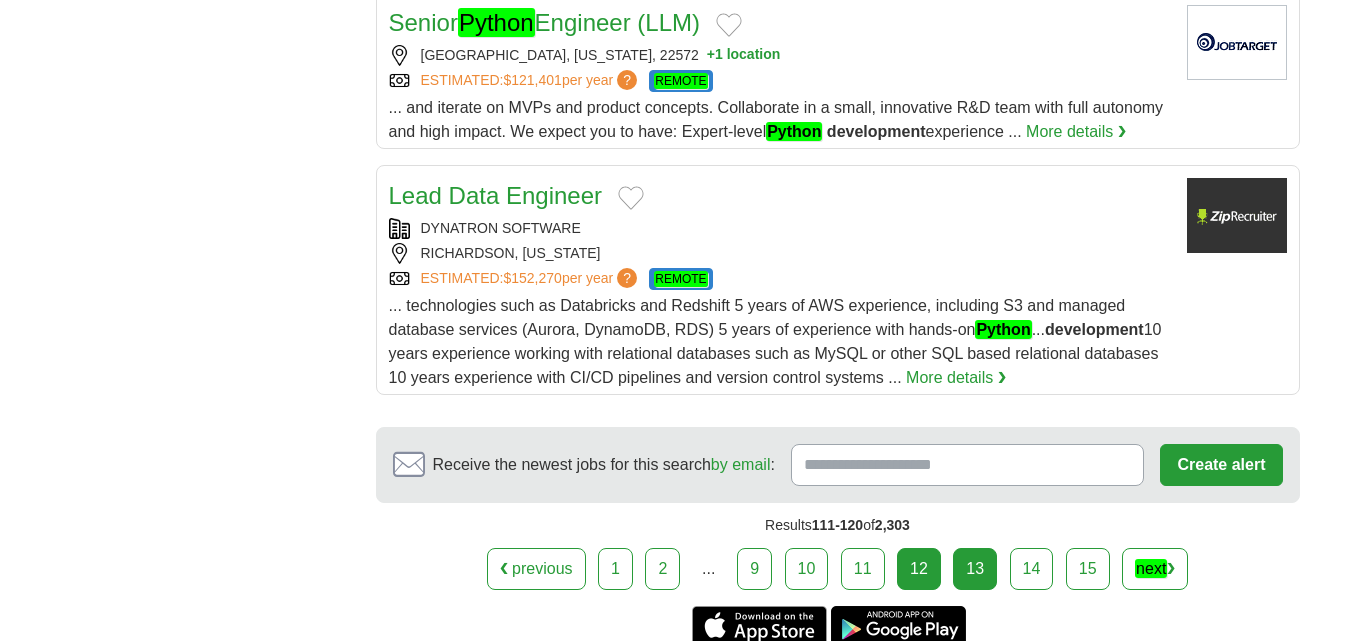 click on "13" at bounding box center (975, 569) 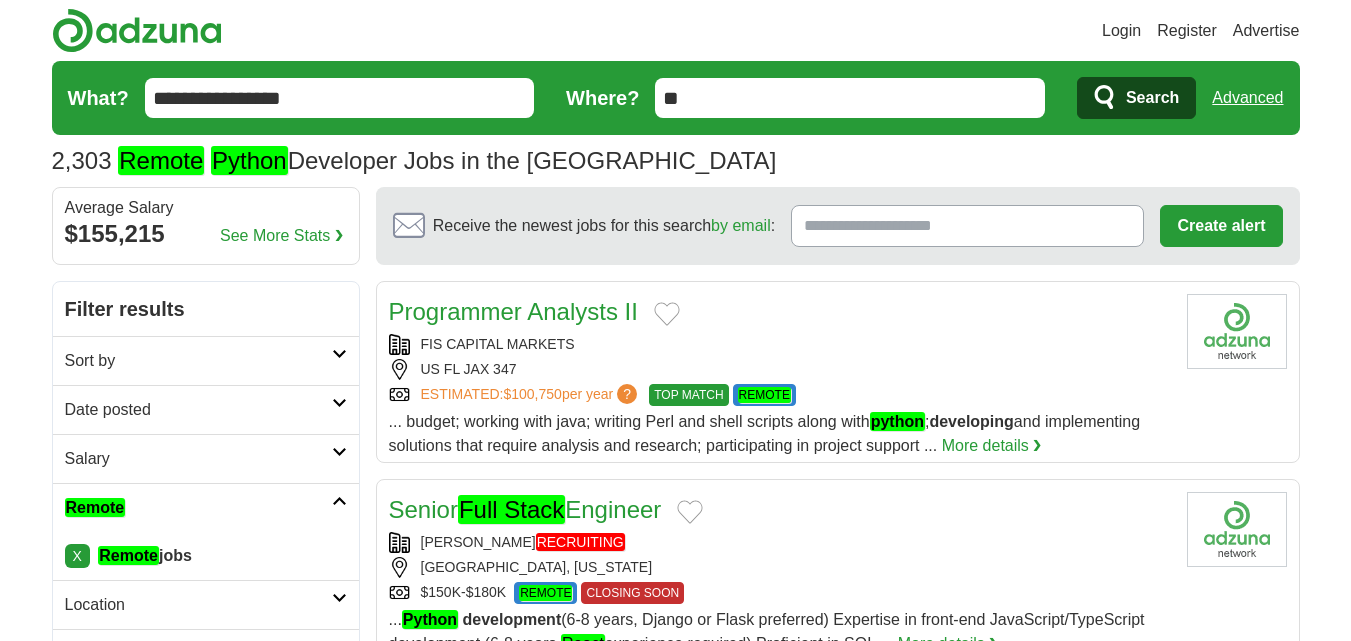 scroll, scrollTop: 0, scrollLeft: 0, axis: both 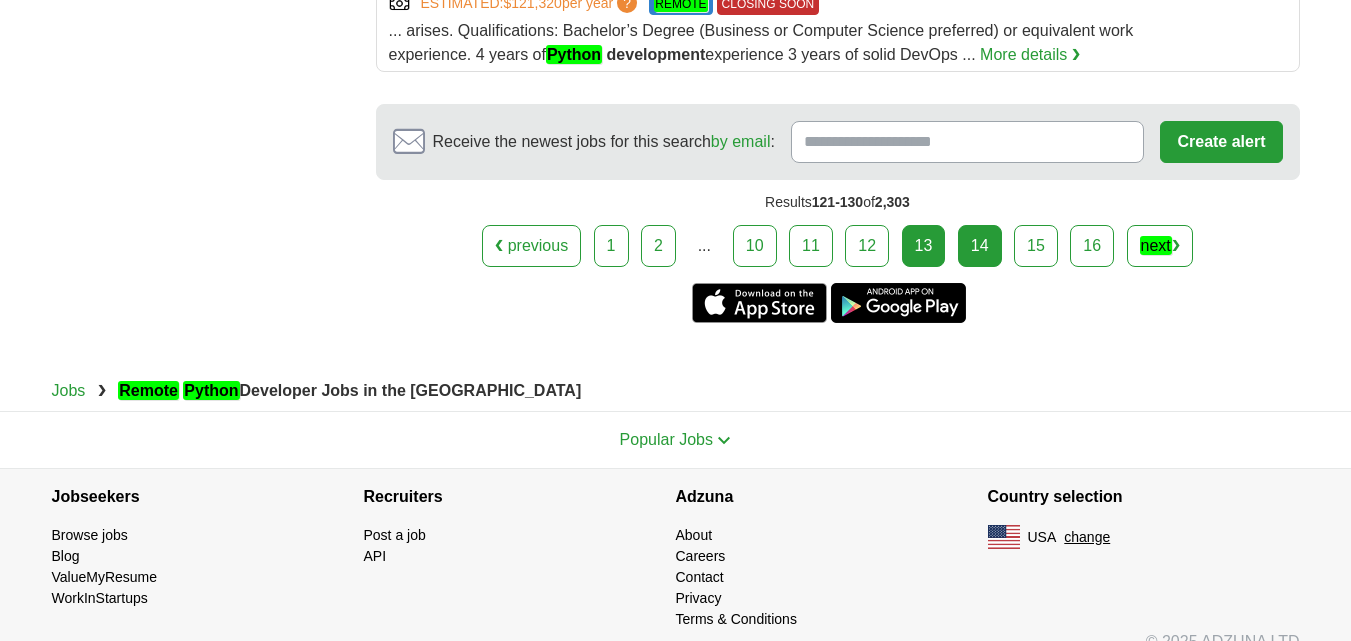 click on "14" at bounding box center [980, 246] 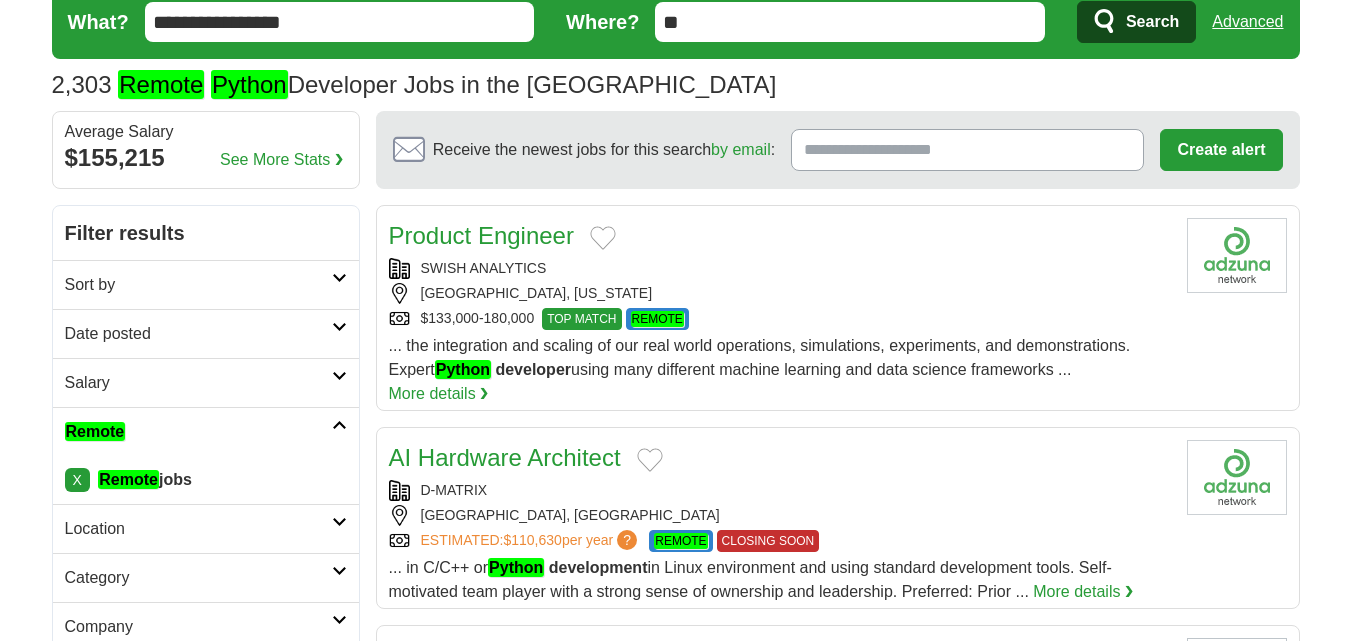 scroll, scrollTop: 0, scrollLeft: 0, axis: both 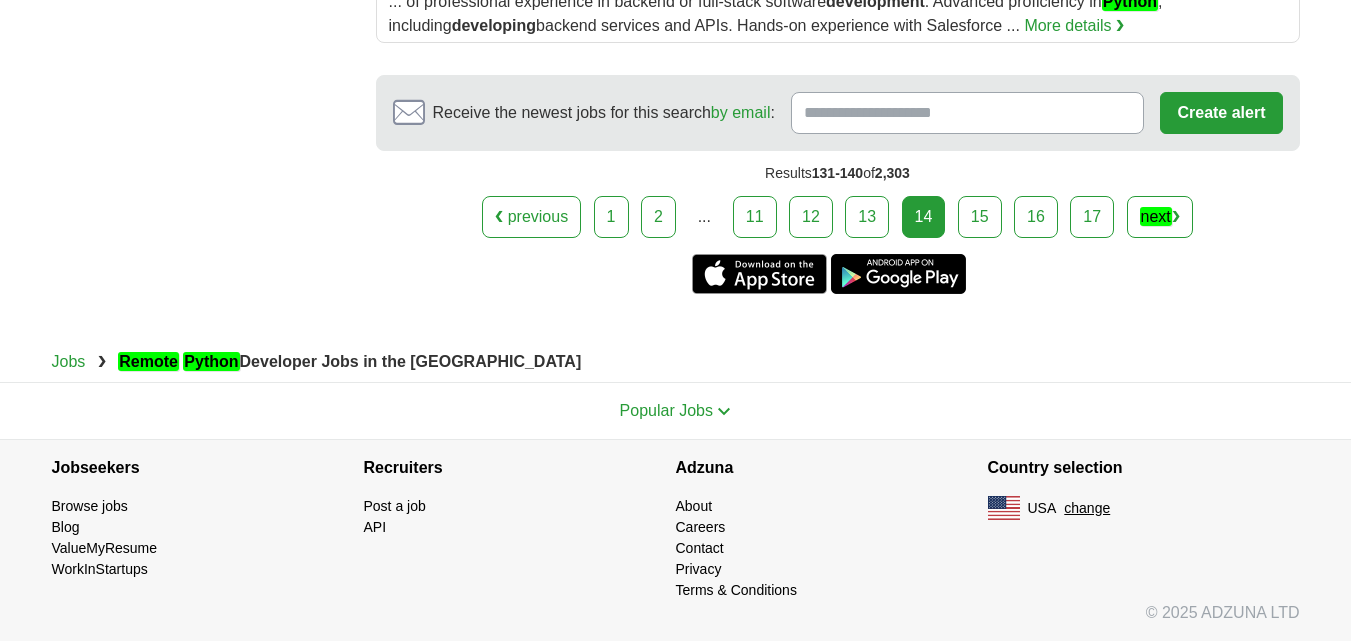 click on "❮ previous
1
2
...
11
12
13
14
next  ❯" at bounding box center [838, 217] 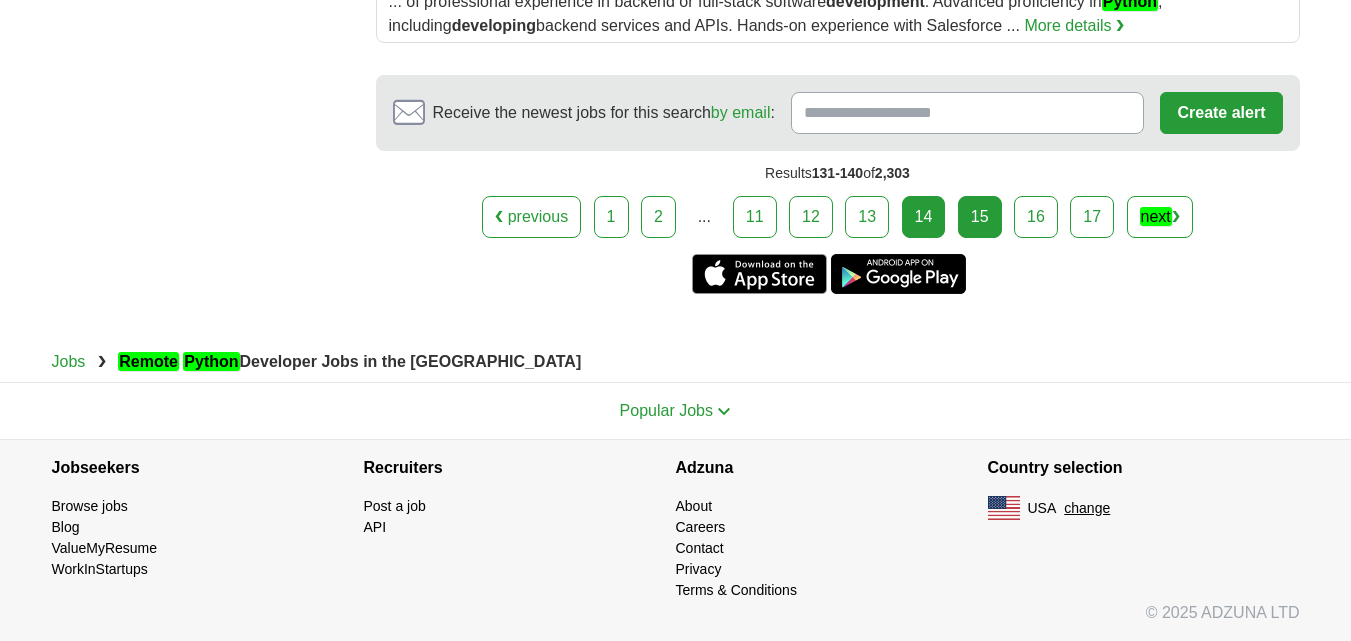 click on "15" at bounding box center (980, 217) 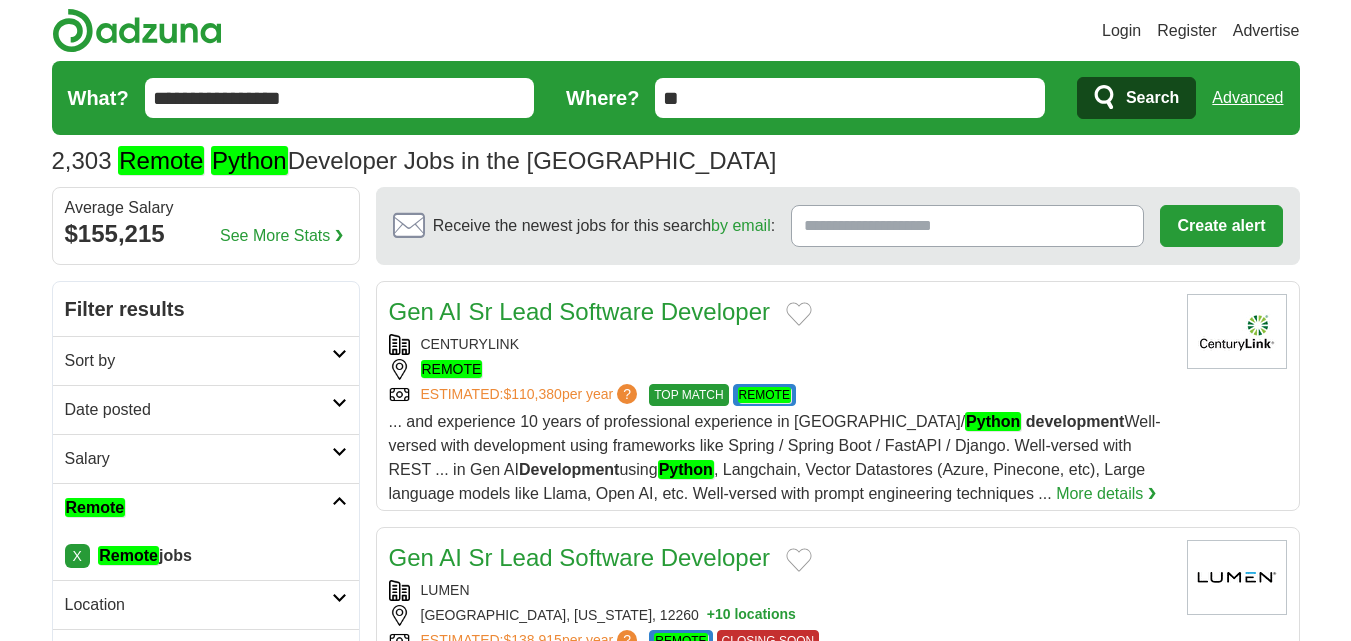 scroll, scrollTop: 0, scrollLeft: 0, axis: both 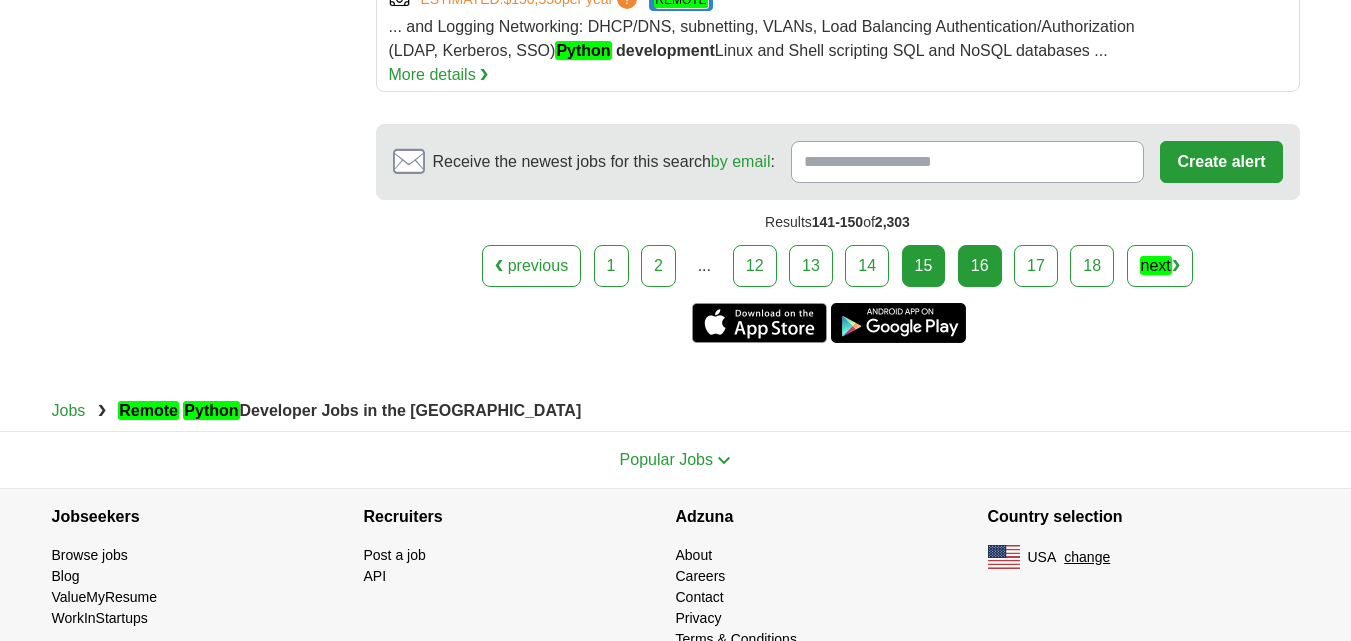 click on "16" at bounding box center (980, 266) 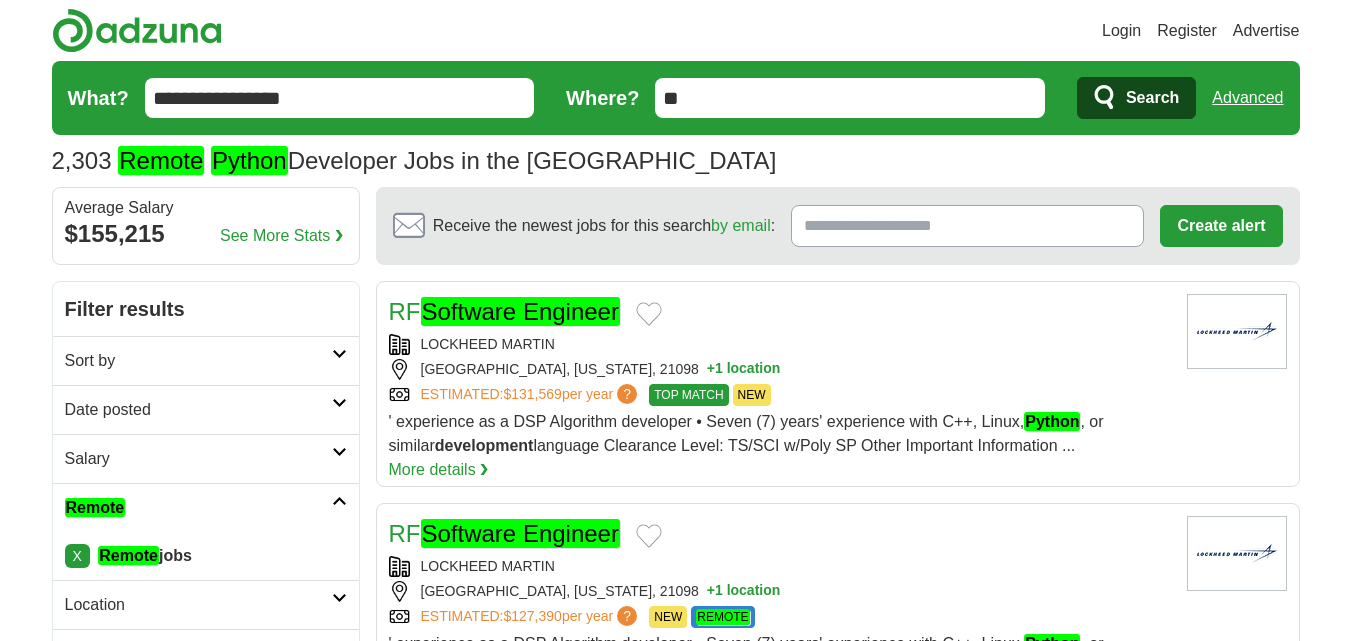 scroll, scrollTop: 0, scrollLeft: 0, axis: both 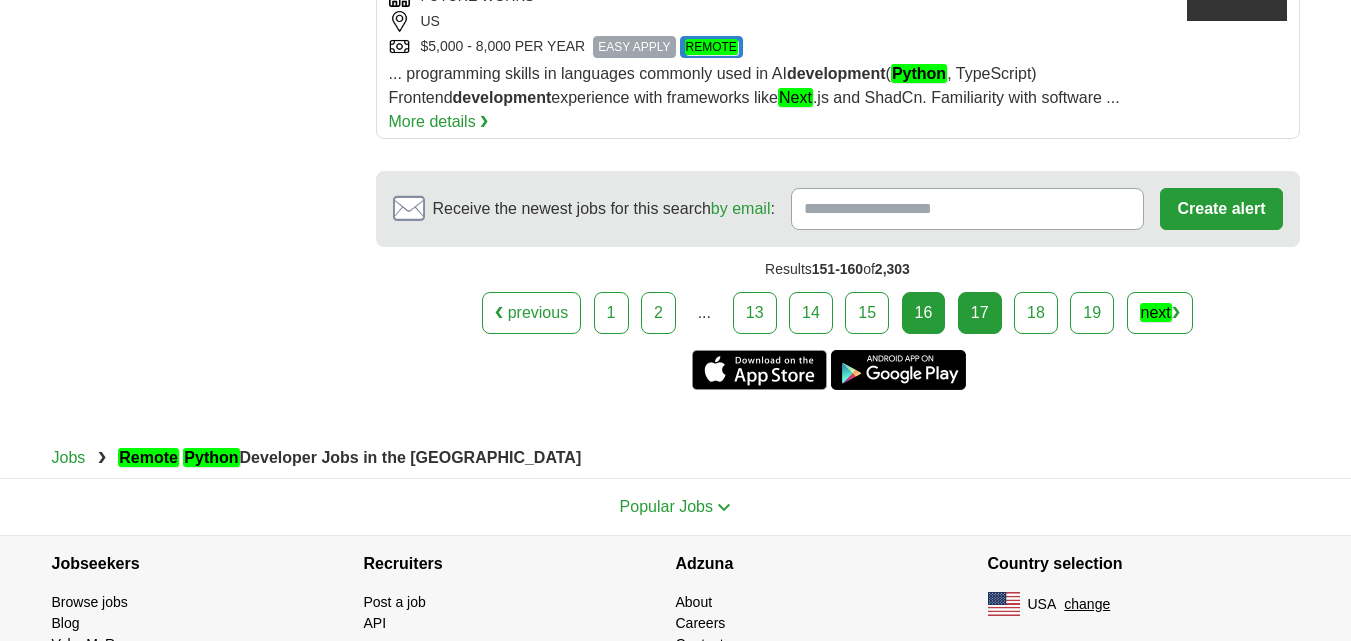 click on "17" at bounding box center (980, 313) 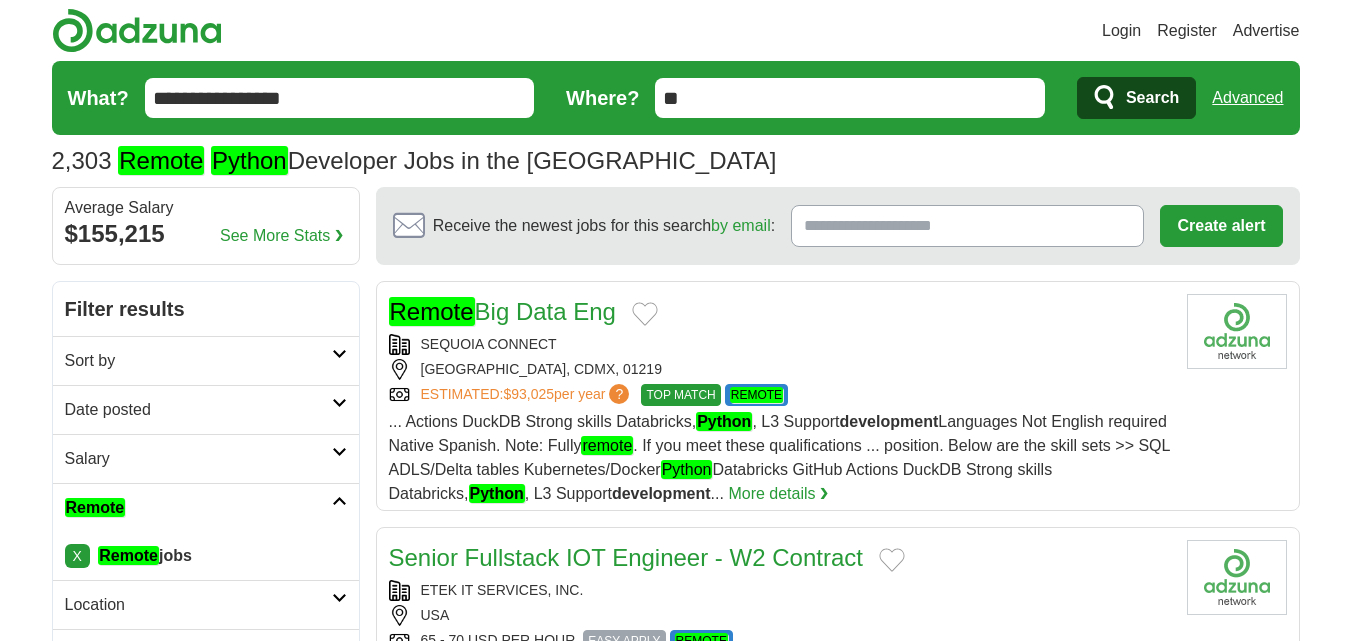 scroll, scrollTop: 0, scrollLeft: 0, axis: both 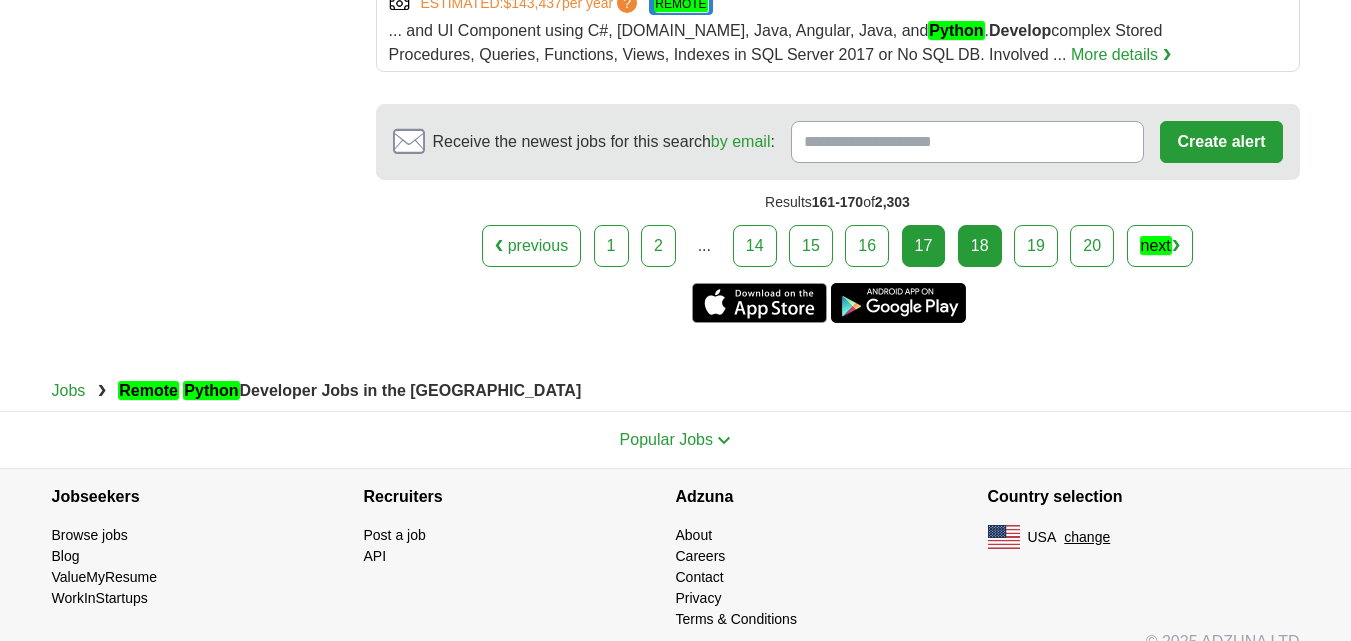 click on "18" at bounding box center (980, 246) 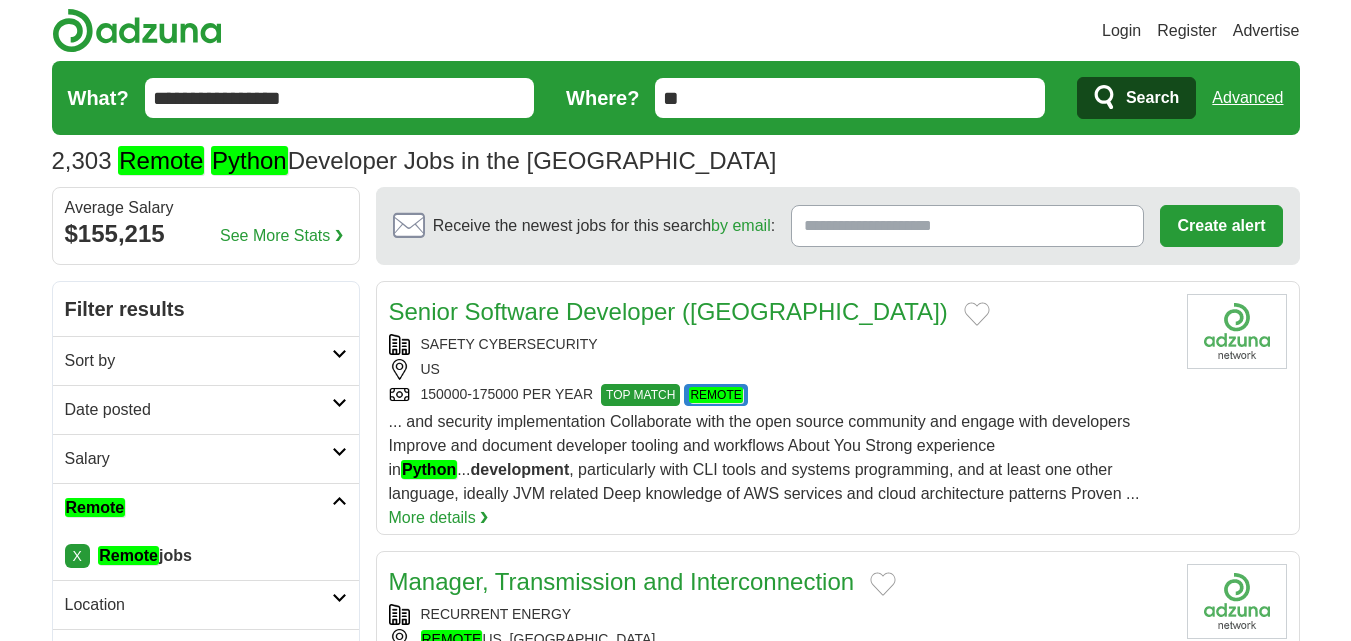 scroll, scrollTop: 0, scrollLeft: 0, axis: both 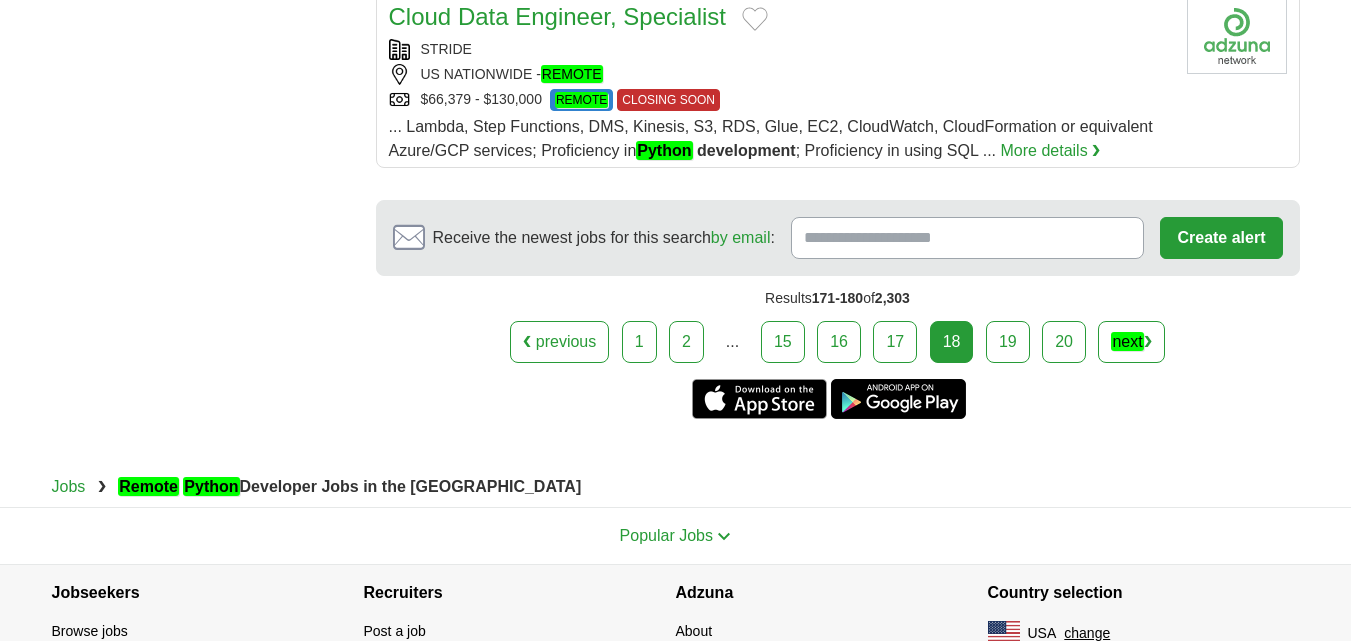 click on "❮ previous
1
2
...
15
16
17
18
next  ❯" at bounding box center (838, 342) 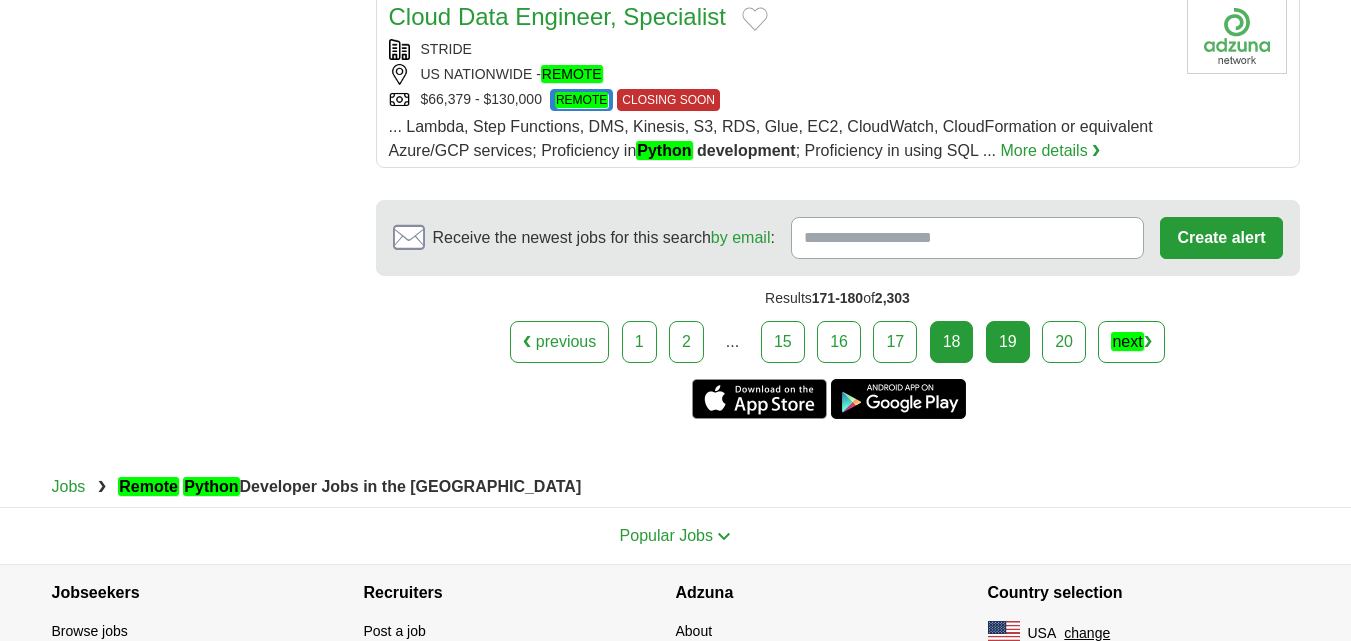 click on "19" at bounding box center (1008, 342) 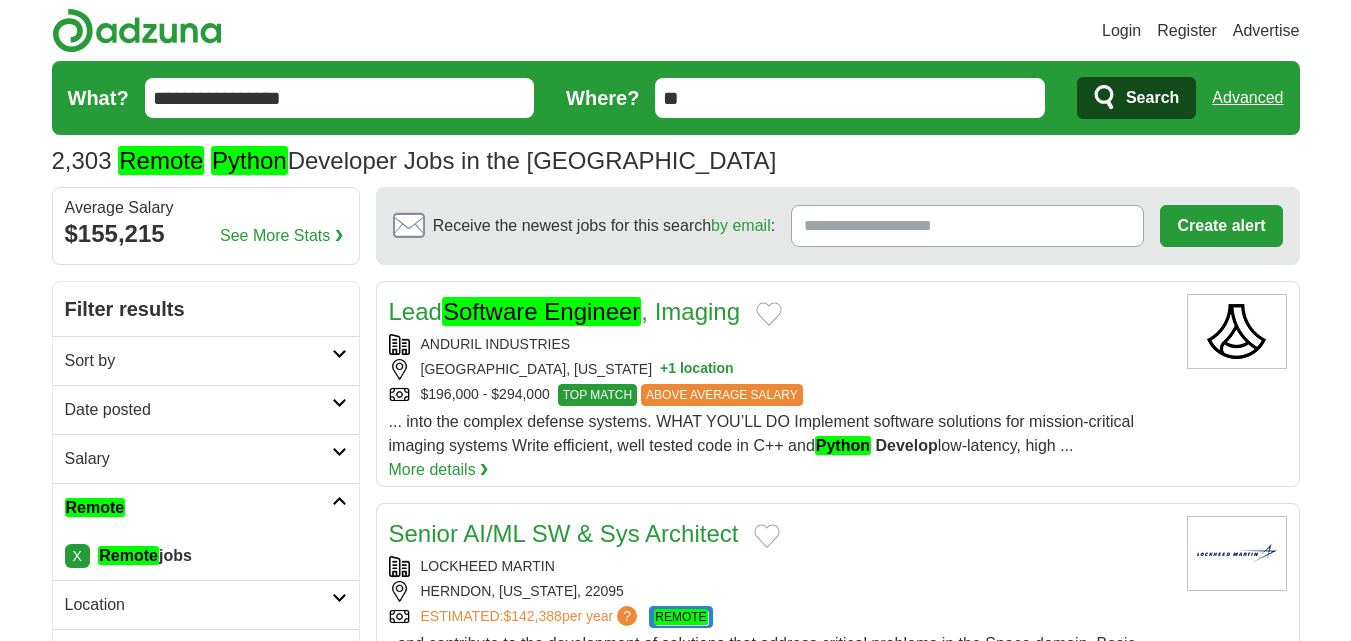 scroll, scrollTop: 300, scrollLeft: 0, axis: vertical 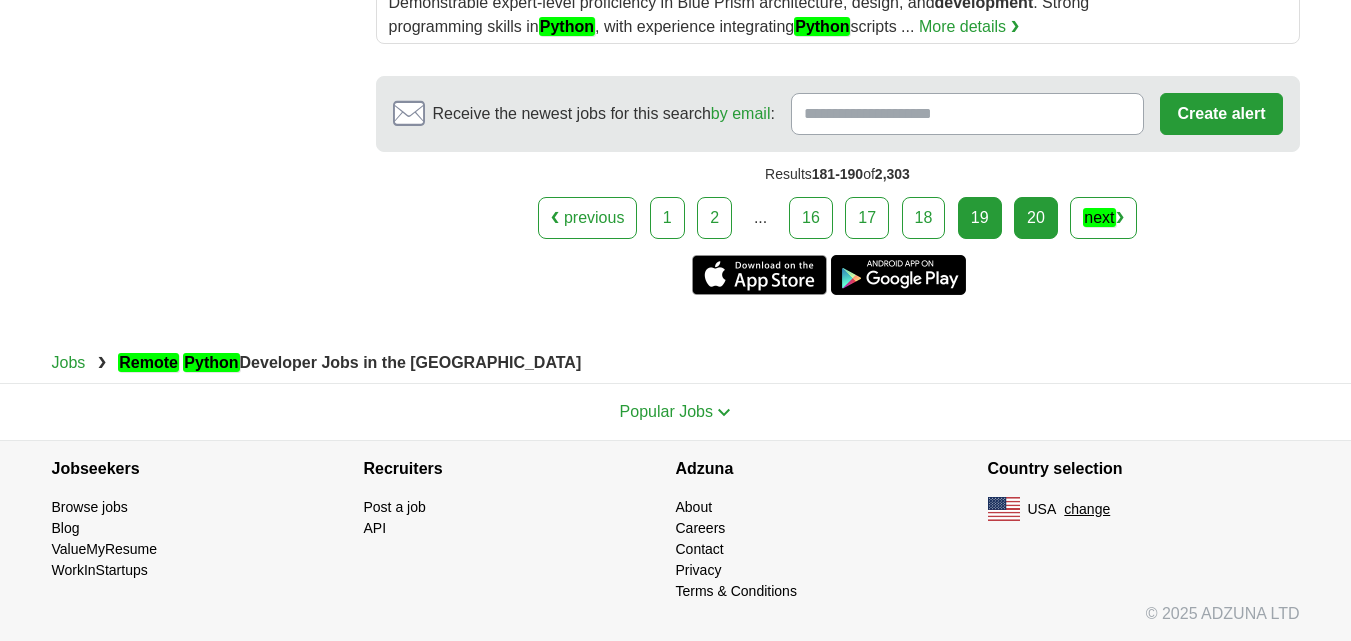 click on "20" at bounding box center (1036, 218) 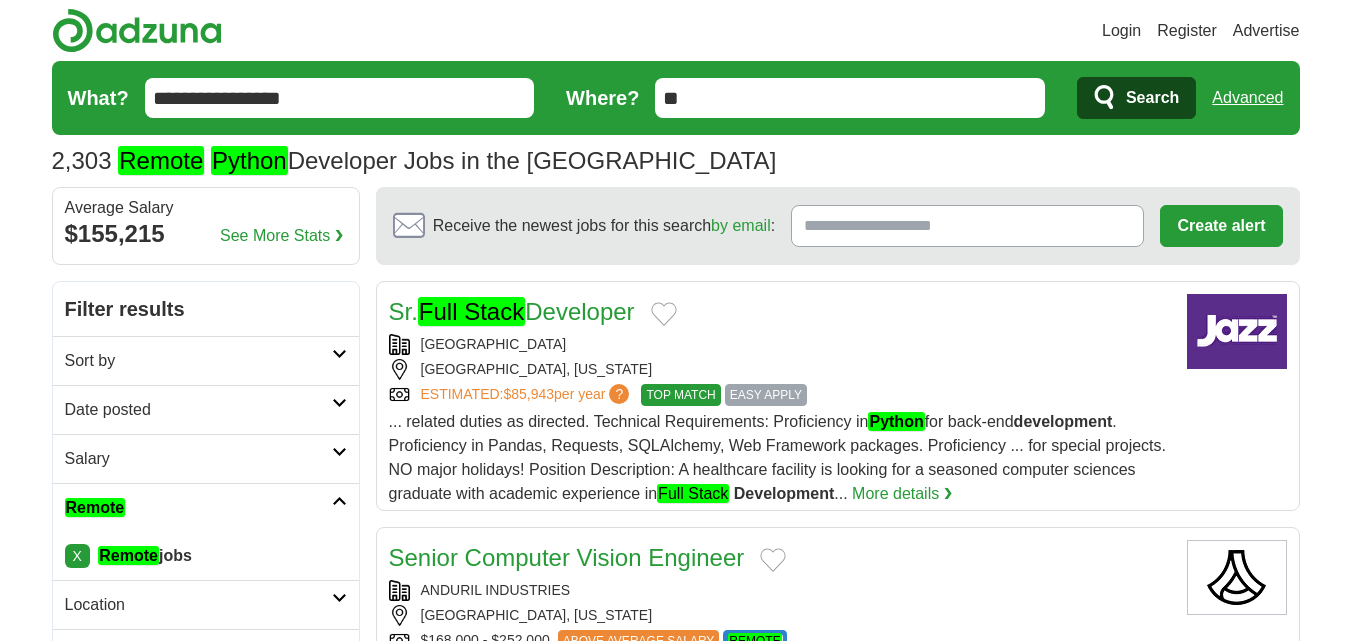 scroll, scrollTop: 0, scrollLeft: 0, axis: both 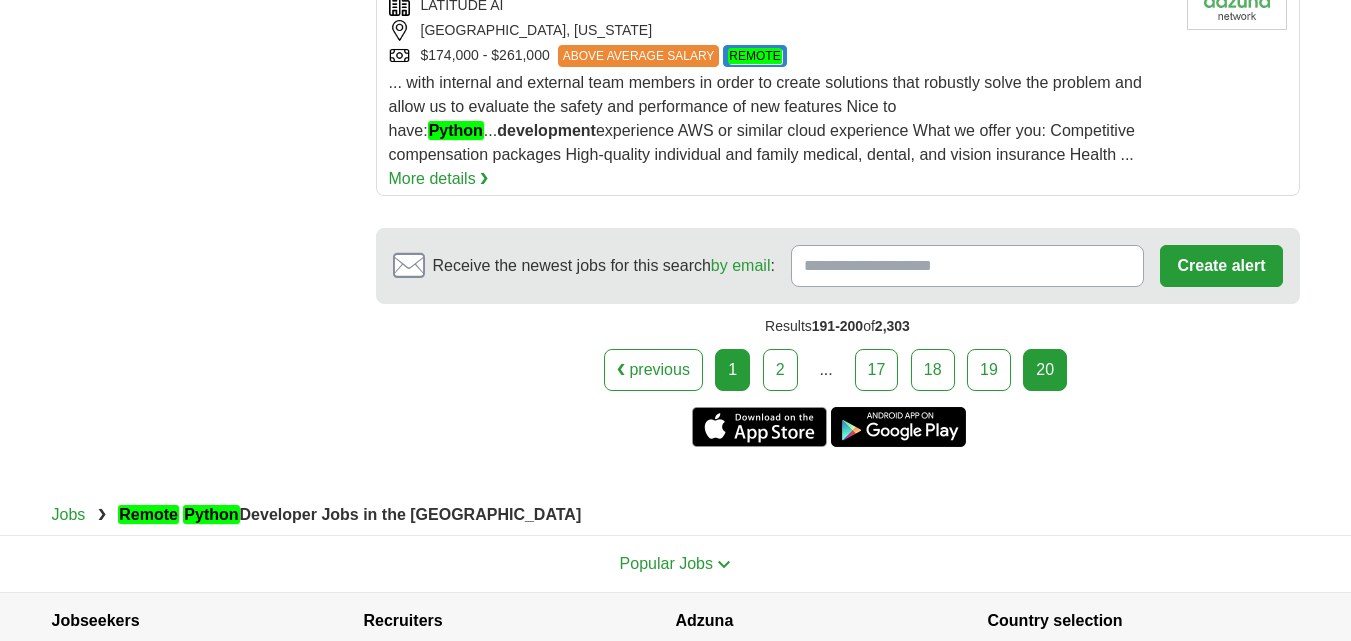 click on "1" at bounding box center [732, 370] 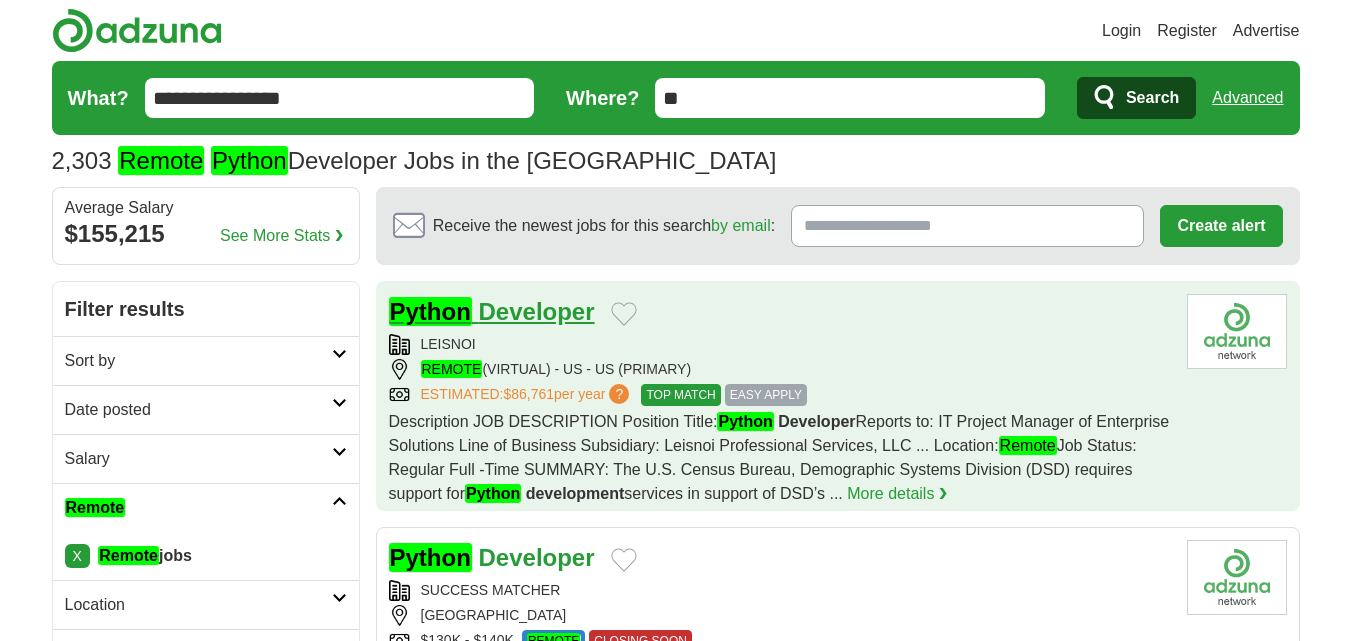 scroll, scrollTop: 0, scrollLeft: 0, axis: both 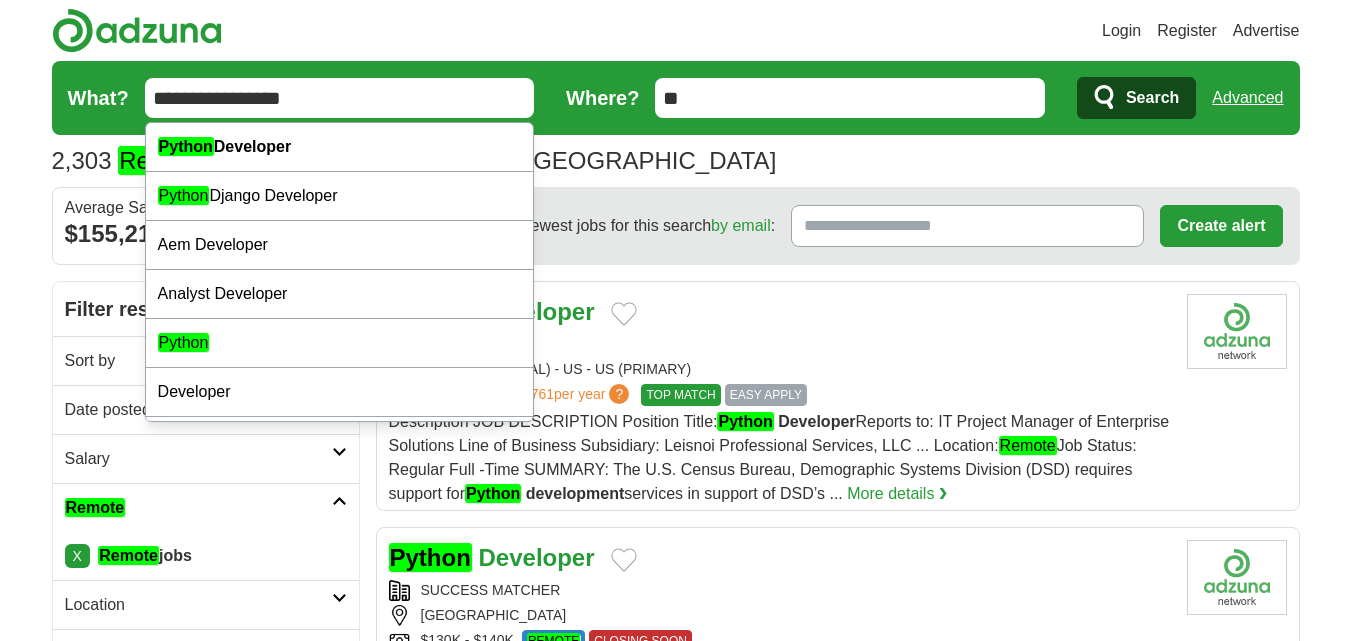 drag, startPoint x: 210, startPoint y: 97, endPoint x: 87, endPoint y: 97, distance: 123 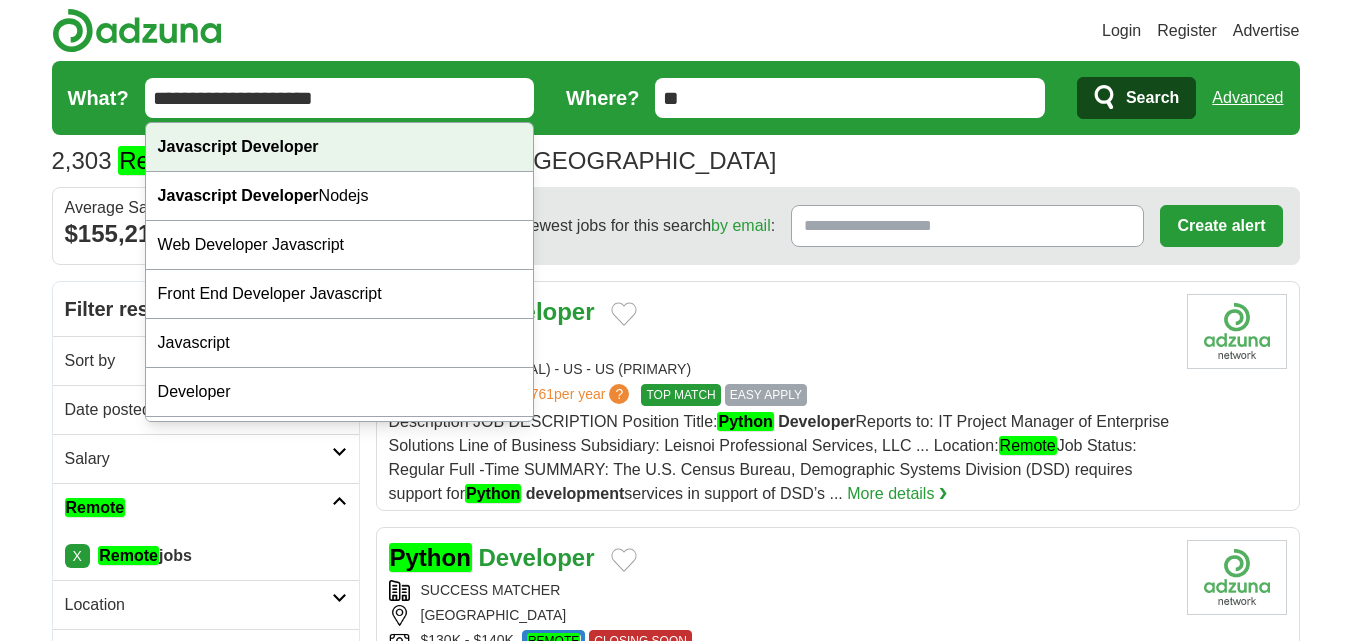 click on "Javascript Developer" at bounding box center (238, 146) 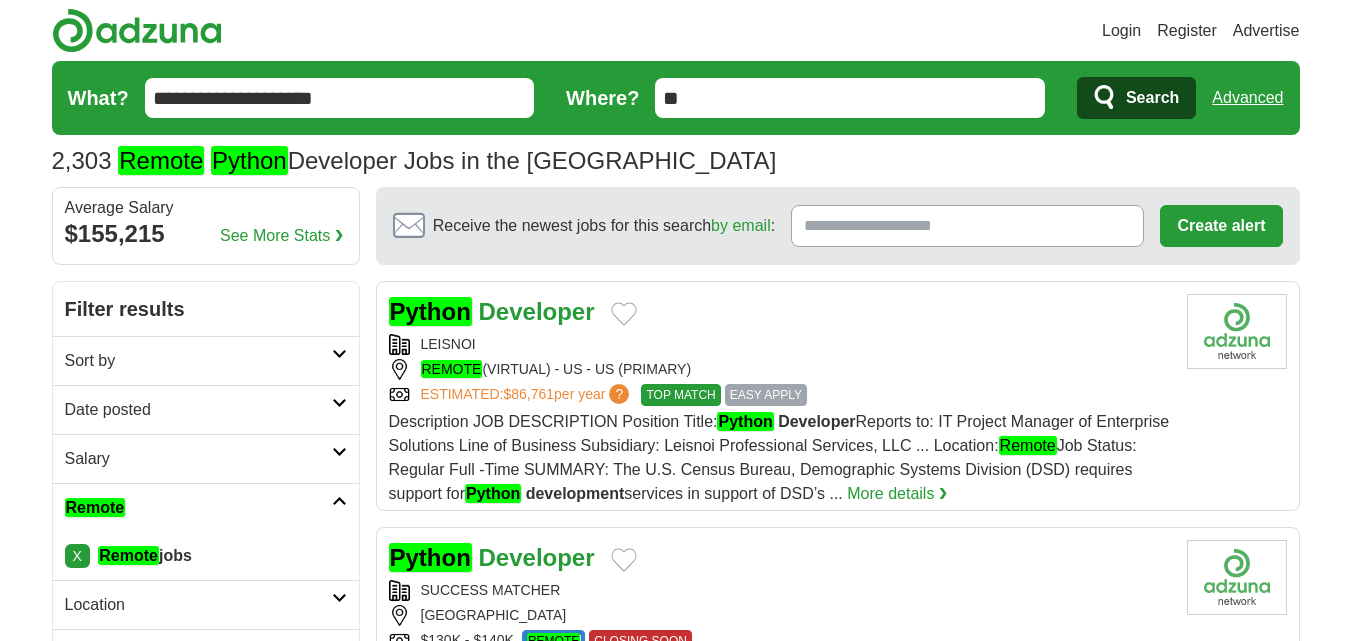 type on "**********" 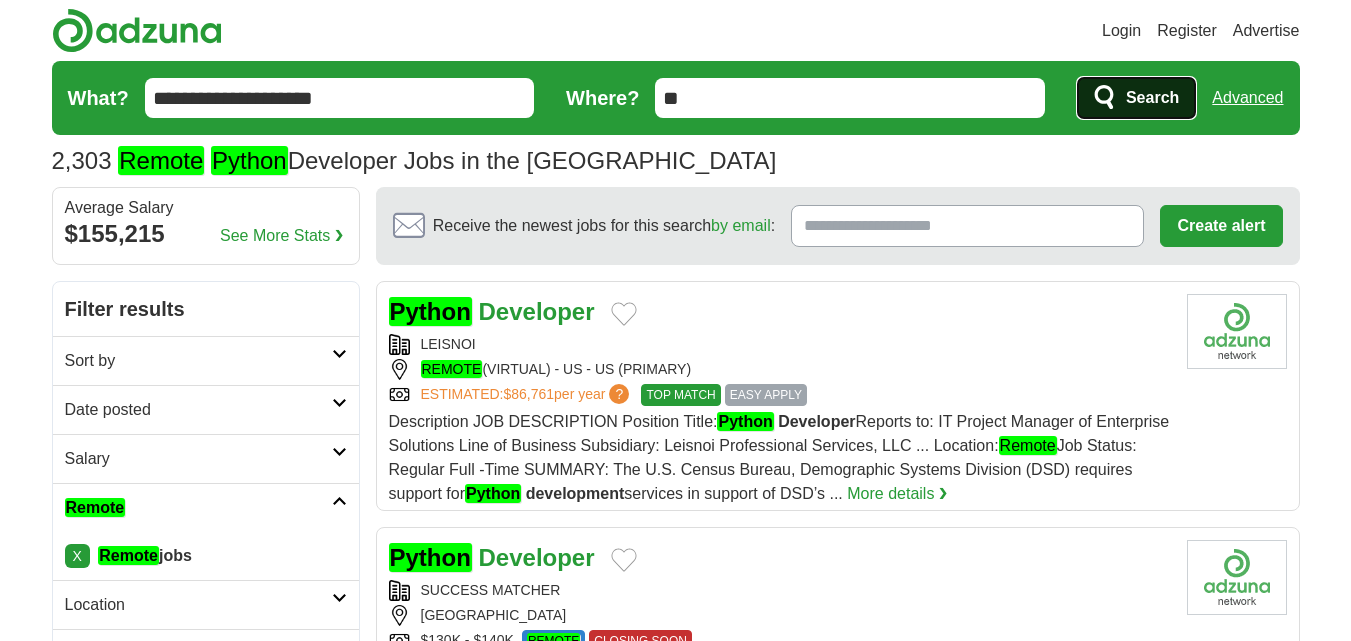 click on "Search" at bounding box center (1152, 98) 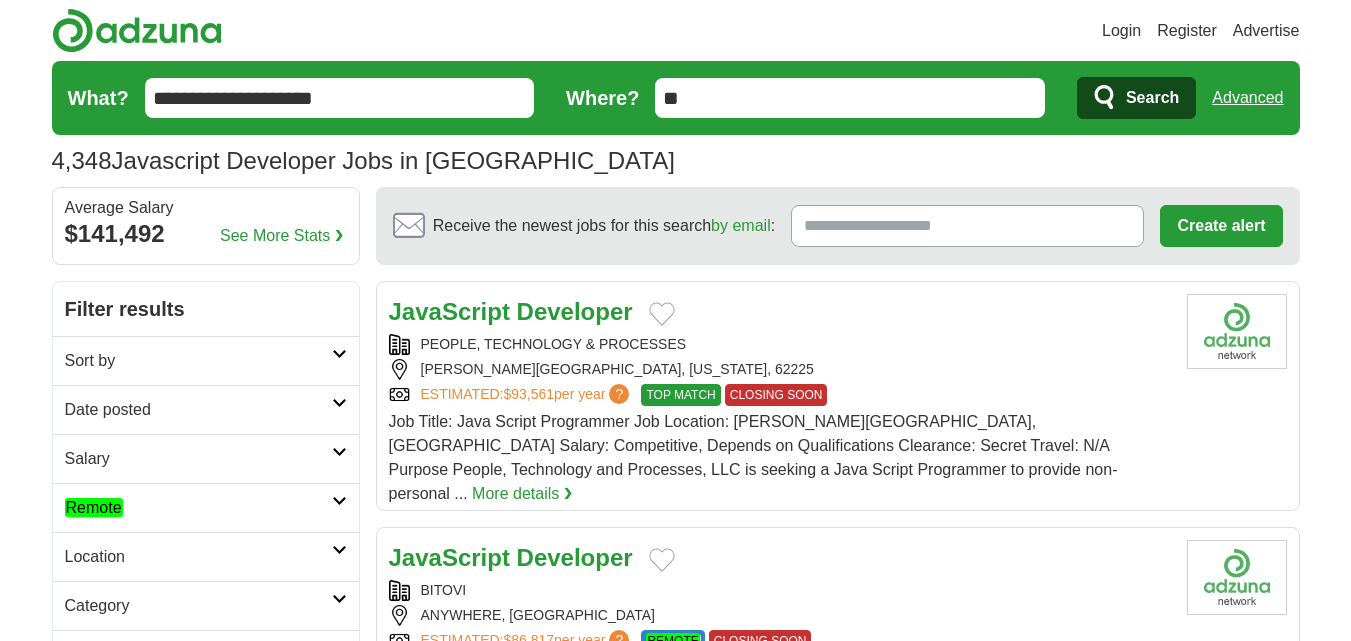 scroll, scrollTop: 0, scrollLeft: 0, axis: both 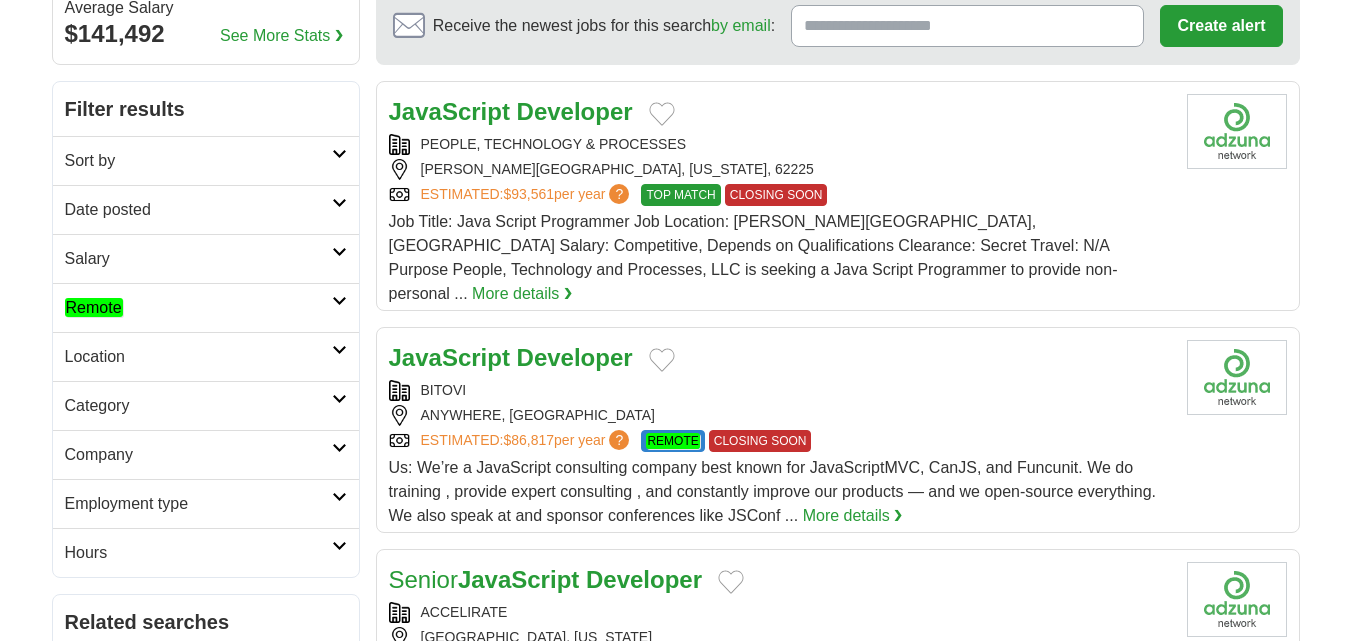 click on "Remote" at bounding box center [198, 308] 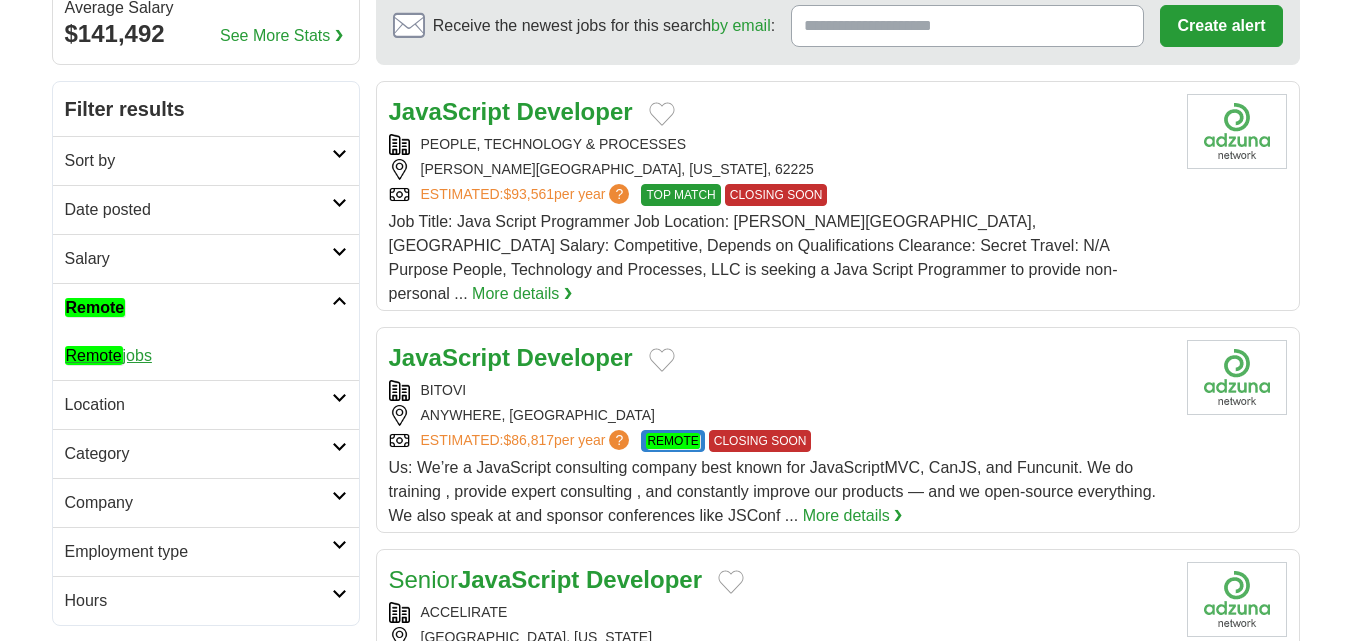 click on "Remote" 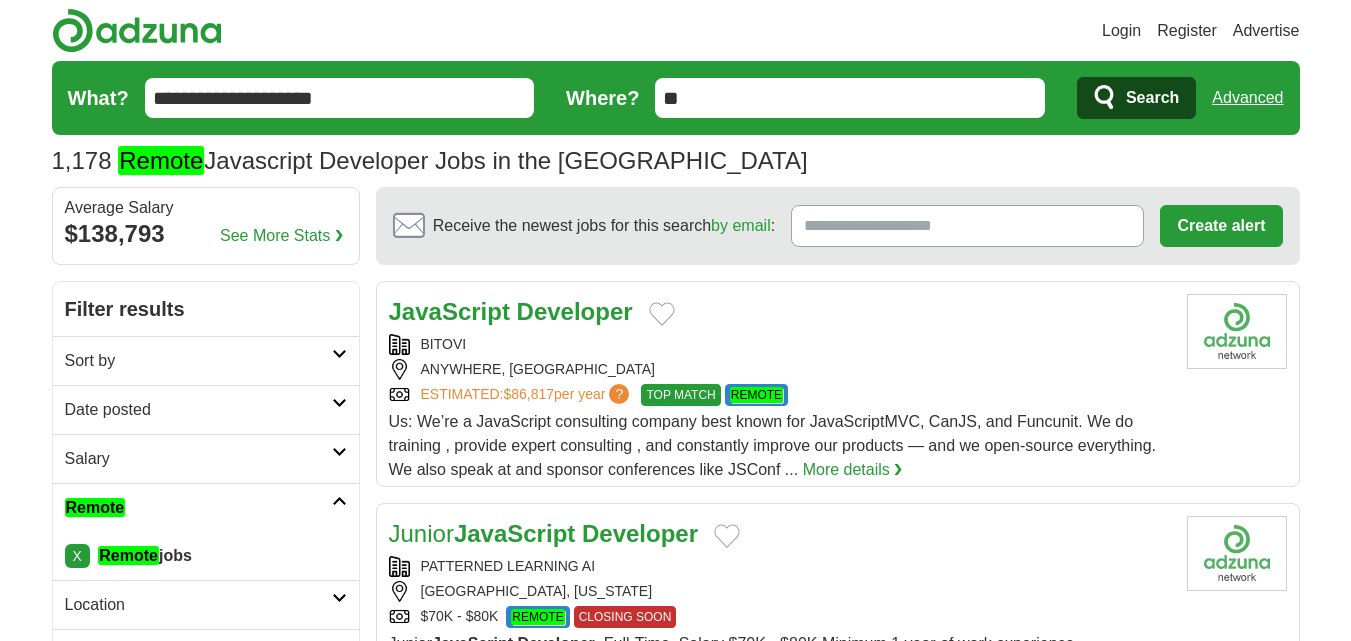 scroll, scrollTop: 0, scrollLeft: 0, axis: both 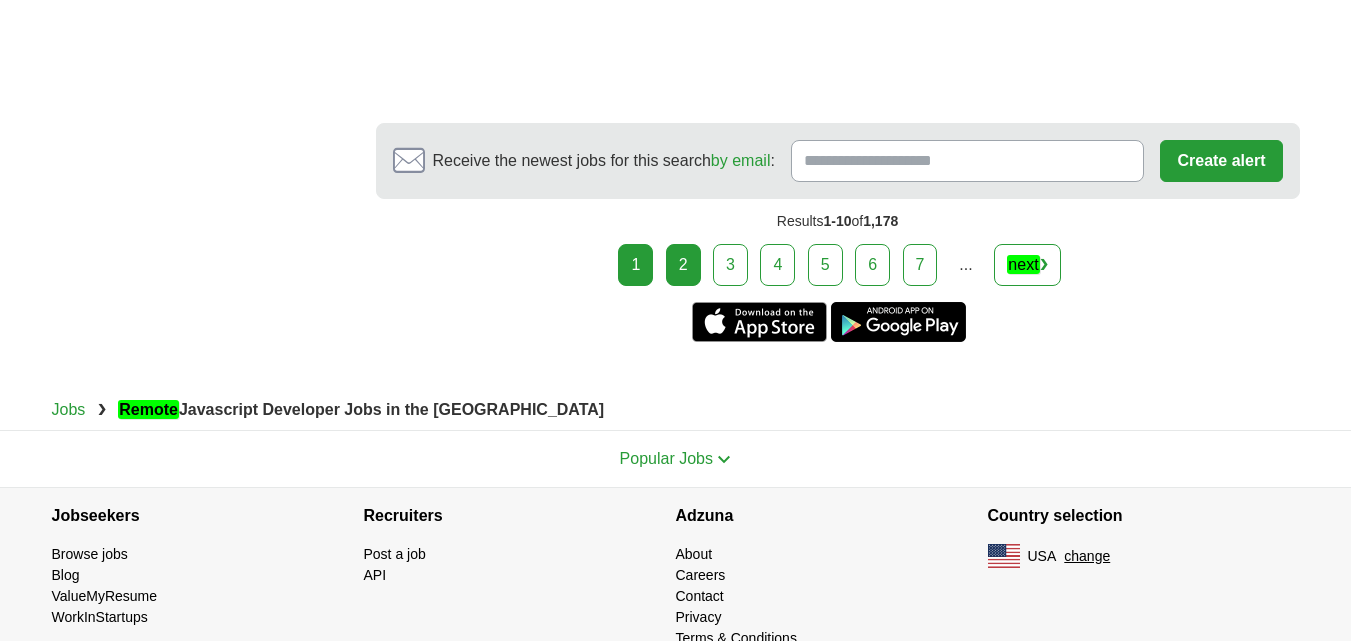 click on "2" at bounding box center [683, 265] 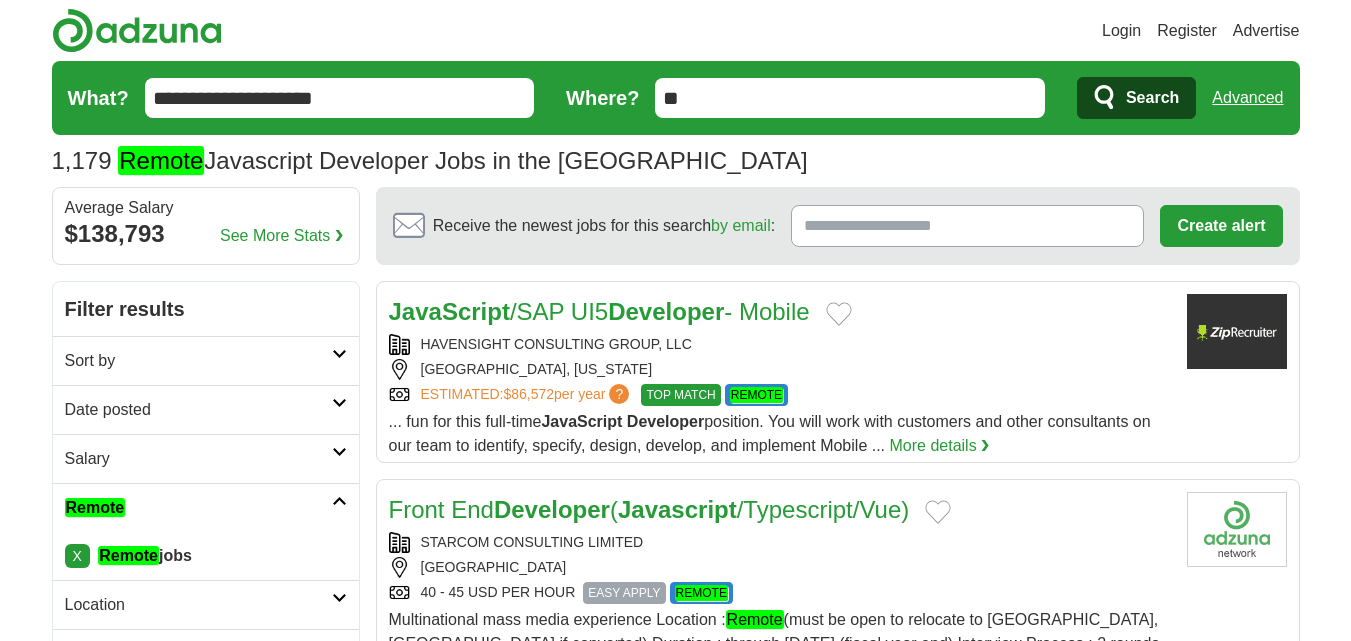 scroll, scrollTop: 0, scrollLeft: 0, axis: both 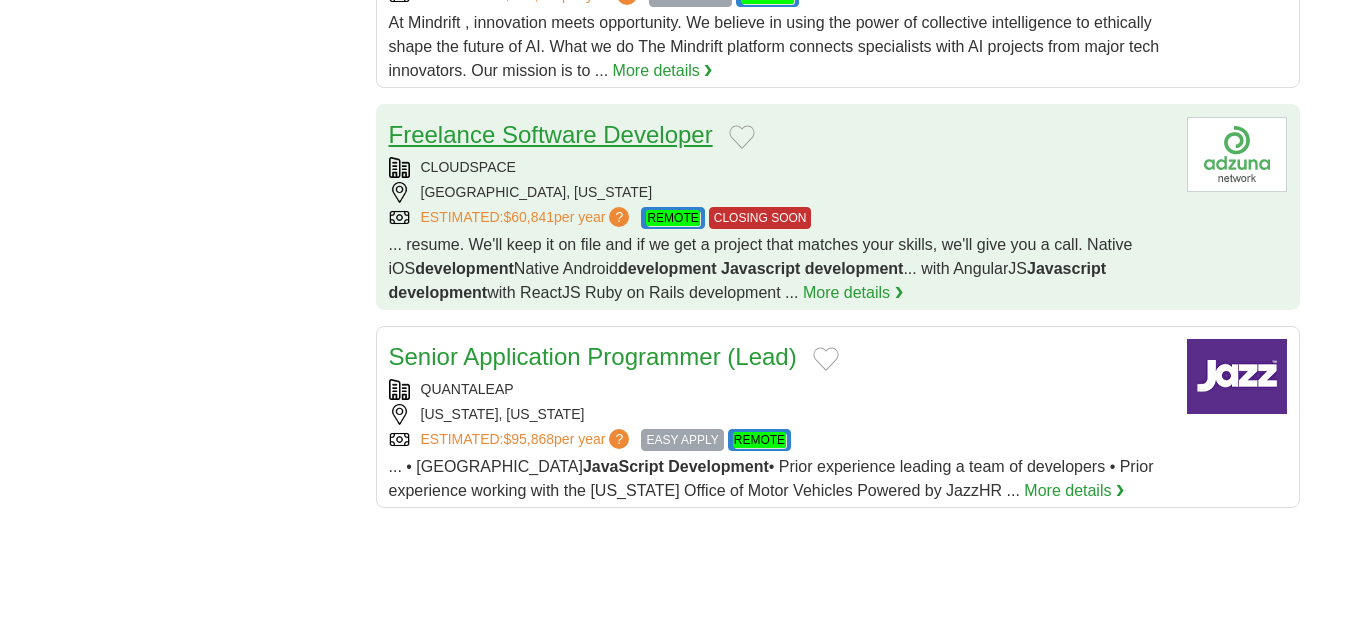 drag, startPoint x: 473, startPoint y: 126, endPoint x: 475, endPoint y: 112, distance: 14.142136 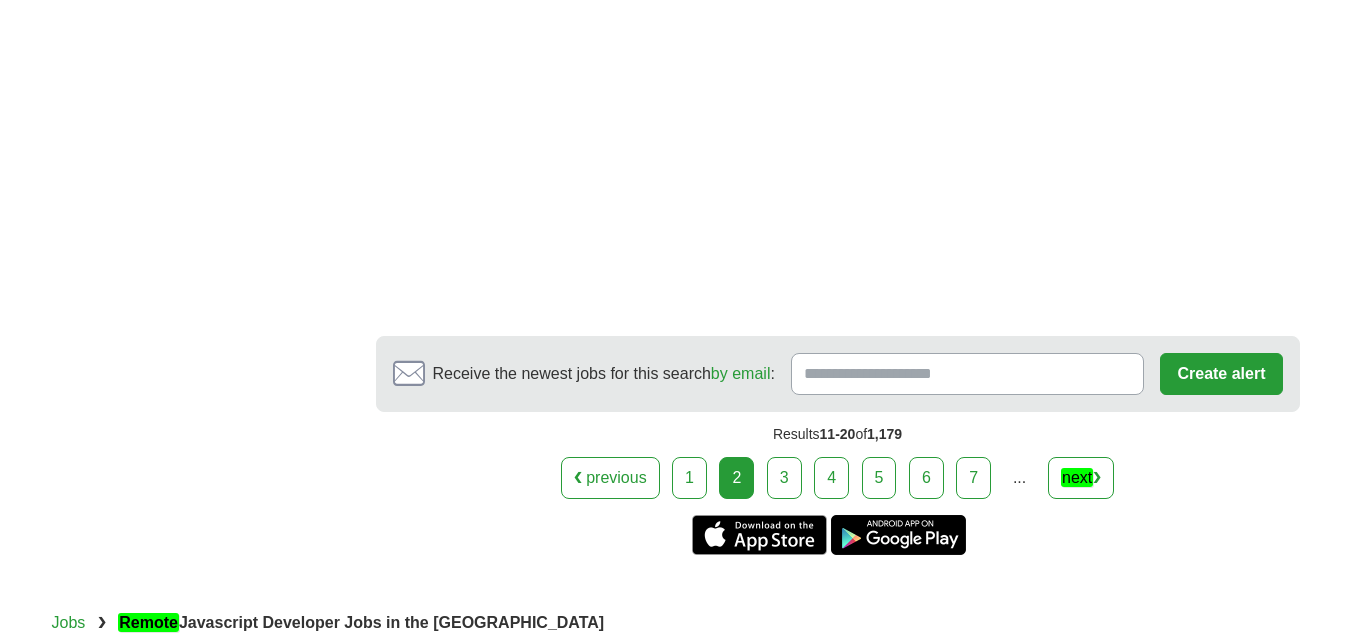 scroll, scrollTop: 2900, scrollLeft: 0, axis: vertical 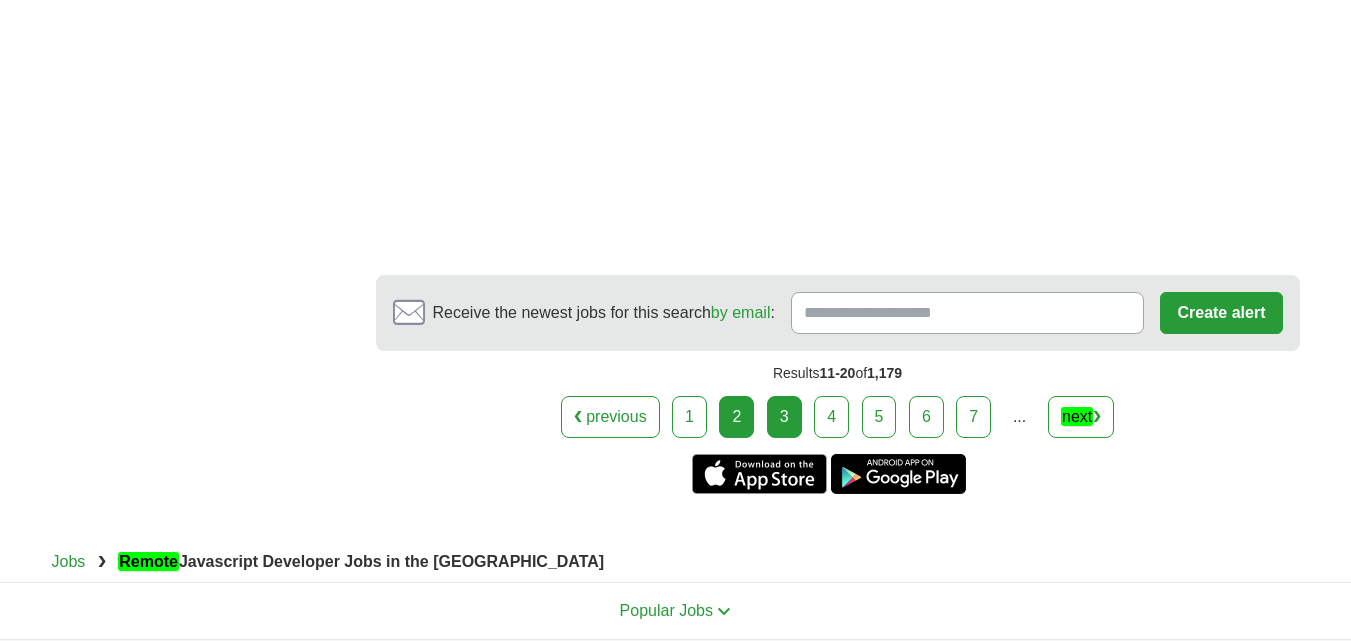click on "3" at bounding box center (784, 417) 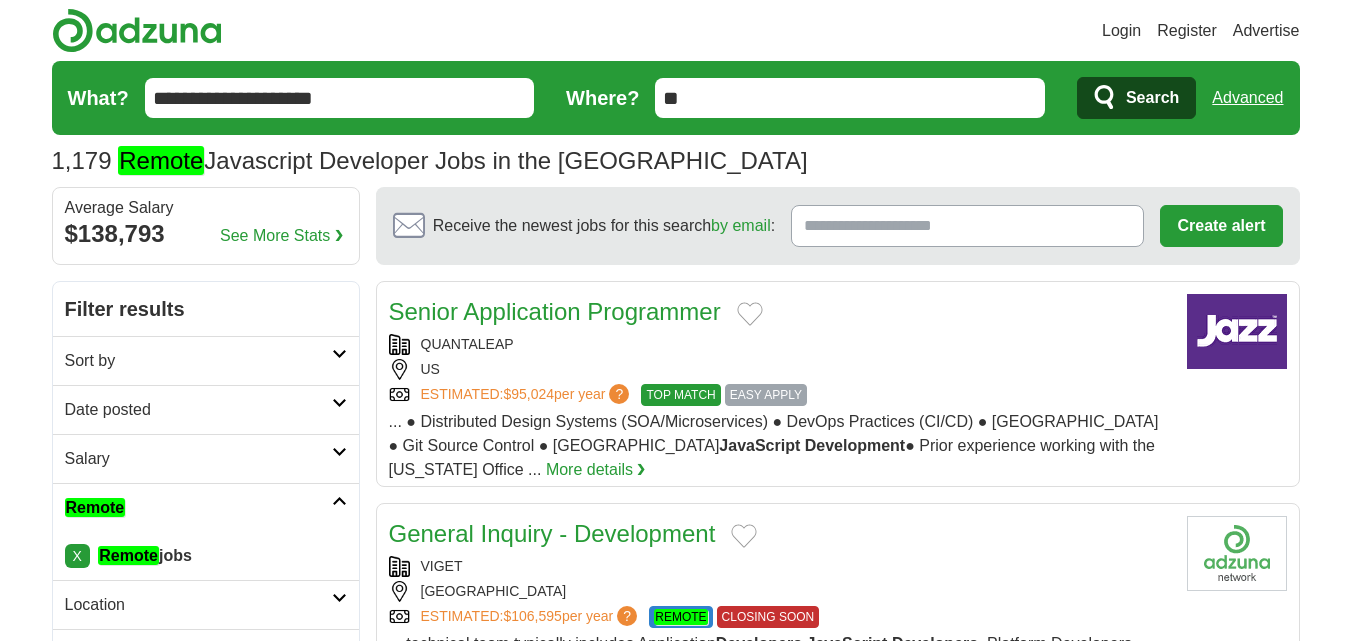 scroll, scrollTop: 0, scrollLeft: 0, axis: both 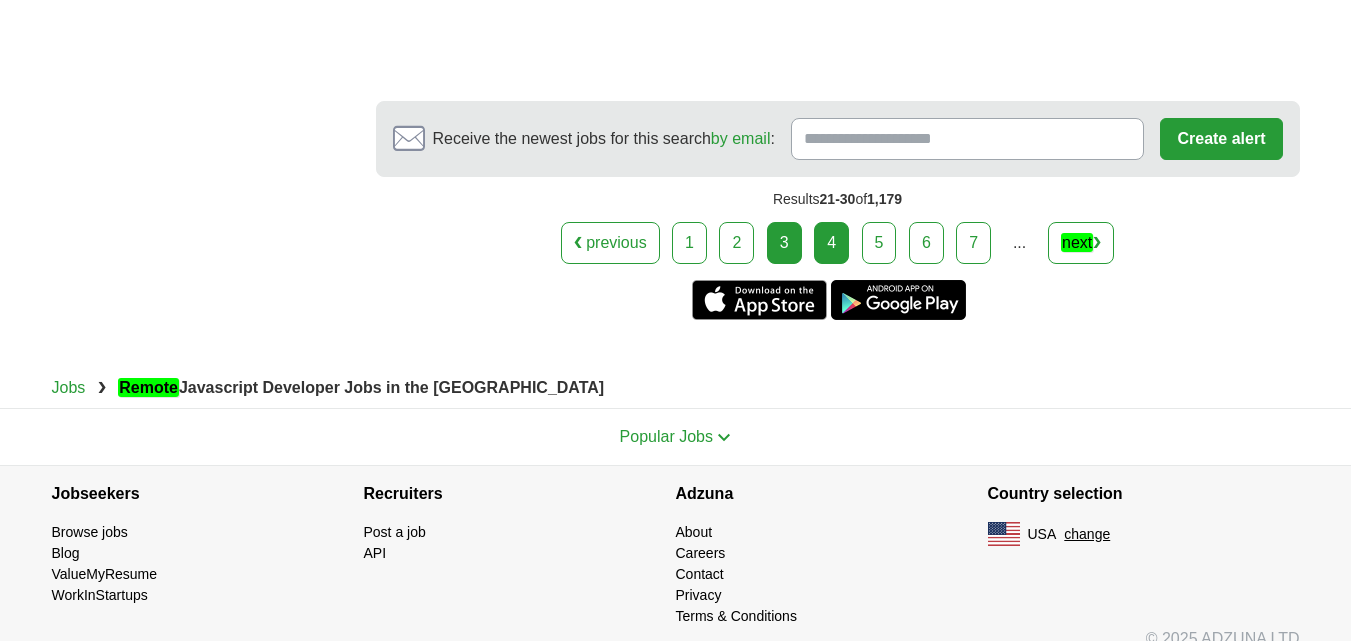click on "4" at bounding box center (831, 243) 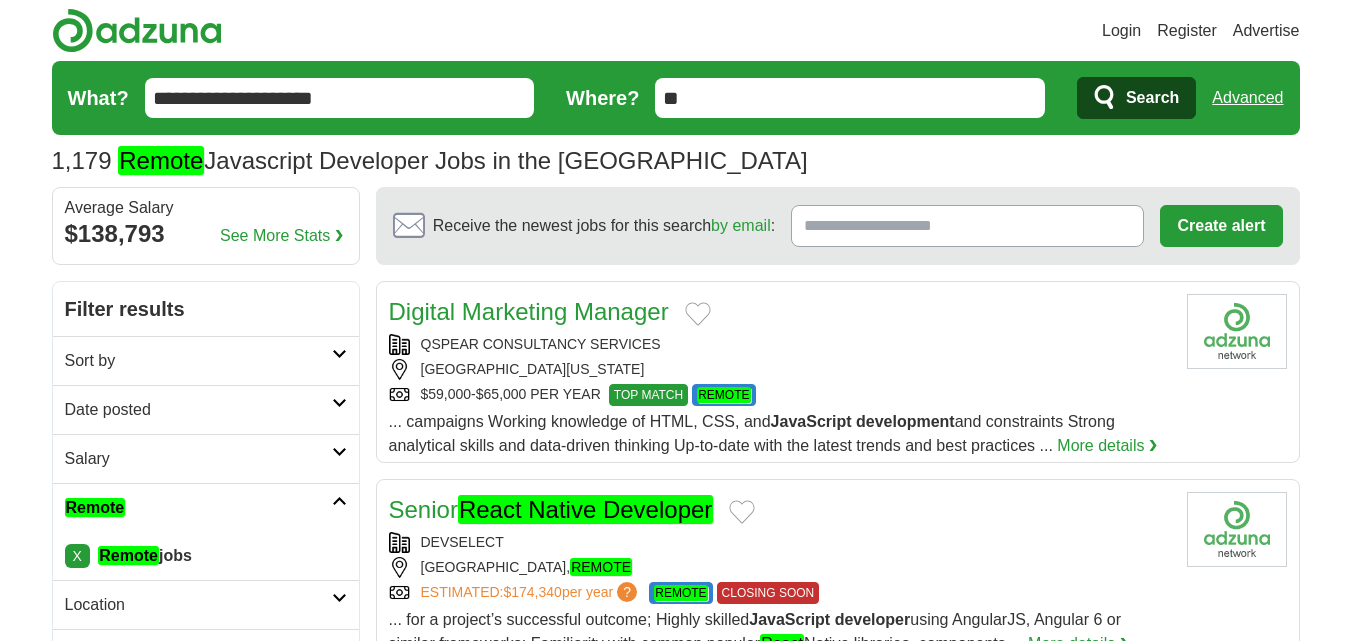 scroll, scrollTop: 0, scrollLeft: 0, axis: both 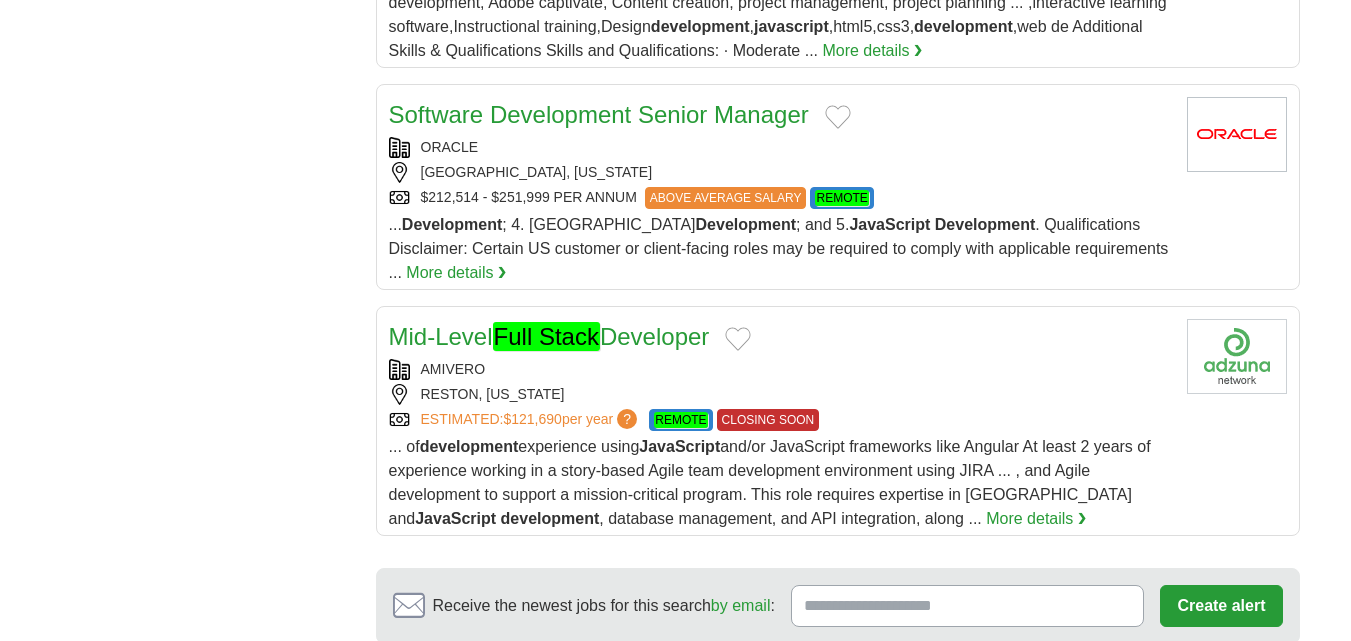 click on "5" at bounding box center (879, 710) 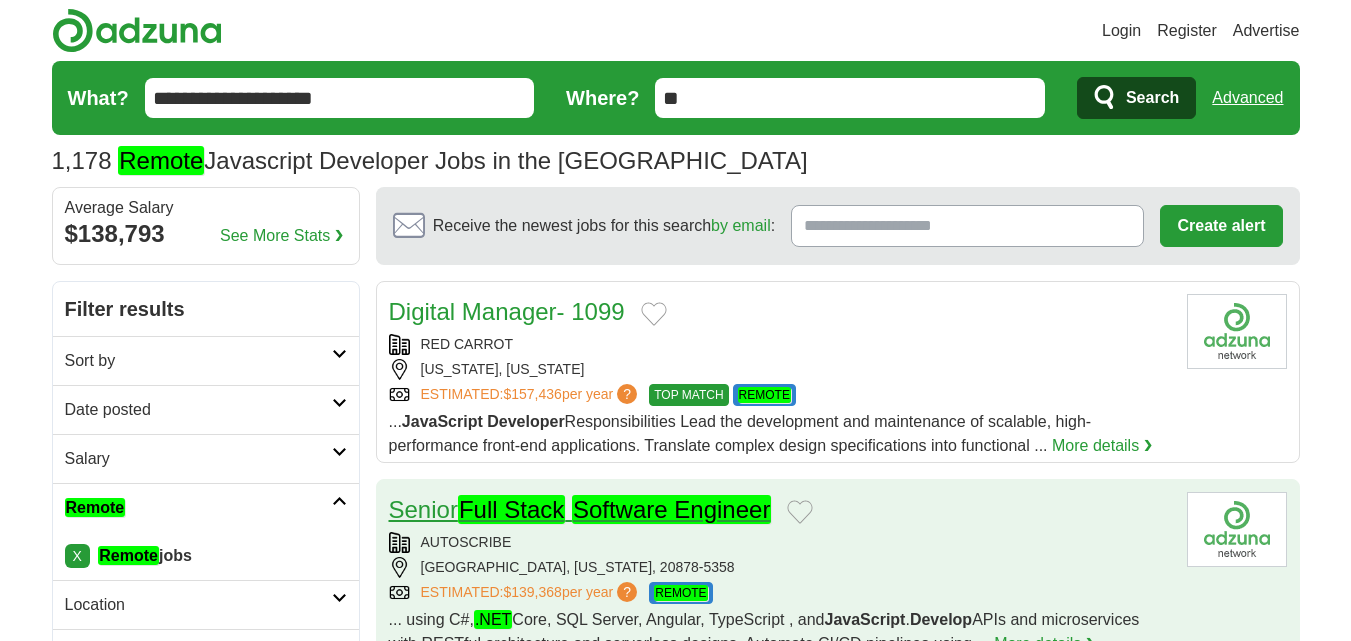 scroll, scrollTop: 200, scrollLeft: 0, axis: vertical 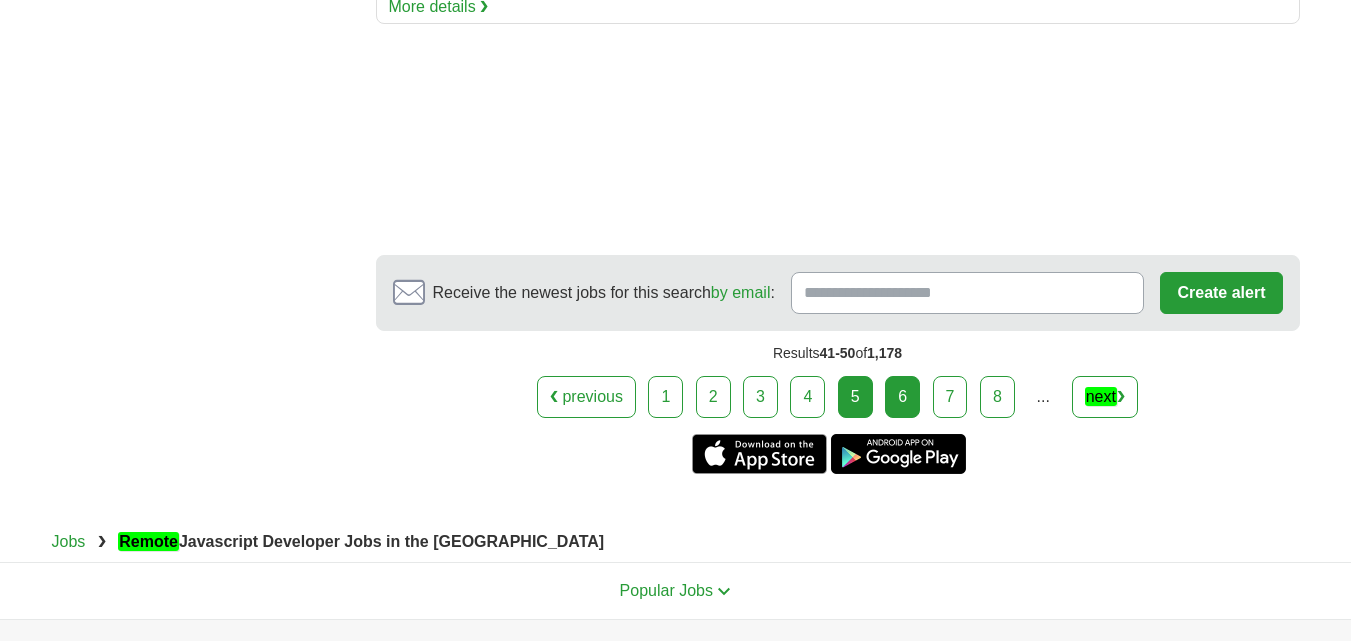click on "6" 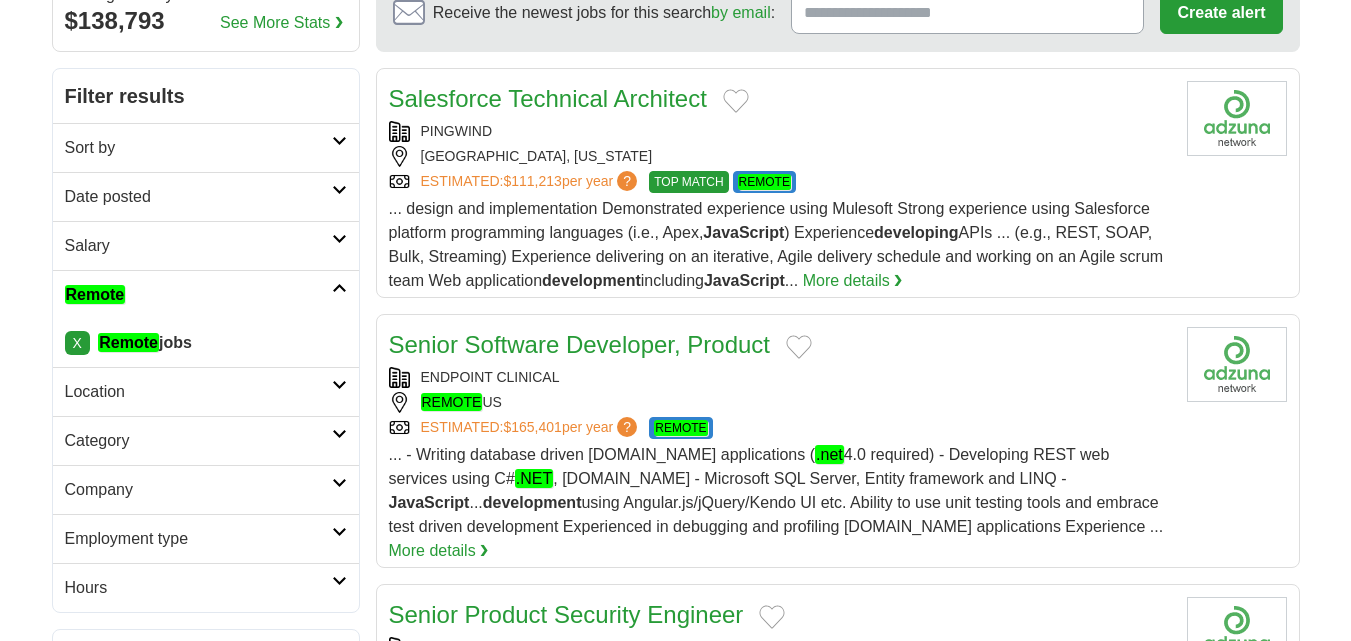 scroll, scrollTop: 332, scrollLeft: 0, axis: vertical 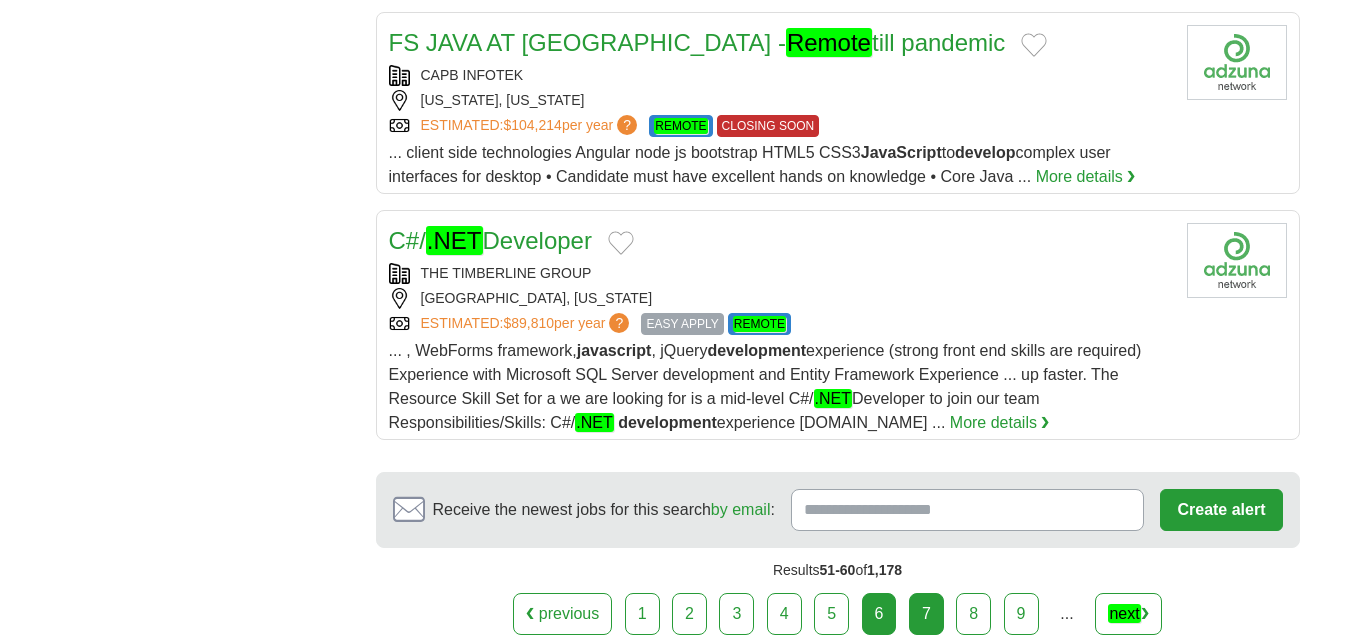 click on "7" at bounding box center (926, 614) 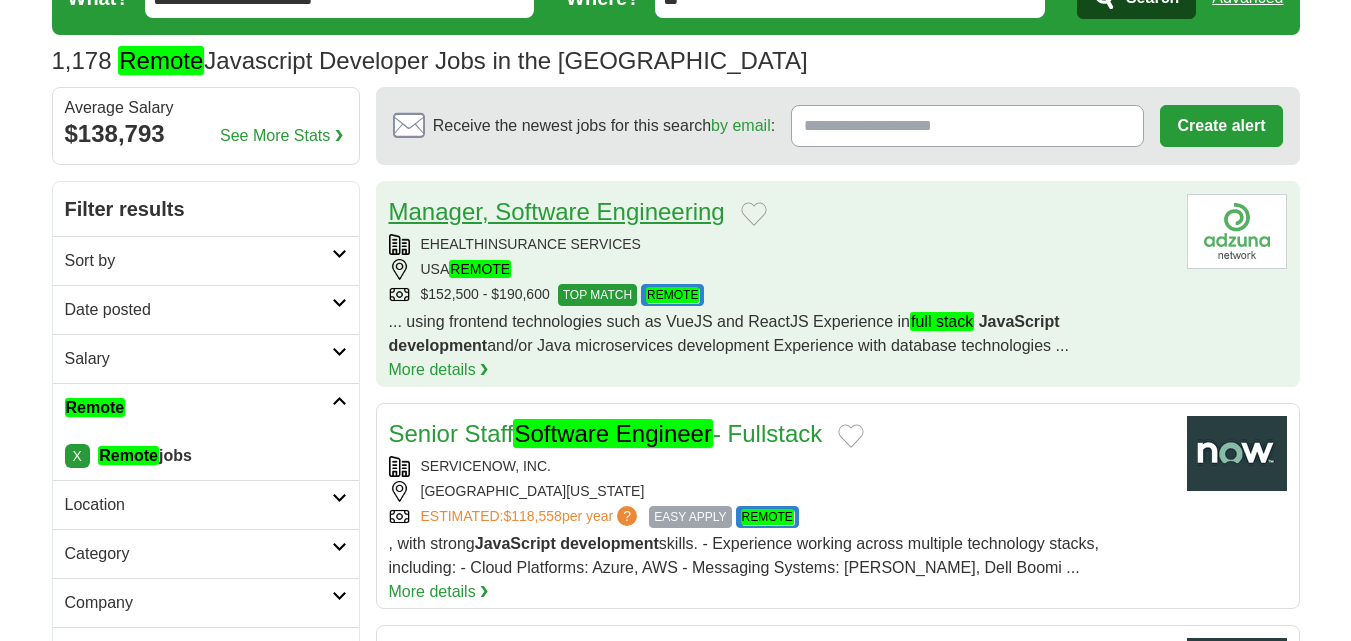 scroll, scrollTop: 100, scrollLeft: 0, axis: vertical 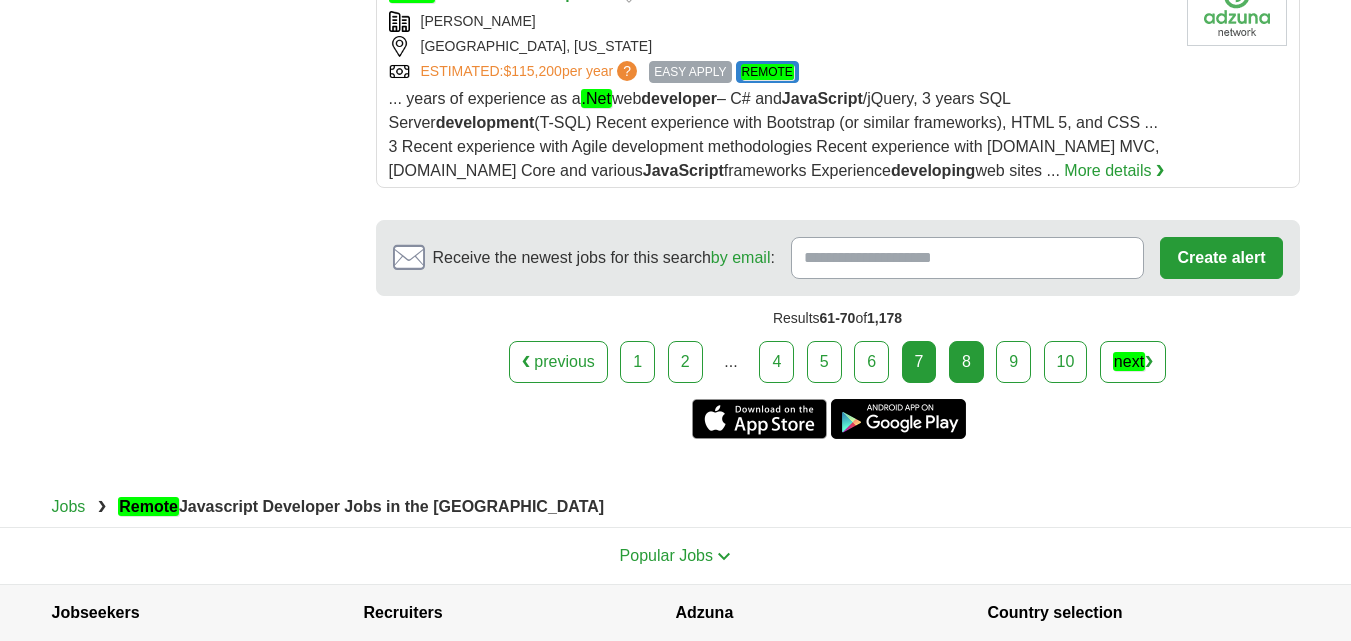 click on "8" at bounding box center (966, 362) 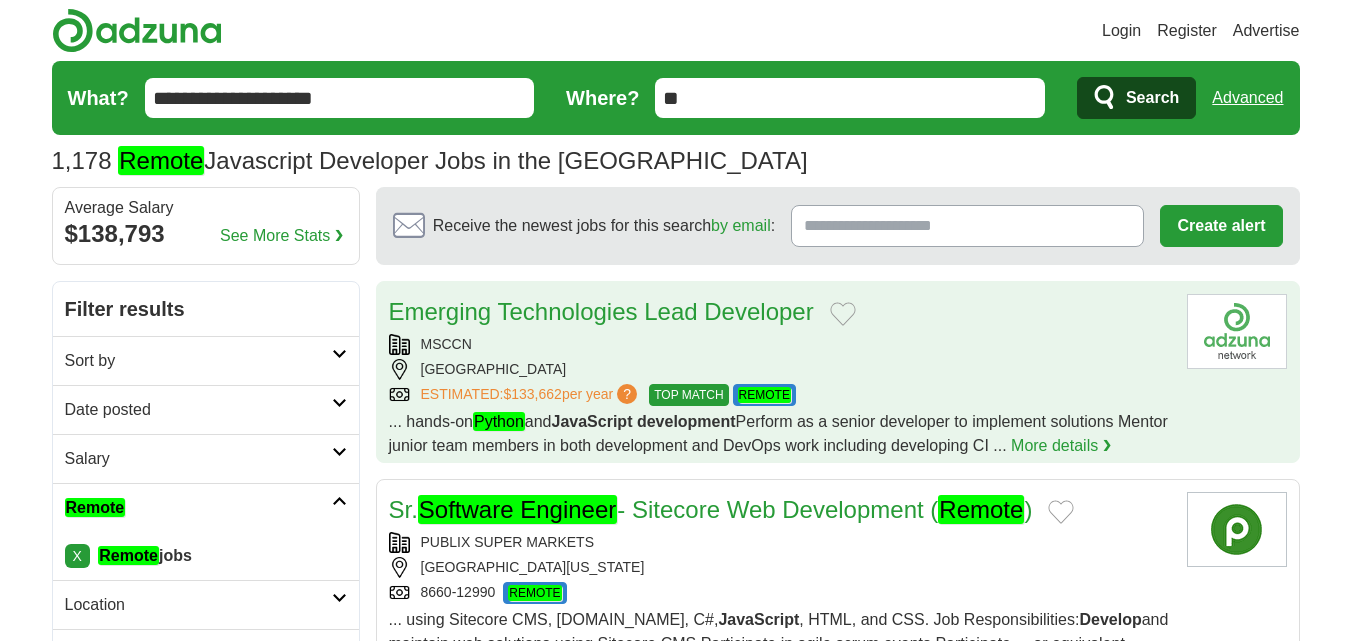 scroll, scrollTop: 0, scrollLeft: 0, axis: both 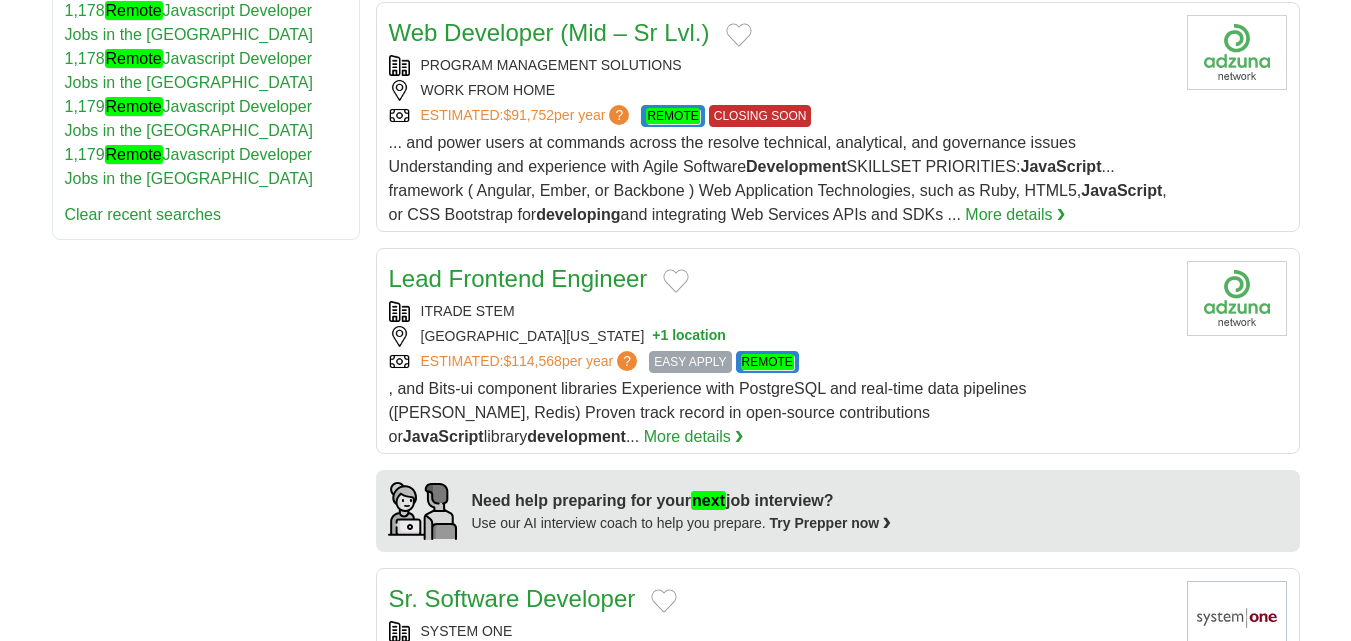 click on "Login
Register
Advertise
1,178
Remote  Javascript Developer Jobs in the US
Salary
Salary
Select a salary range
Salary from
from $10,000
from $20,000
from $40,000
from $60,000
from $80,000
from $100,000
per year" at bounding box center [676, 235] 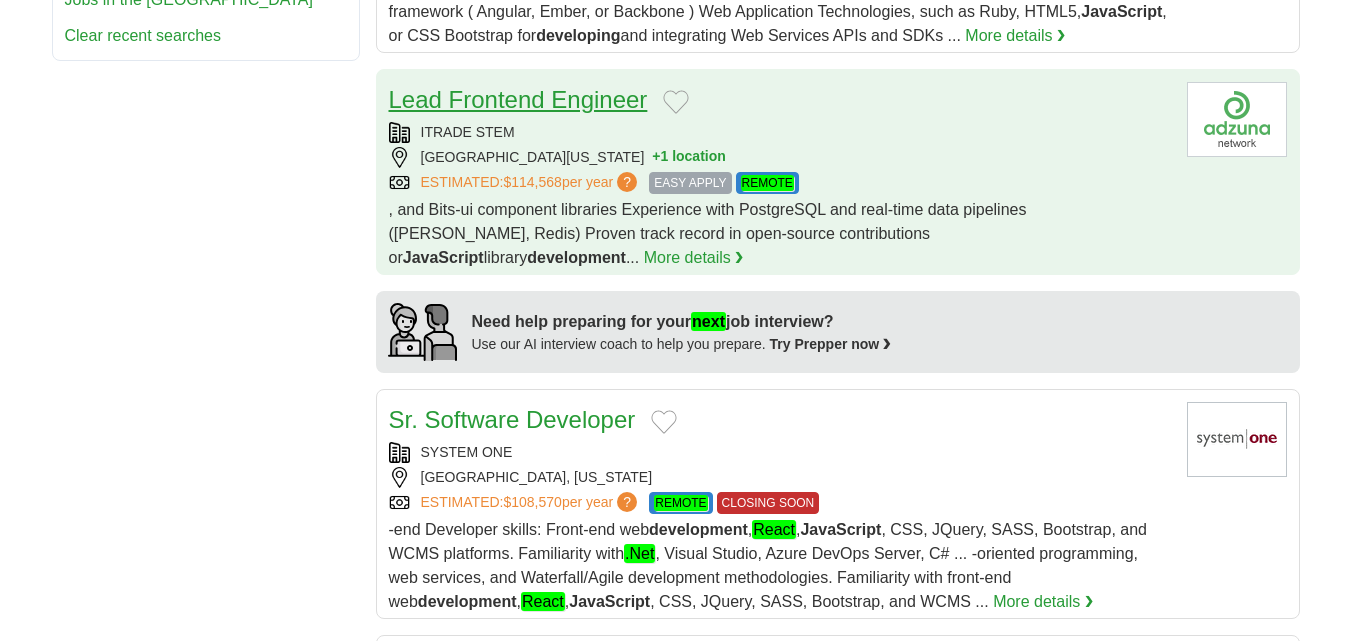scroll, scrollTop: 1500, scrollLeft: 0, axis: vertical 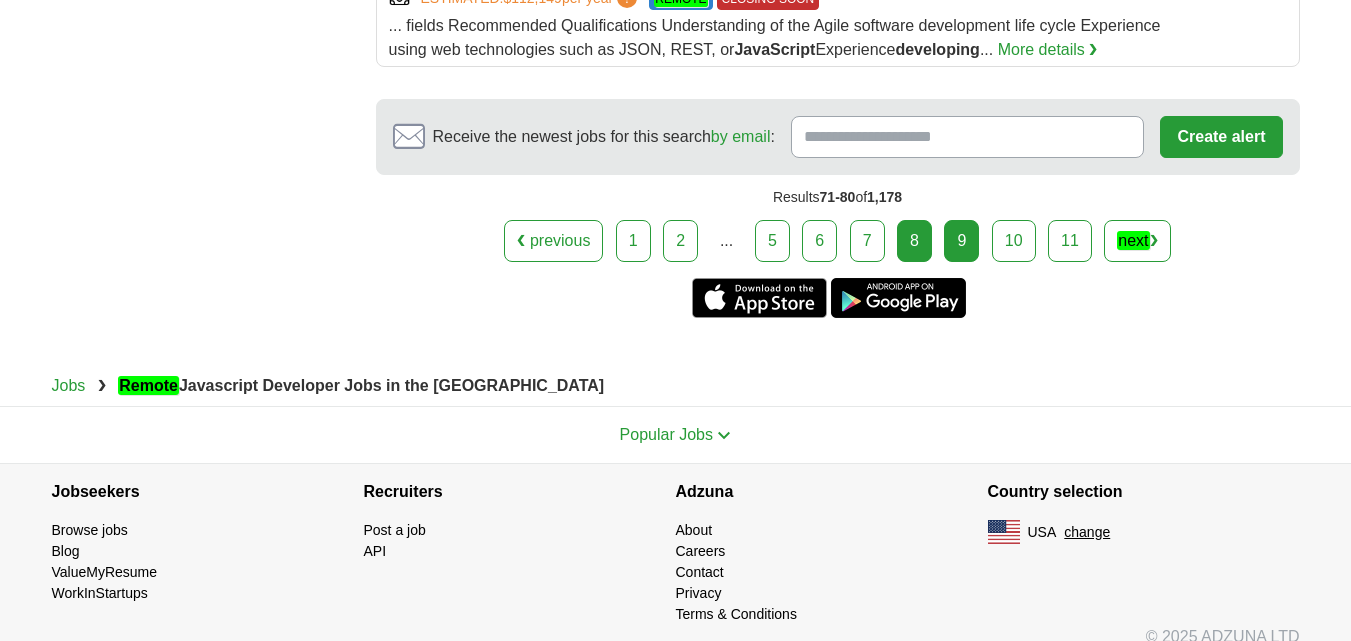 click on "9" at bounding box center [961, 241] 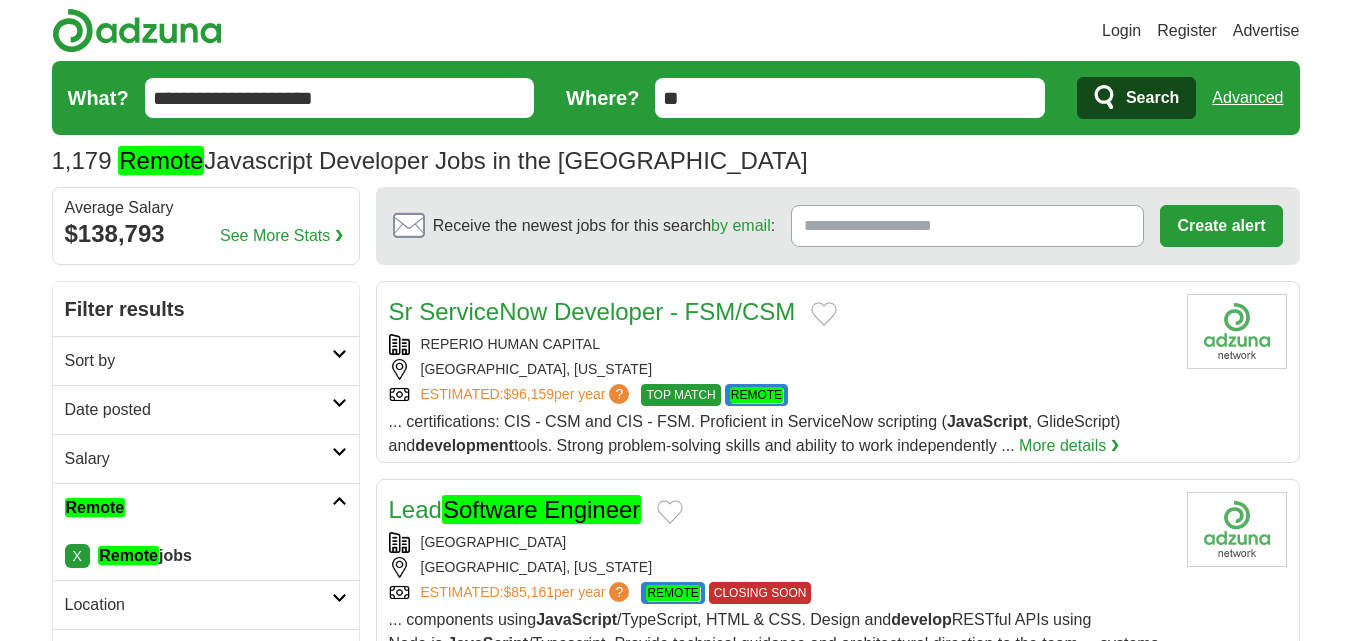 scroll, scrollTop: 200, scrollLeft: 0, axis: vertical 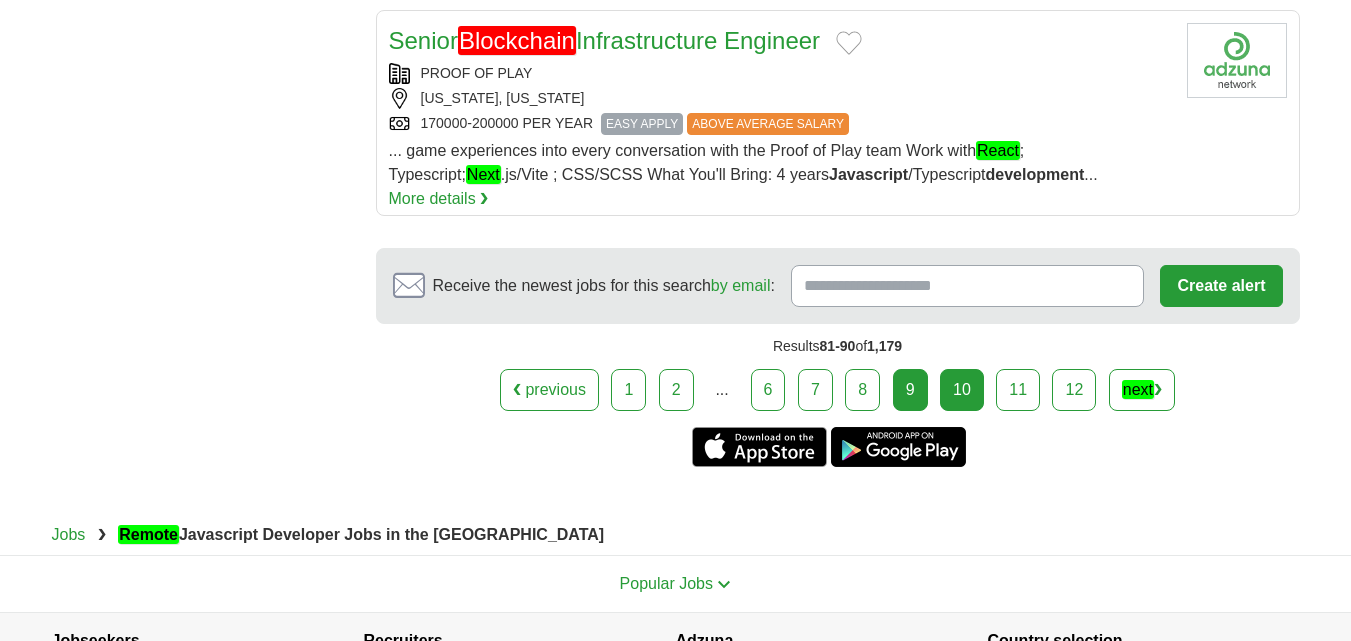 click on "10" at bounding box center (962, 390) 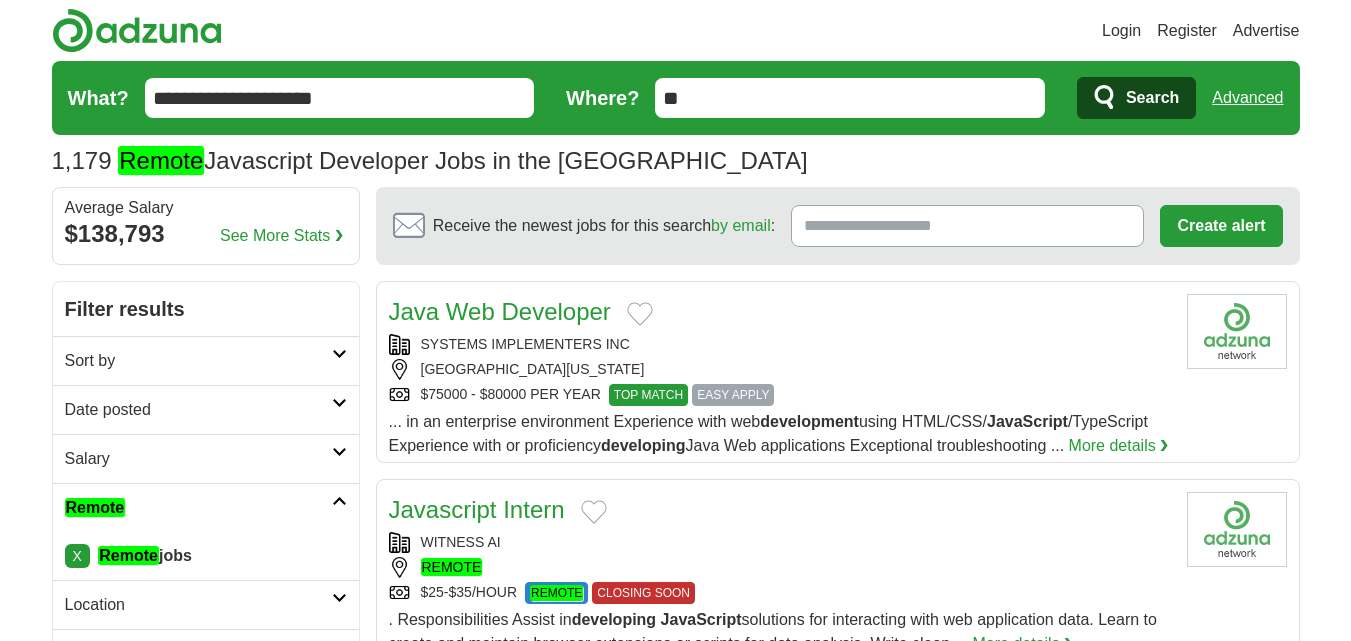 scroll, scrollTop: 0, scrollLeft: 0, axis: both 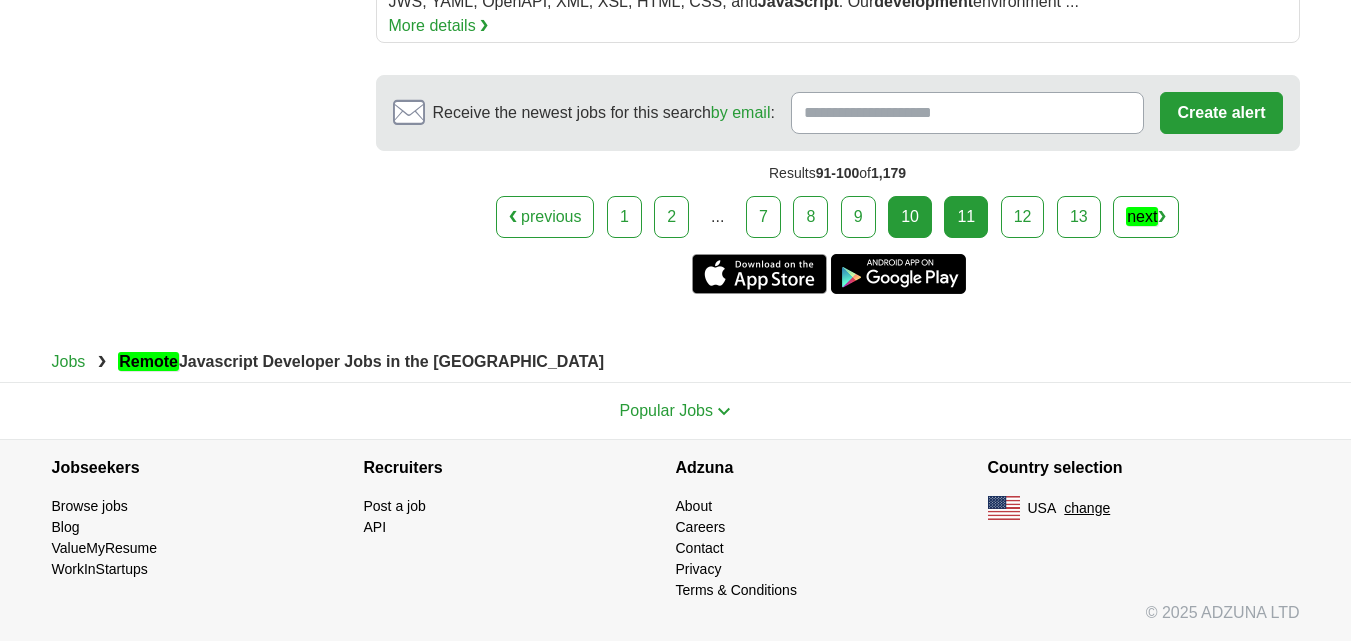 click on "11" at bounding box center [966, 217] 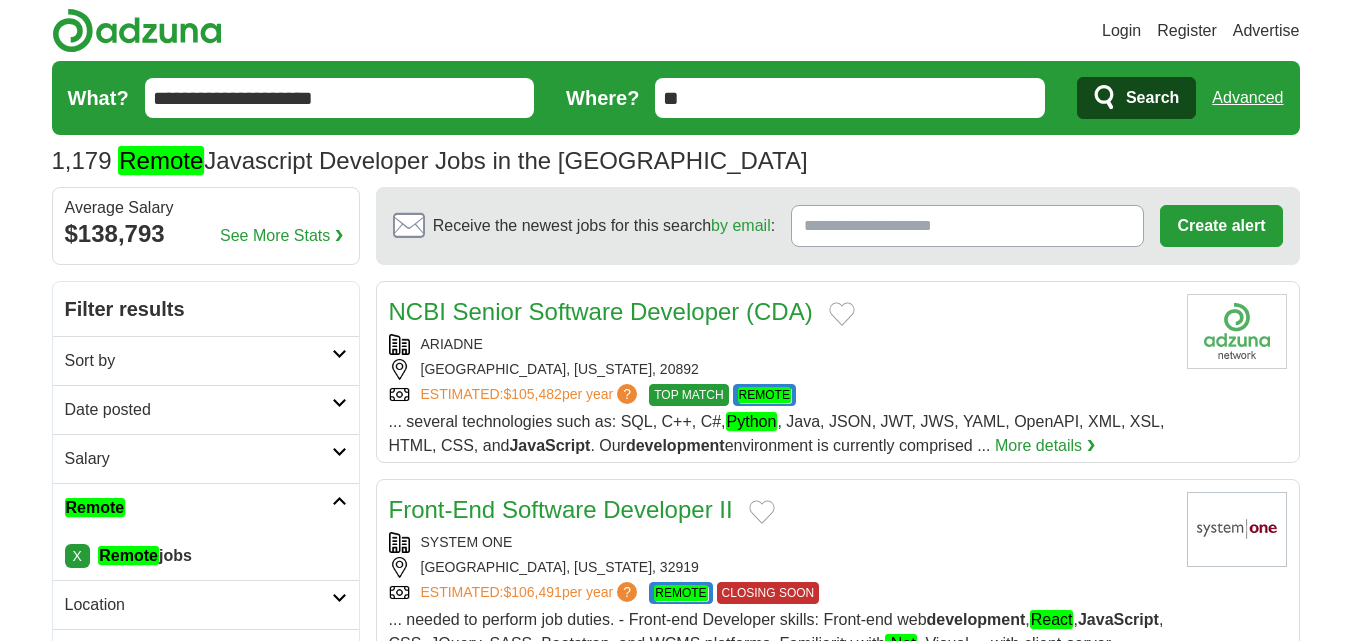 scroll, scrollTop: 0, scrollLeft: 0, axis: both 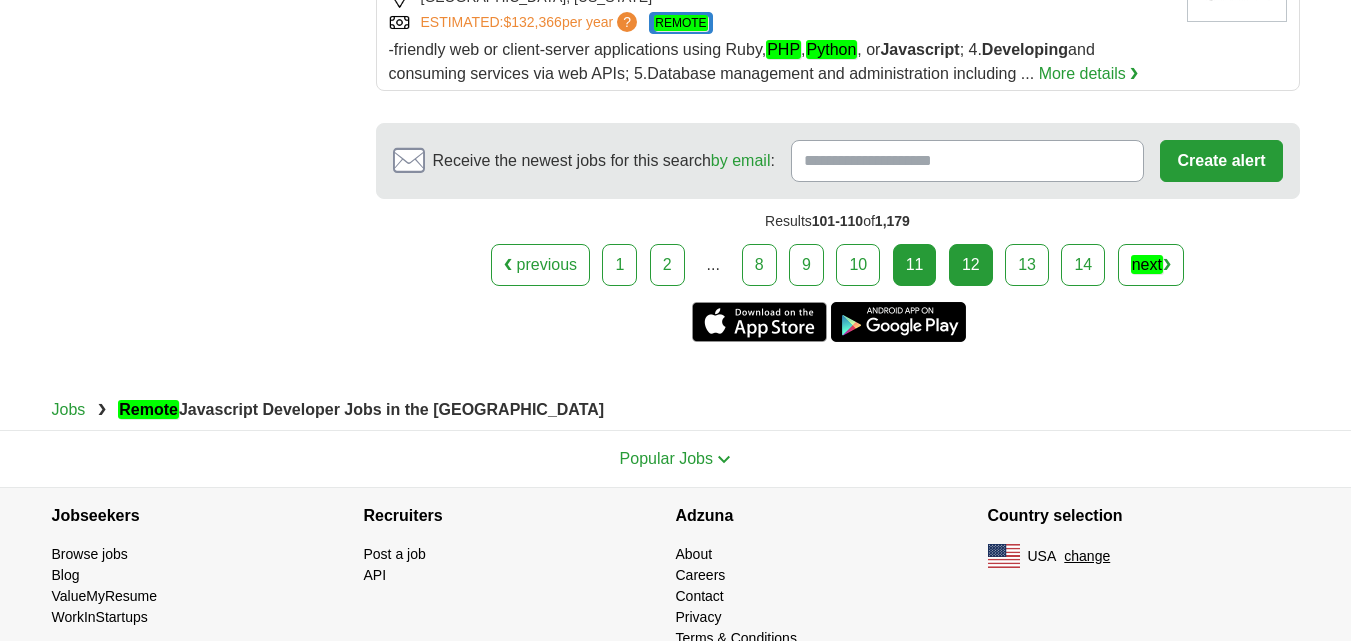 click on "12" at bounding box center [971, 265] 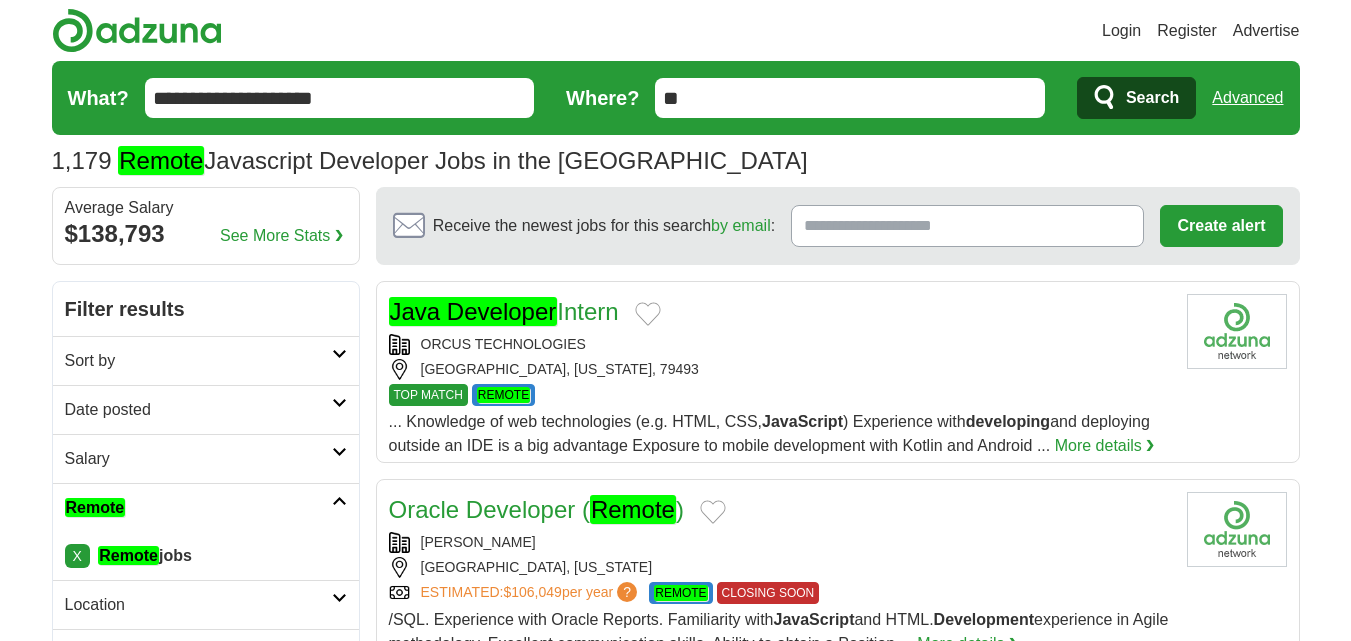 scroll, scrollTop: 0, scrollLeft: 0, axis: both 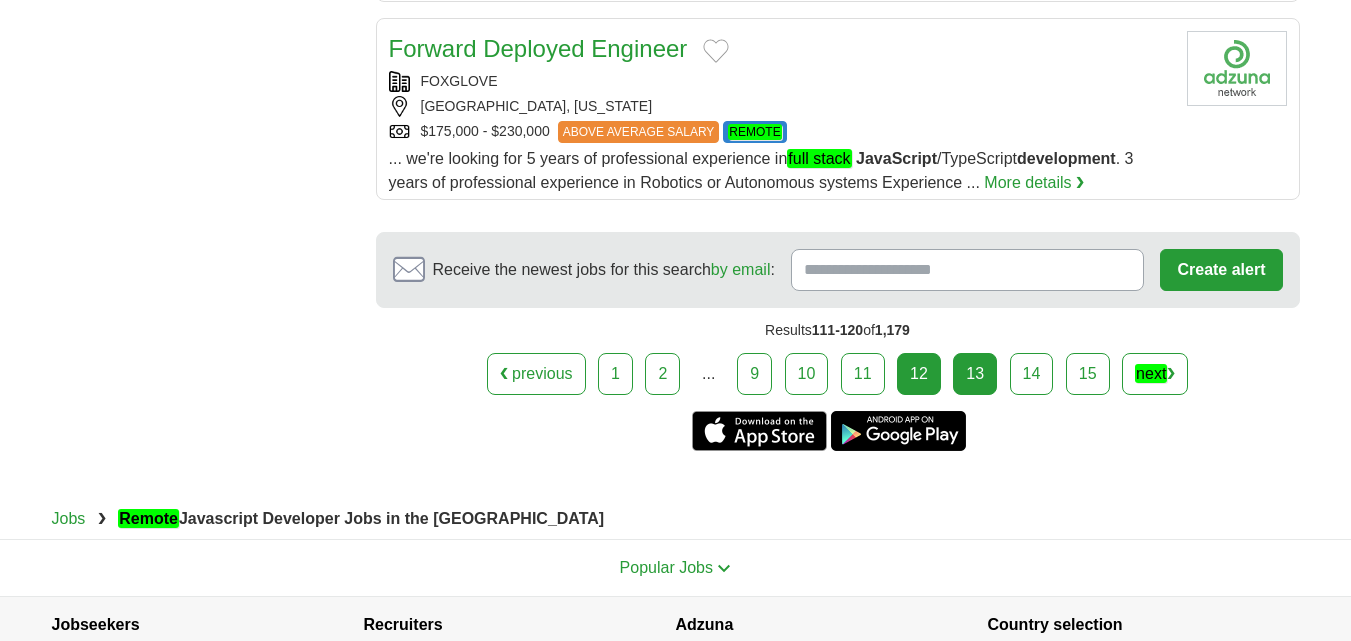 click on "13" at bounding box center [975, 374] 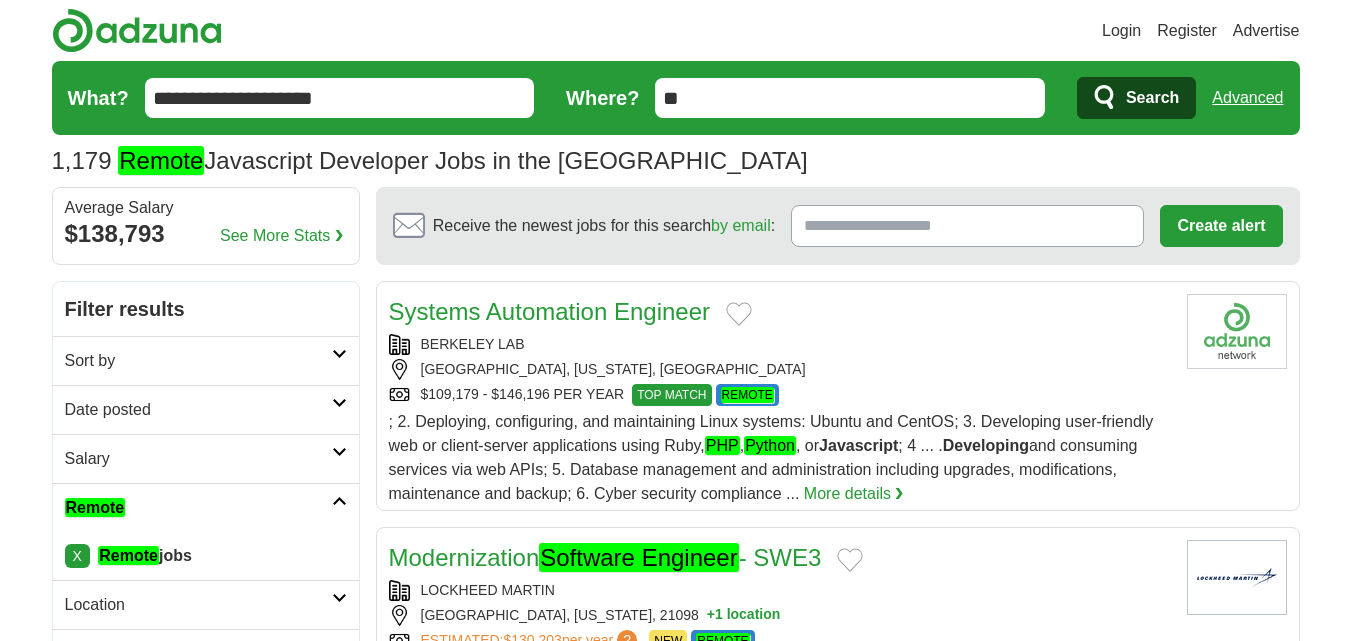 scroll, scrollTop: 300, scrollLeft: 0, axis: vertical 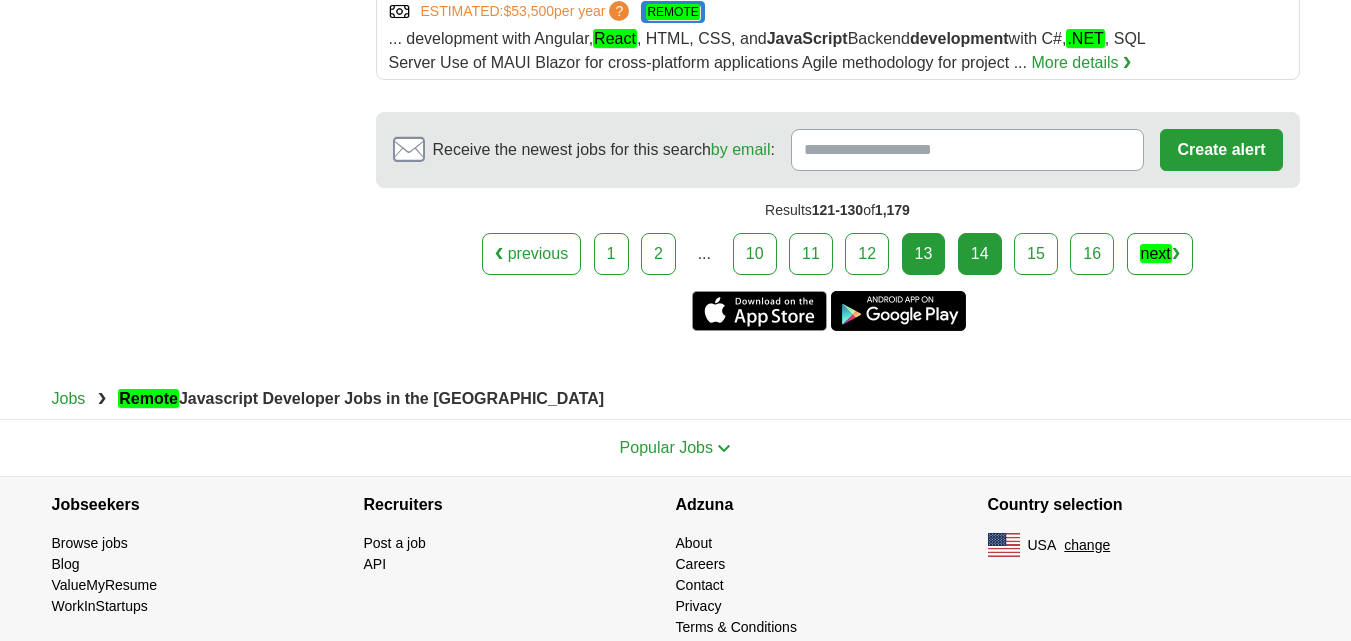 click on "14" at bounding box center (980, 254) 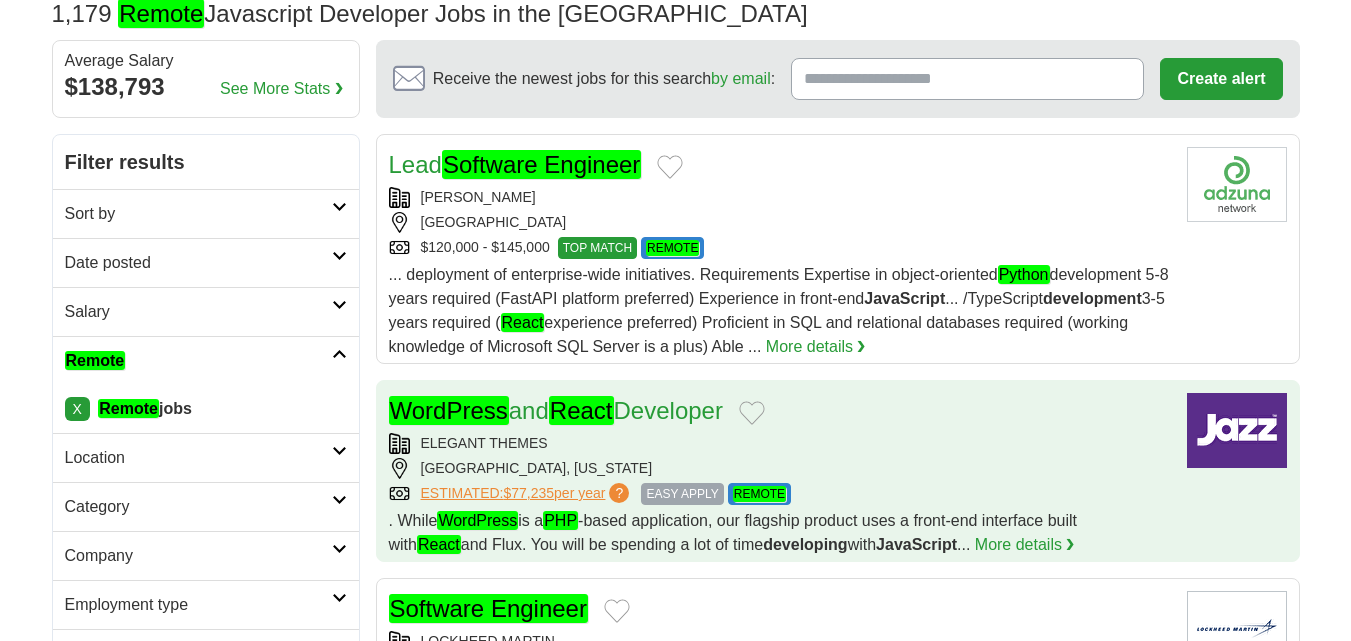 scroll, scrollTop: 300, scrollLeft: 0, axis: vertical 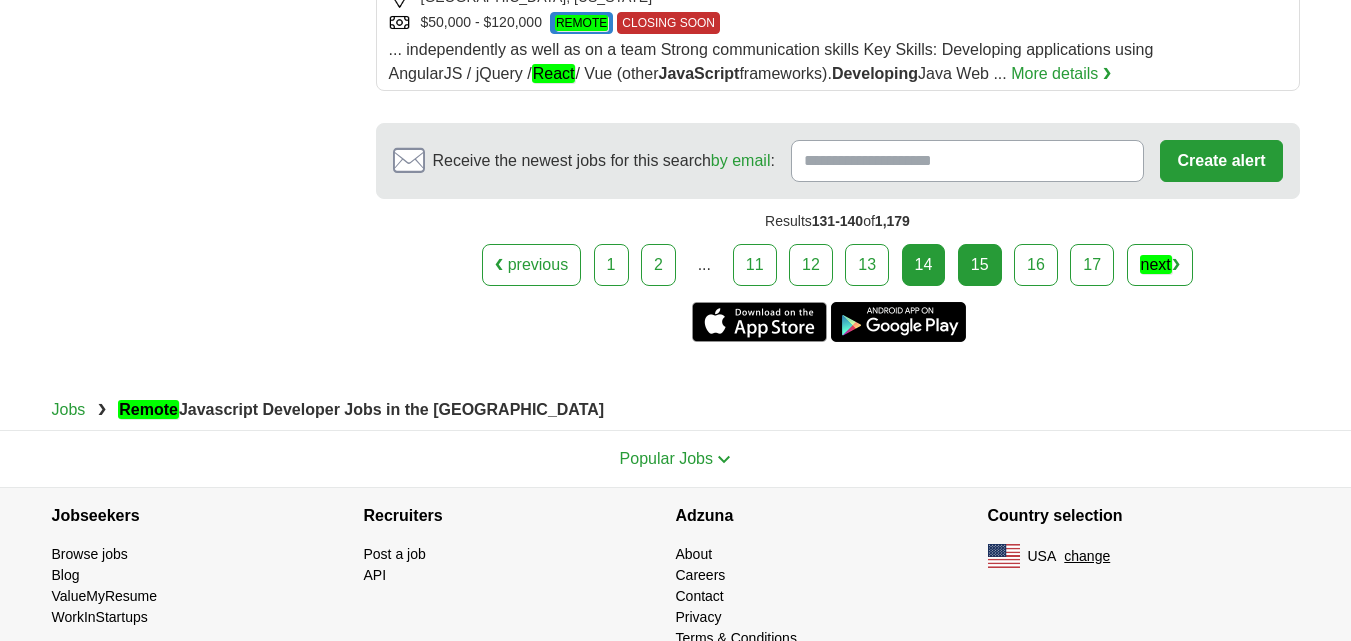 click on "15" at bounding box center (980, 265) 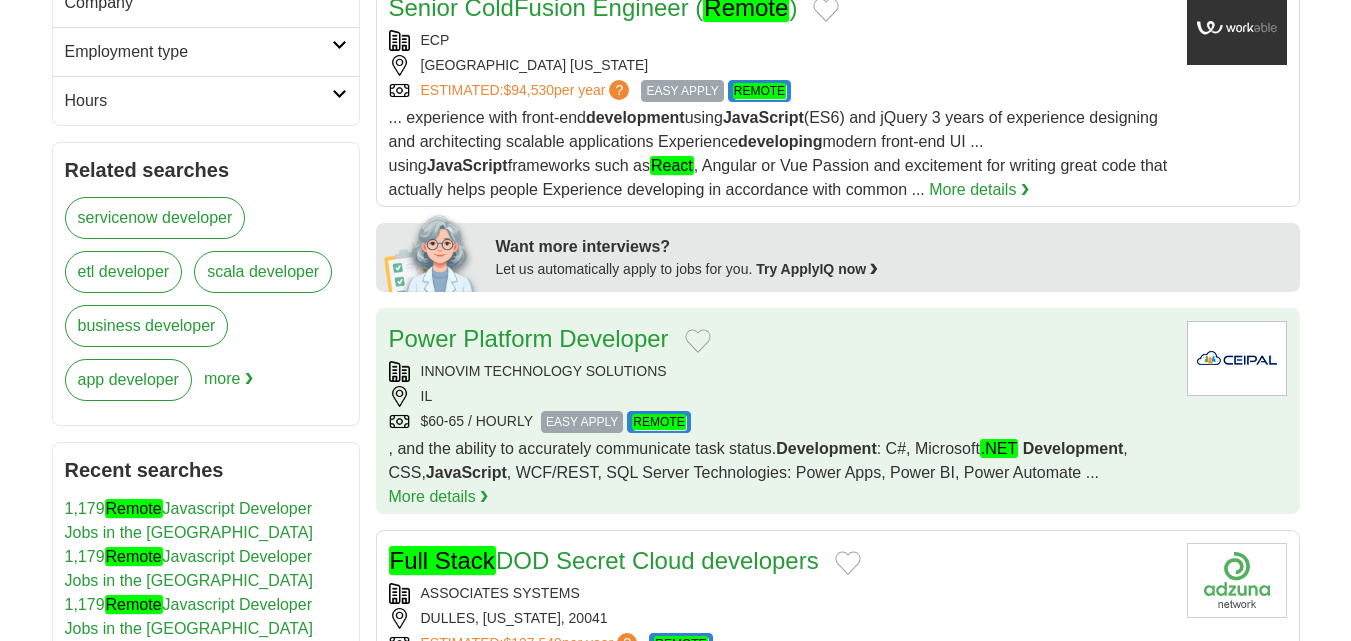 scroll, scrollTop: 700, scrollLeft: 0, axis: vertical 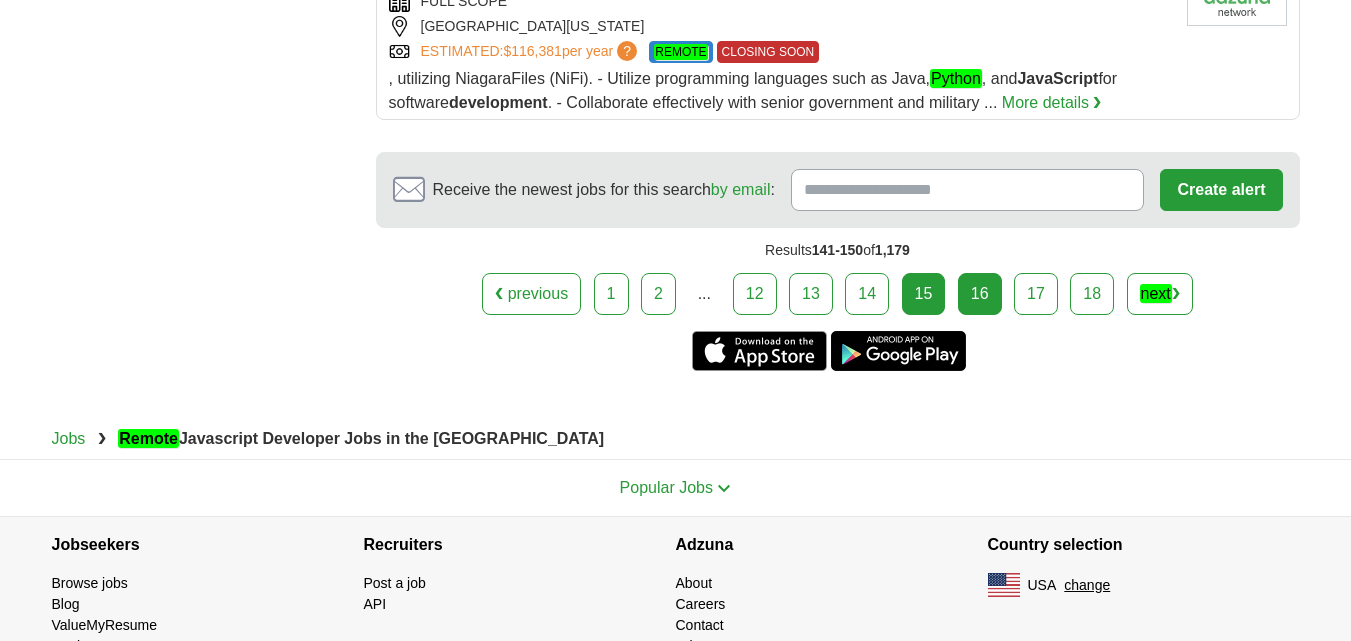 click on "16" at bounding box center [980, 294] 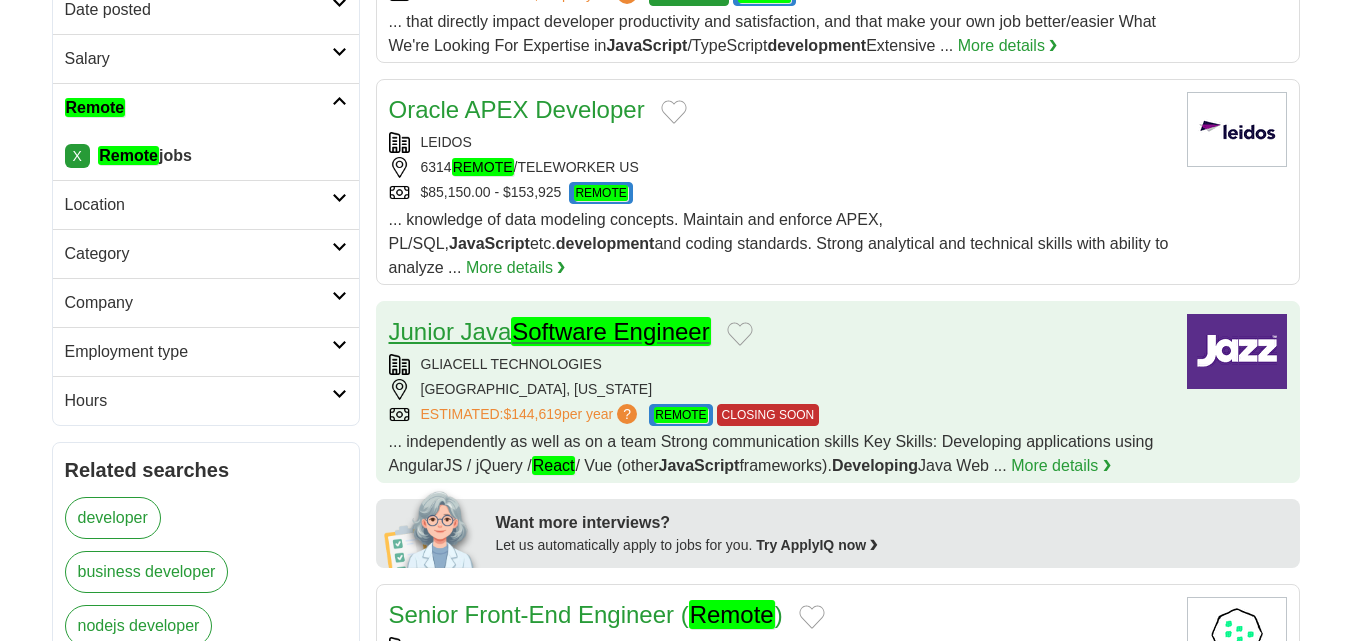 scroll, scrollTop: 400, scrollLeft: 0, axis: vertical 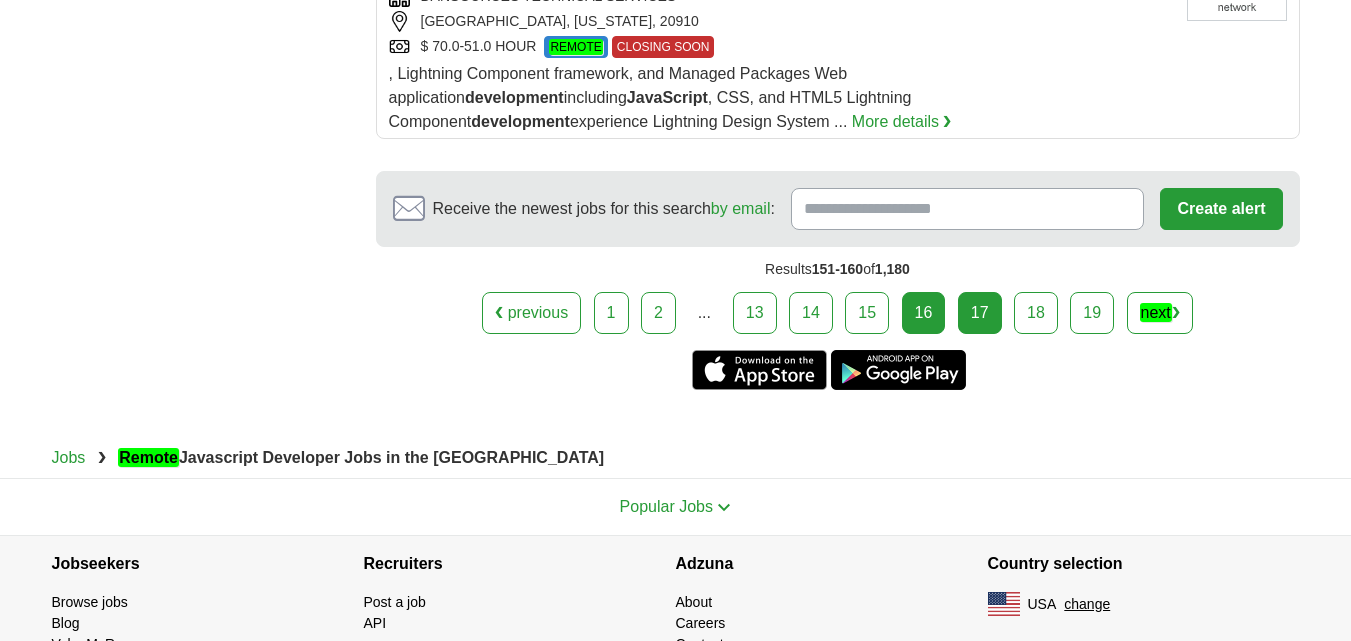 click on "17" at bounding box center [980, 313] 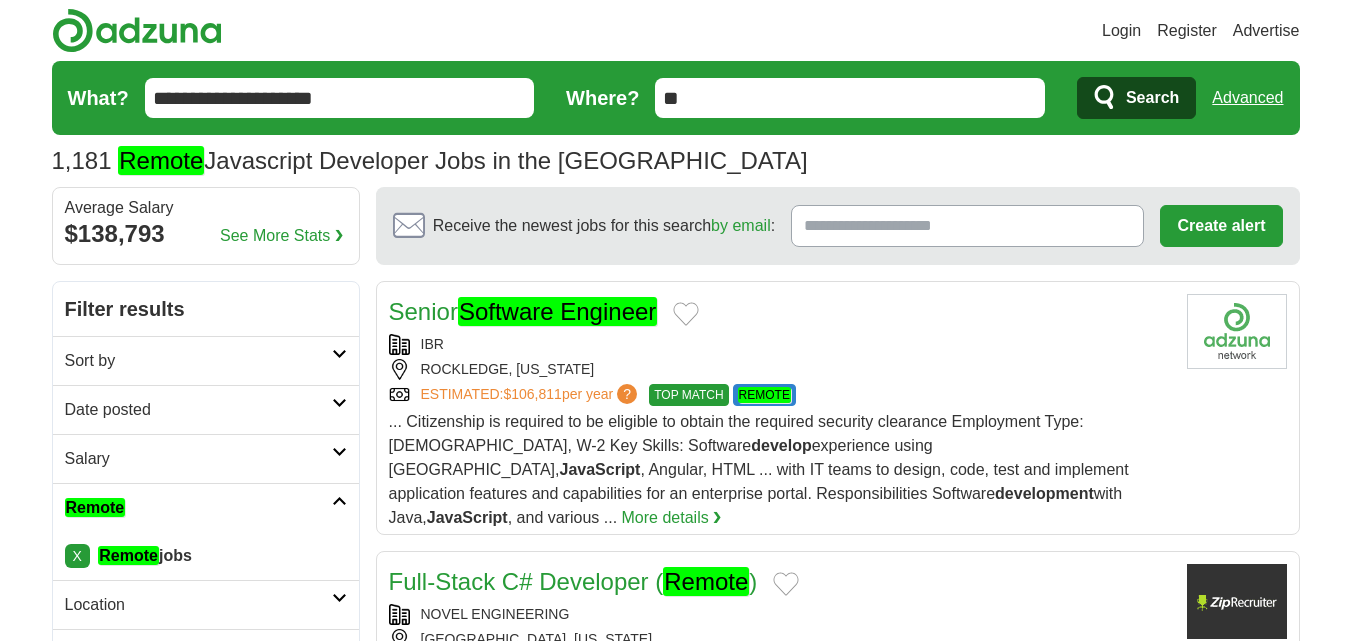 scroll, scrollTop: 0, scrollLeft: 0, axis: both 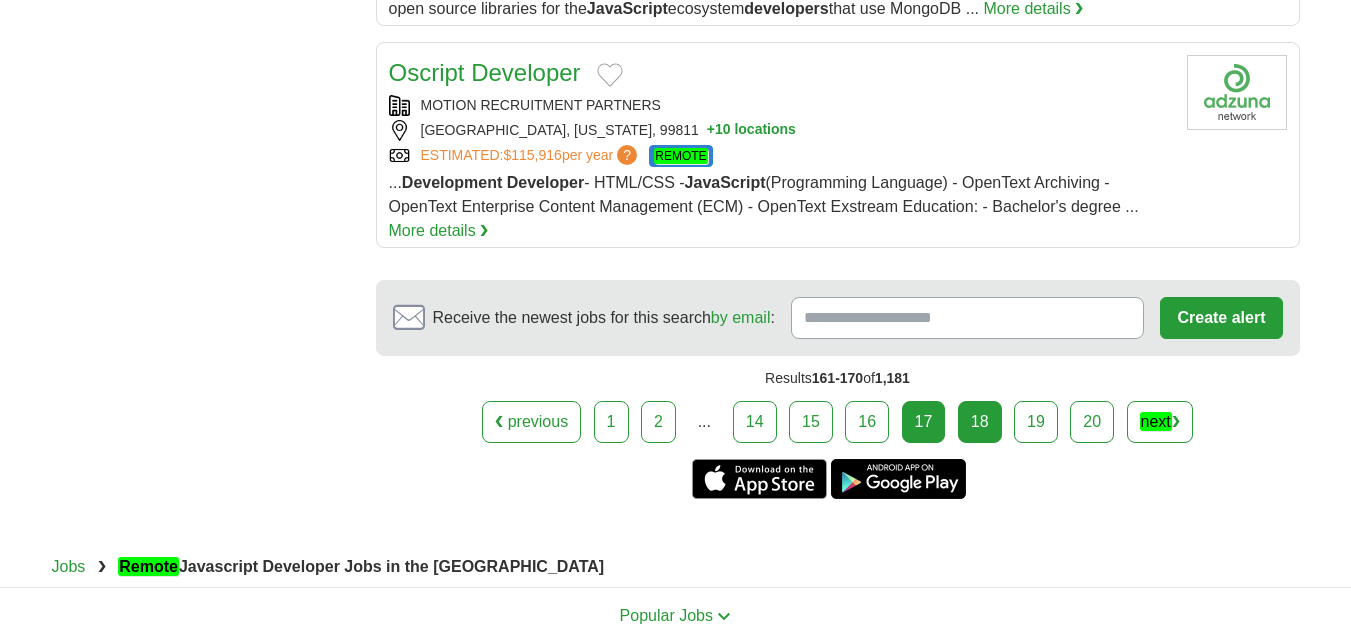 click on "18" at bounding box center [980, 422] 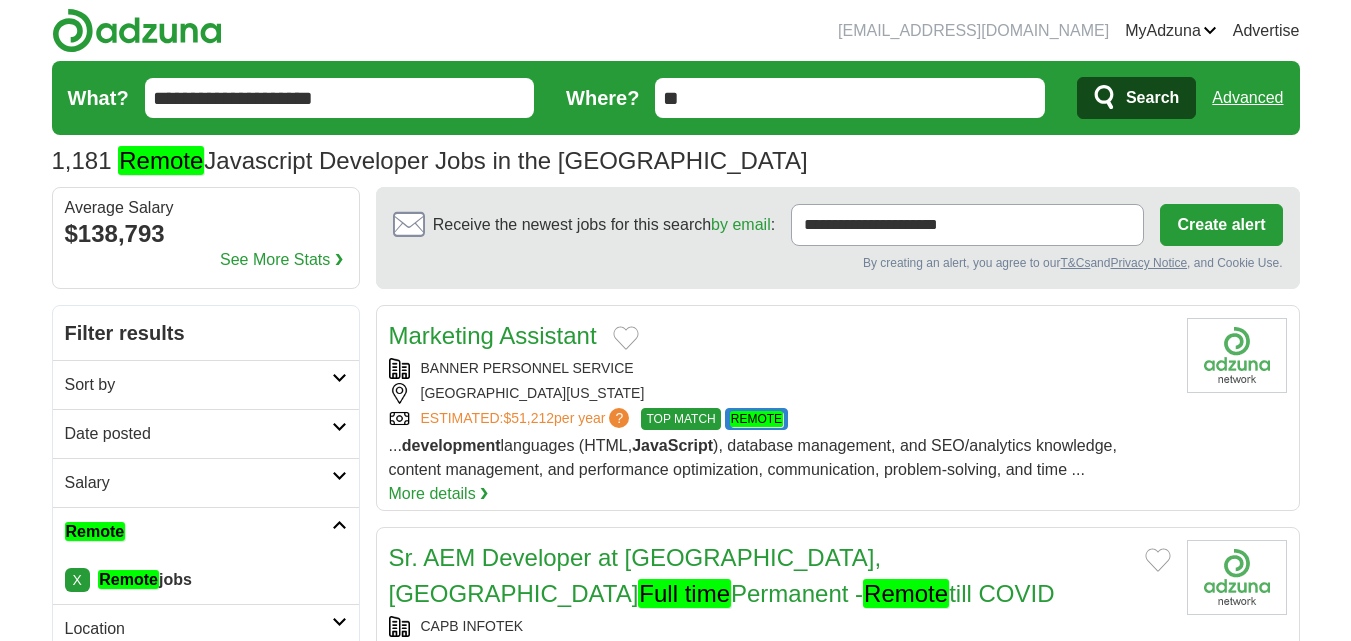 scroll, scrollTop: 0, scrollLeft: 0, axis: both 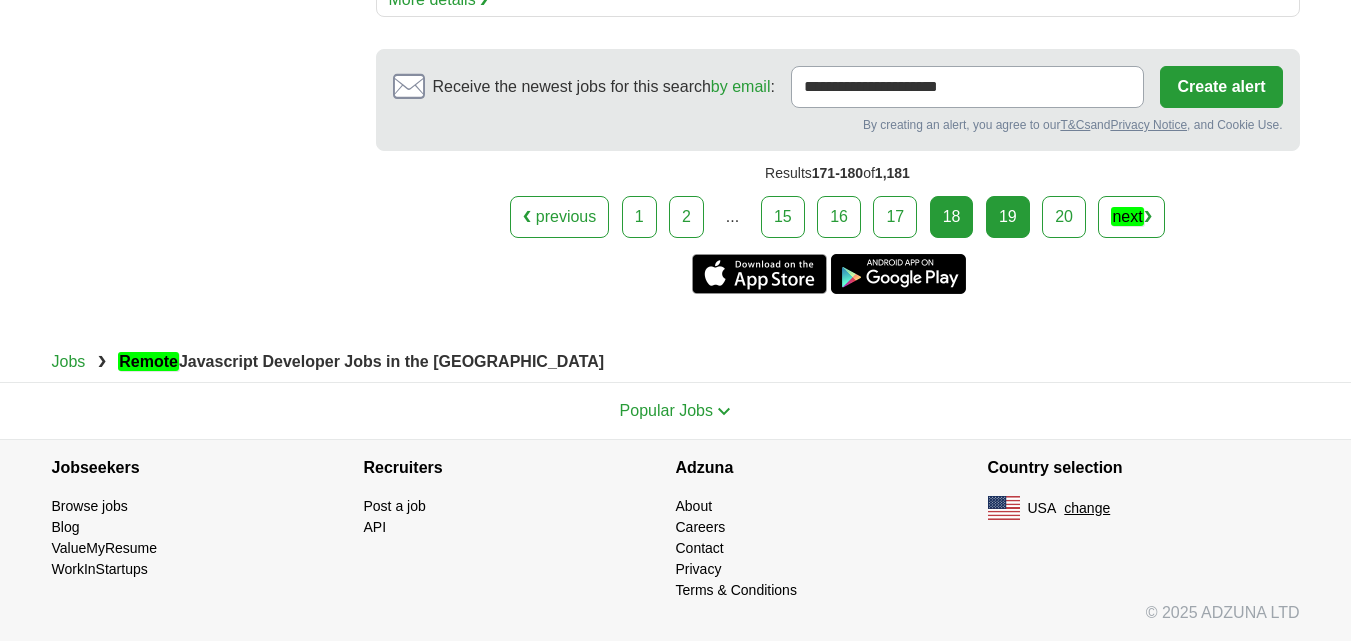click on "19" at bounding box center (1008, 217) 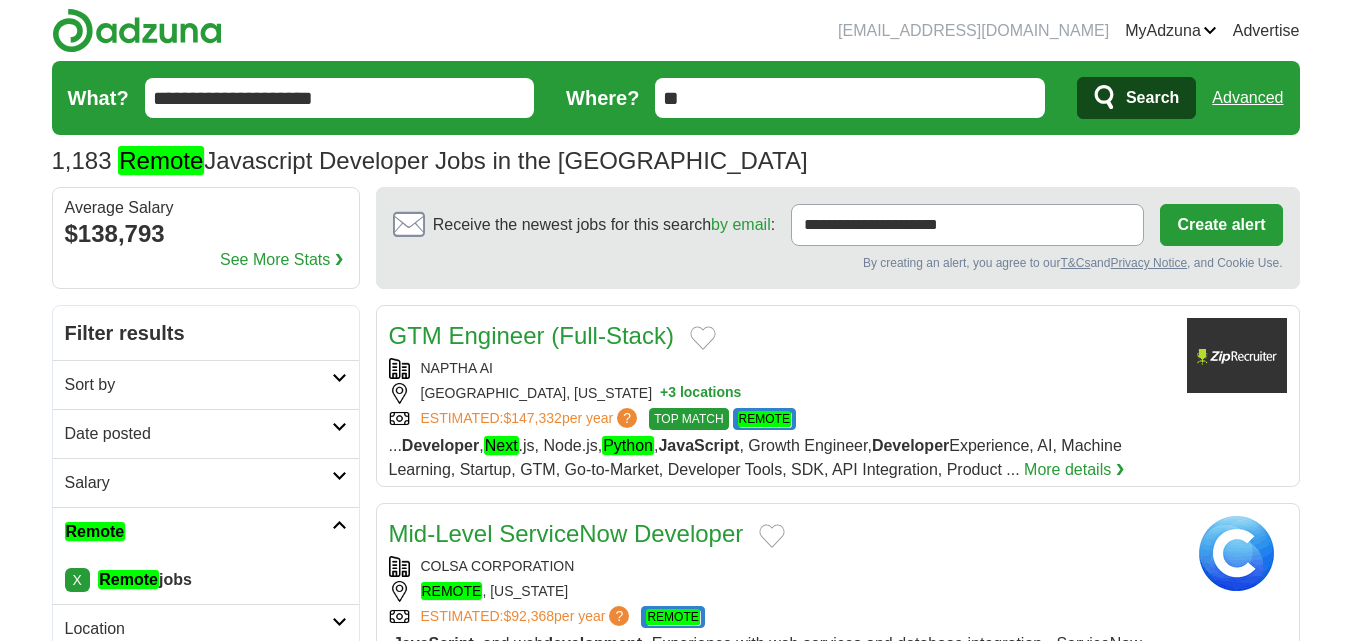 scroll, scrollTop: 300, scrollLeft: 0, axis: vertical 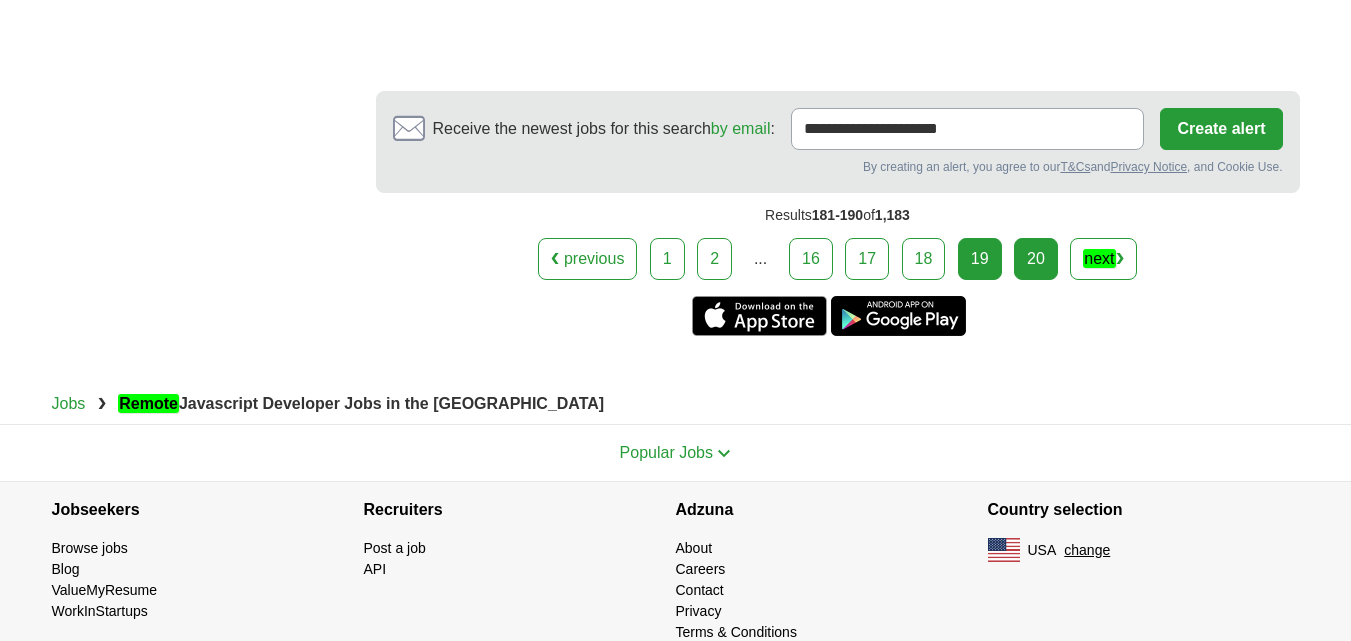 click on "20" at bounding box center [1036, 259] 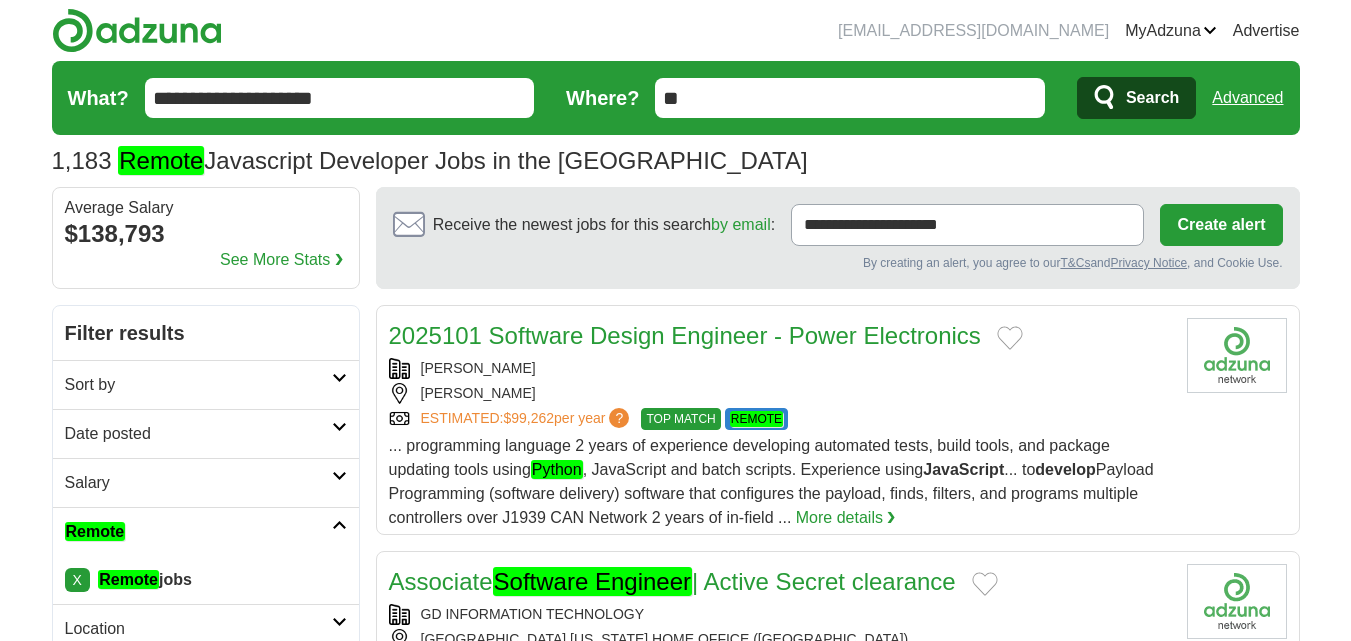 scroll, scrollTop: 0, scrollLeft: 0, axis: both 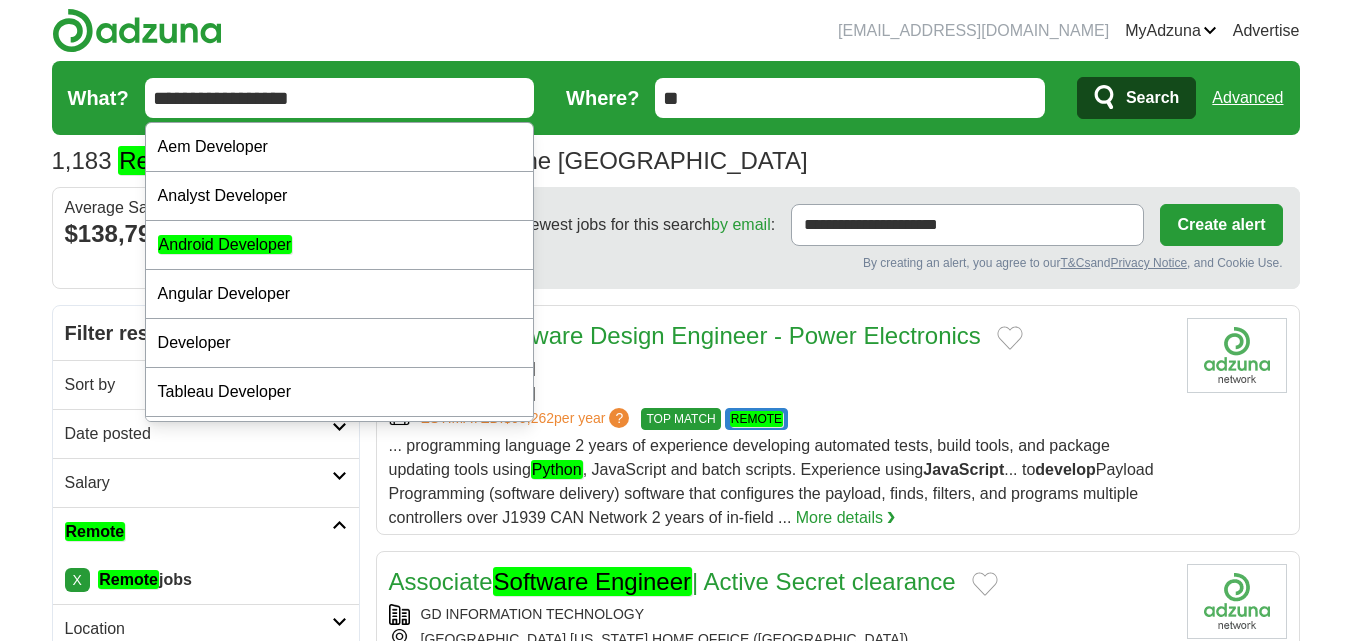 type on "**********" 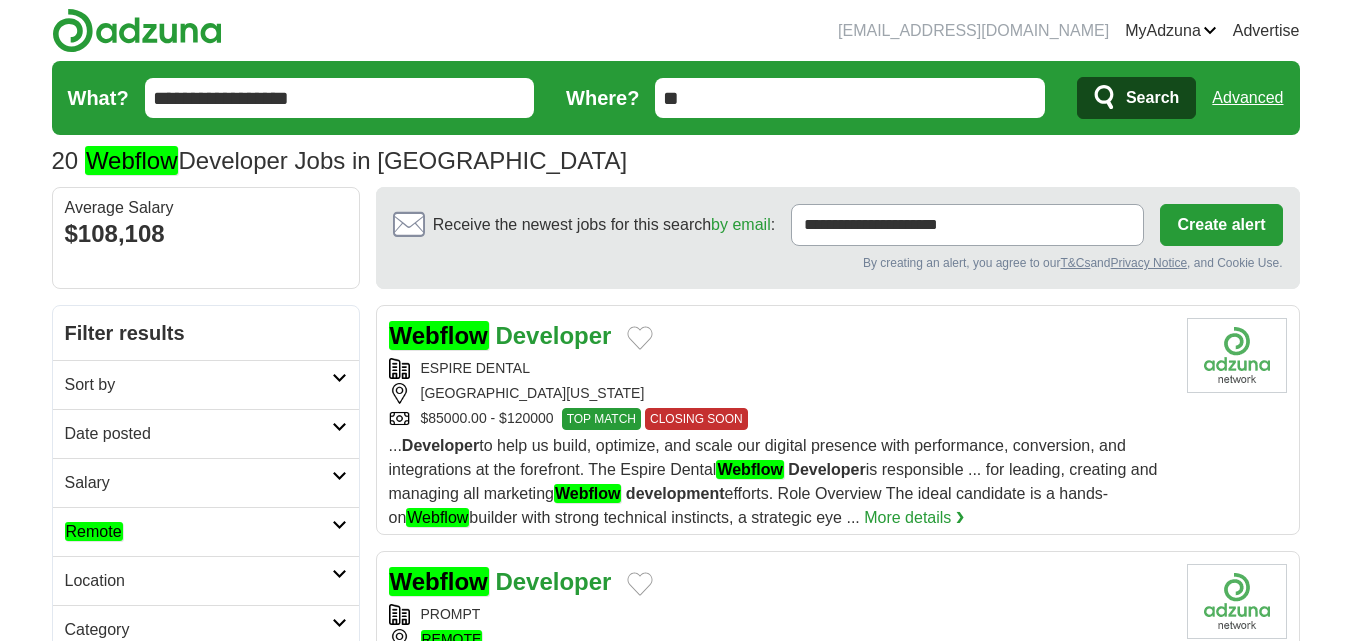 scroll, scrollTop: 0, scrollLeft: 0, axis: both 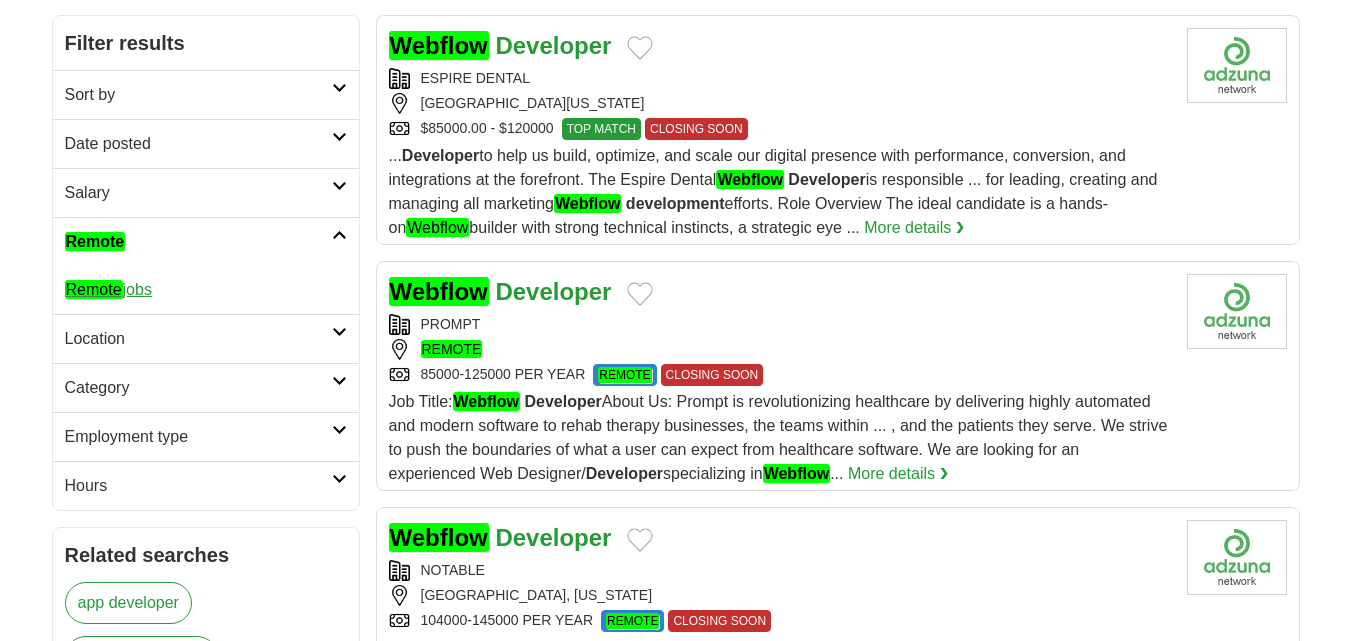 click on "Remote  jobs" at bounding box center (108, 289) 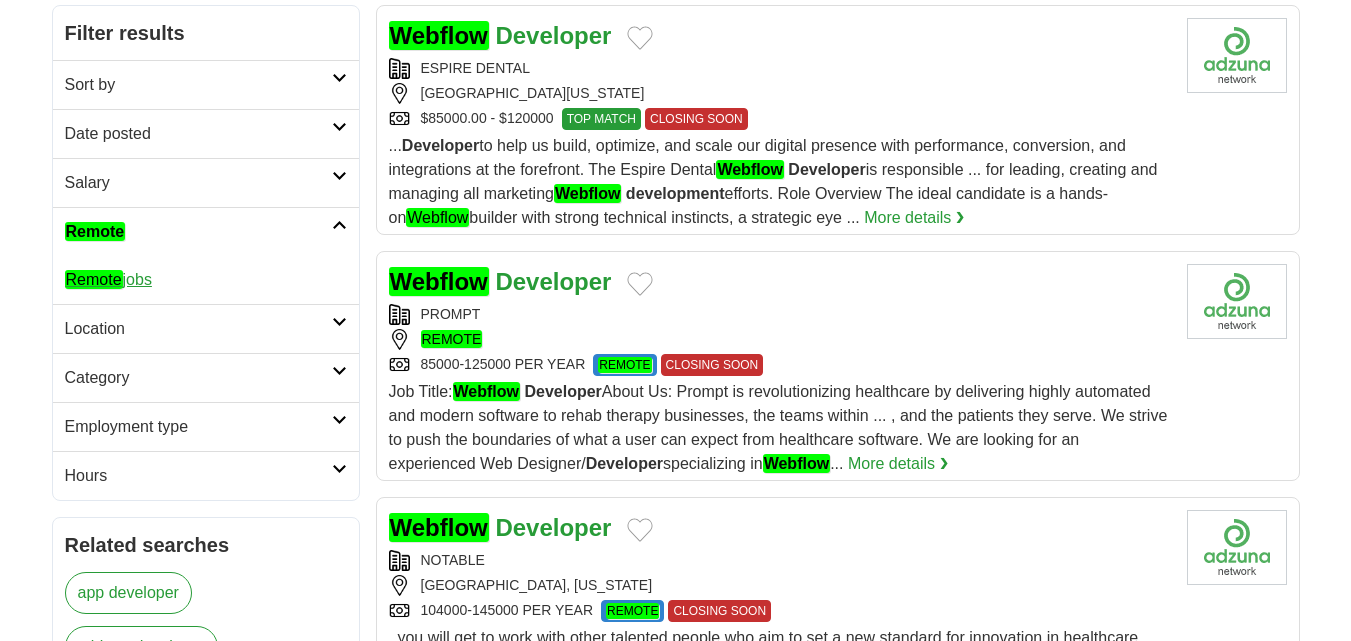 scroll, scrollTop: 0, scrollLeft: 0, axis: both 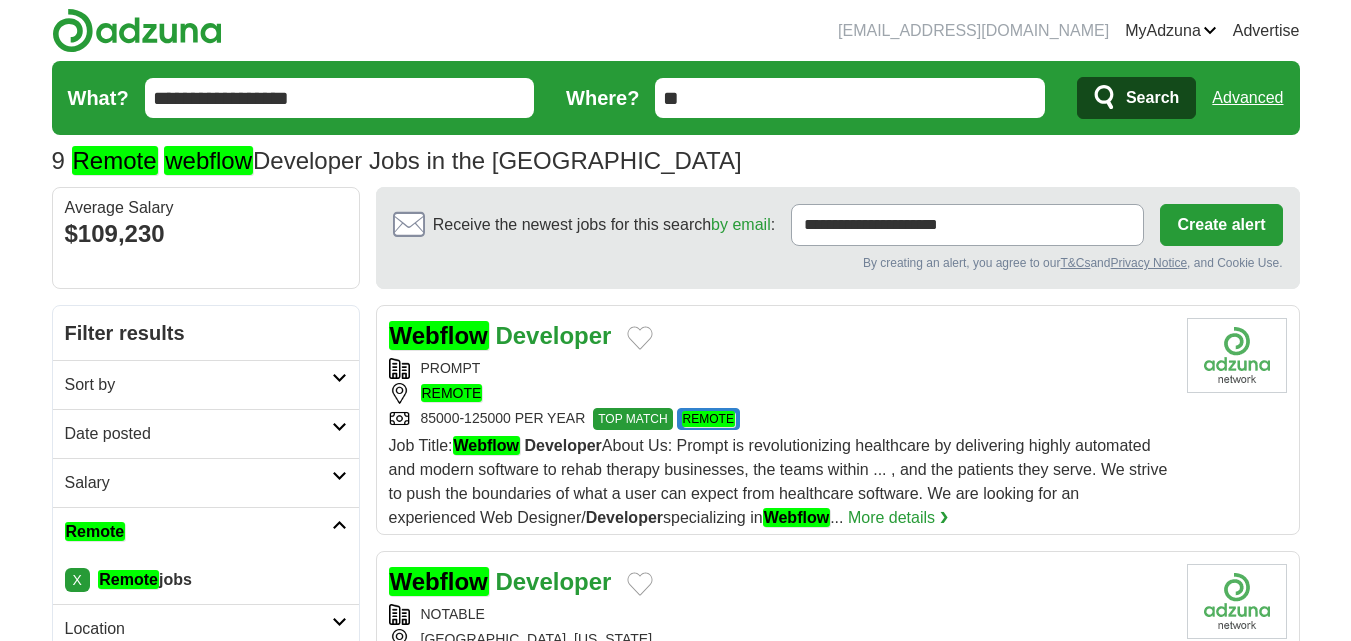 drag, startPoint x: 223, startPoint y: 96, endPoint x: 111, endPoint y: 90, distance: 112.1606 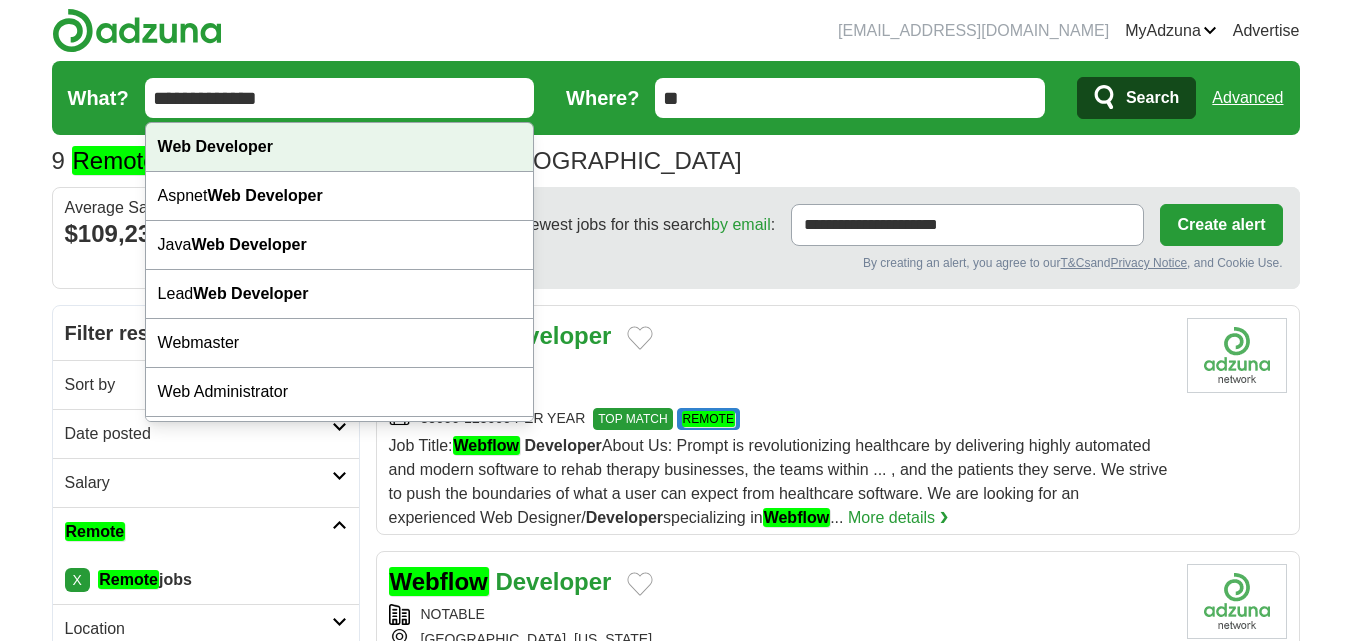 click on "Web Developer" at bounding box center [215, 146] 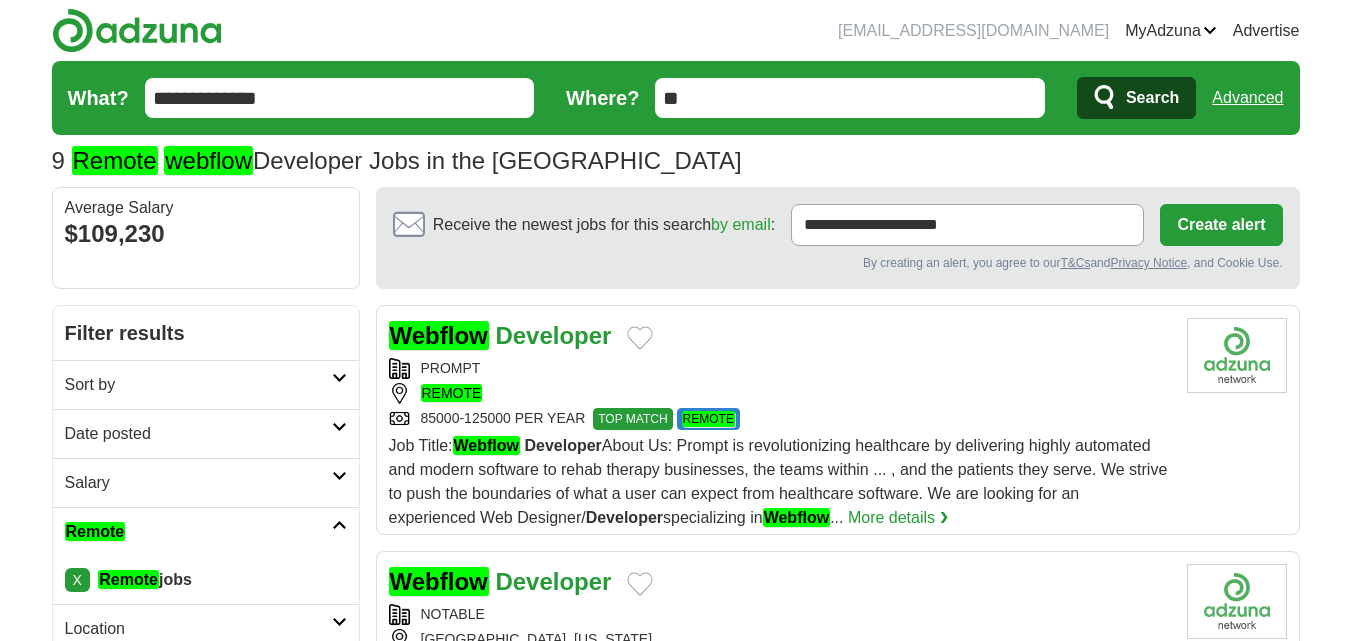 type on "**********" 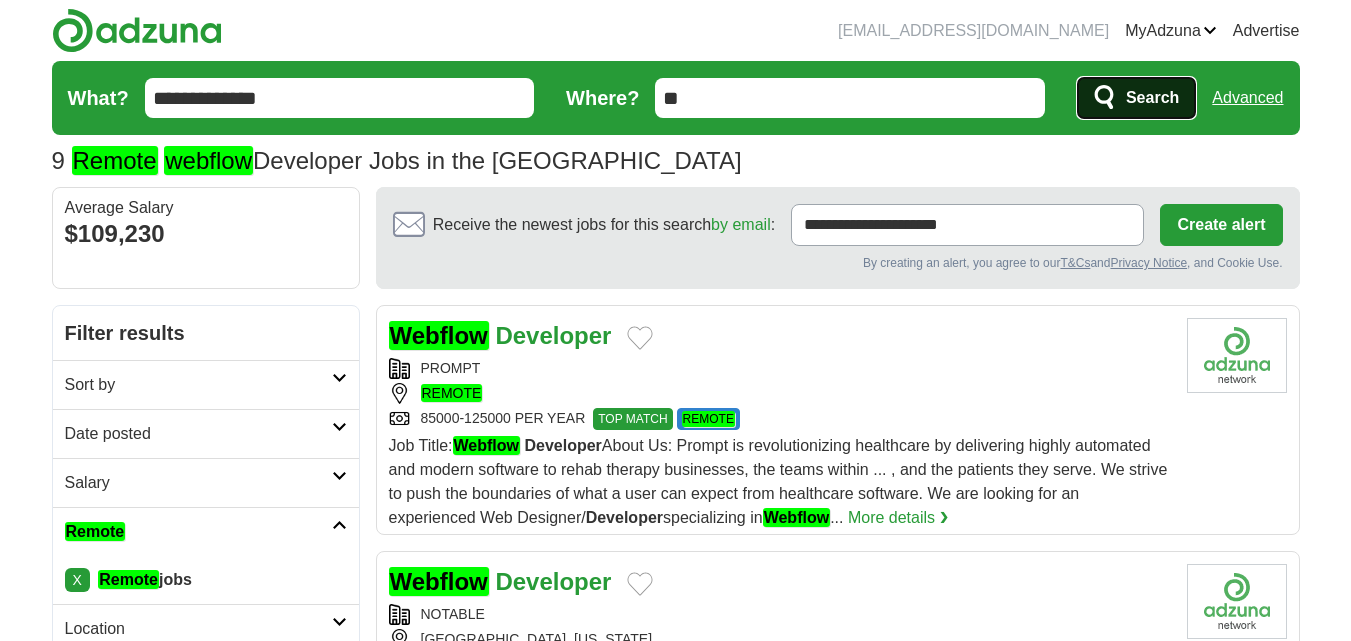 click on "Search" at bounding box center [1152, 98] 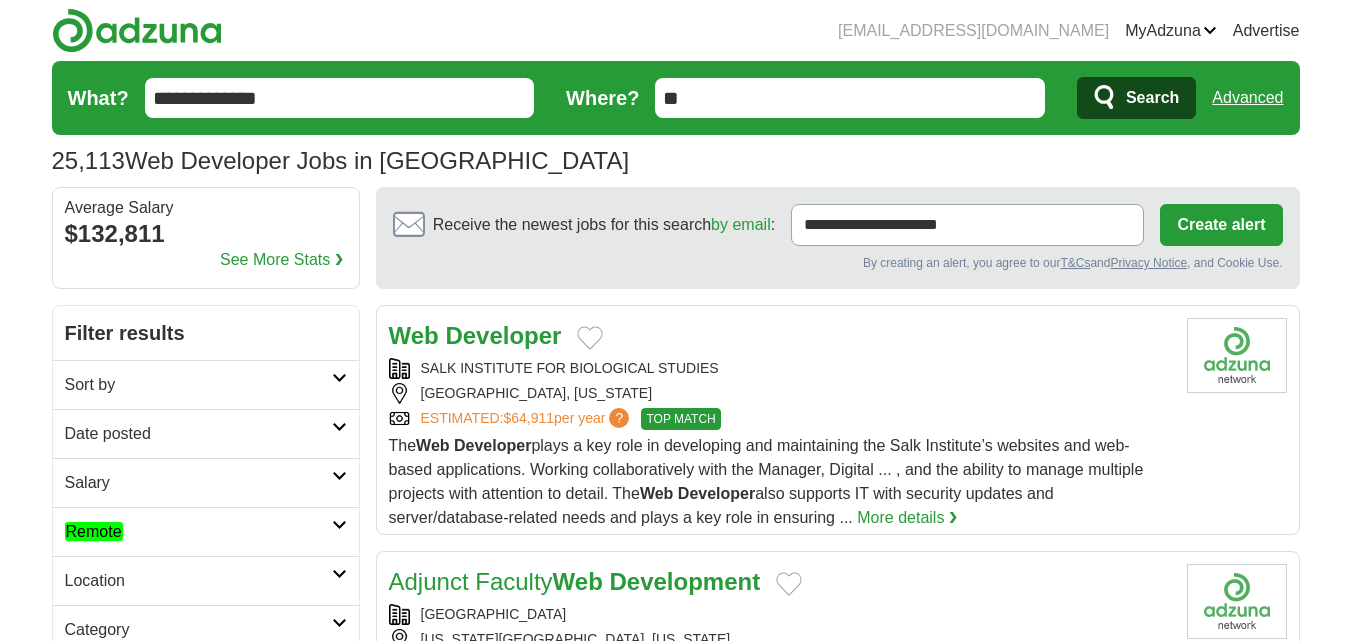 scroll, scrollTop: 0, scrollLeft: 0, axis: both 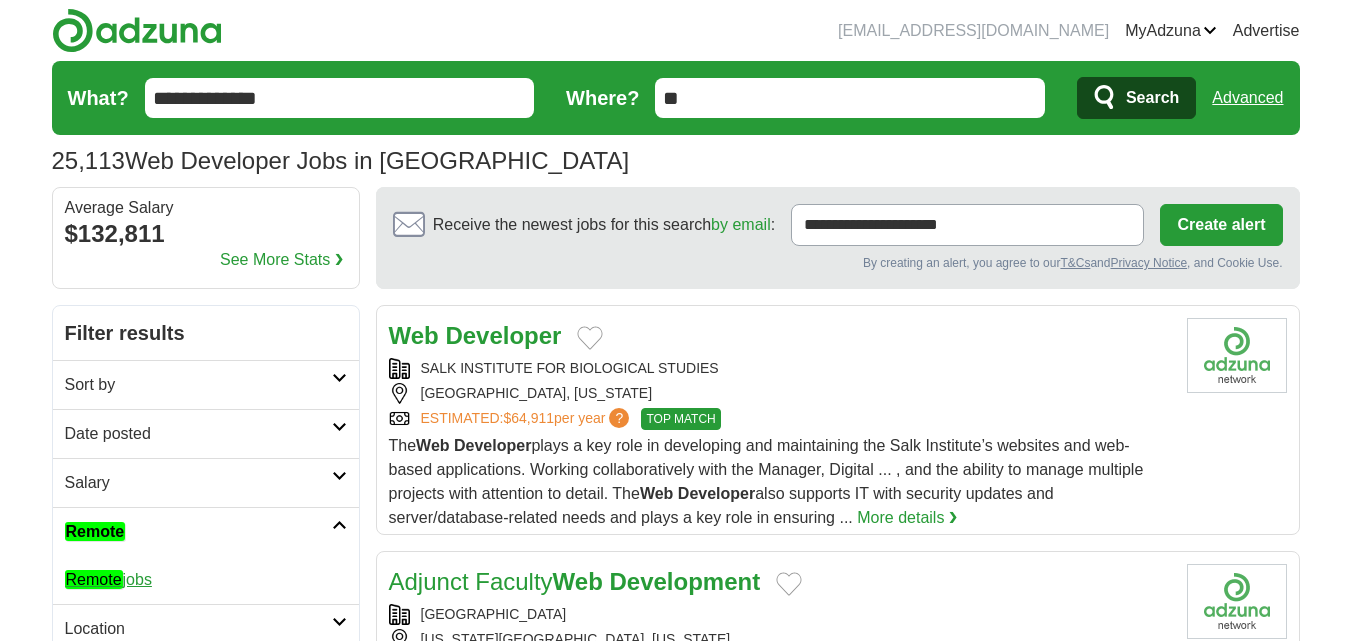 click on "Remote" 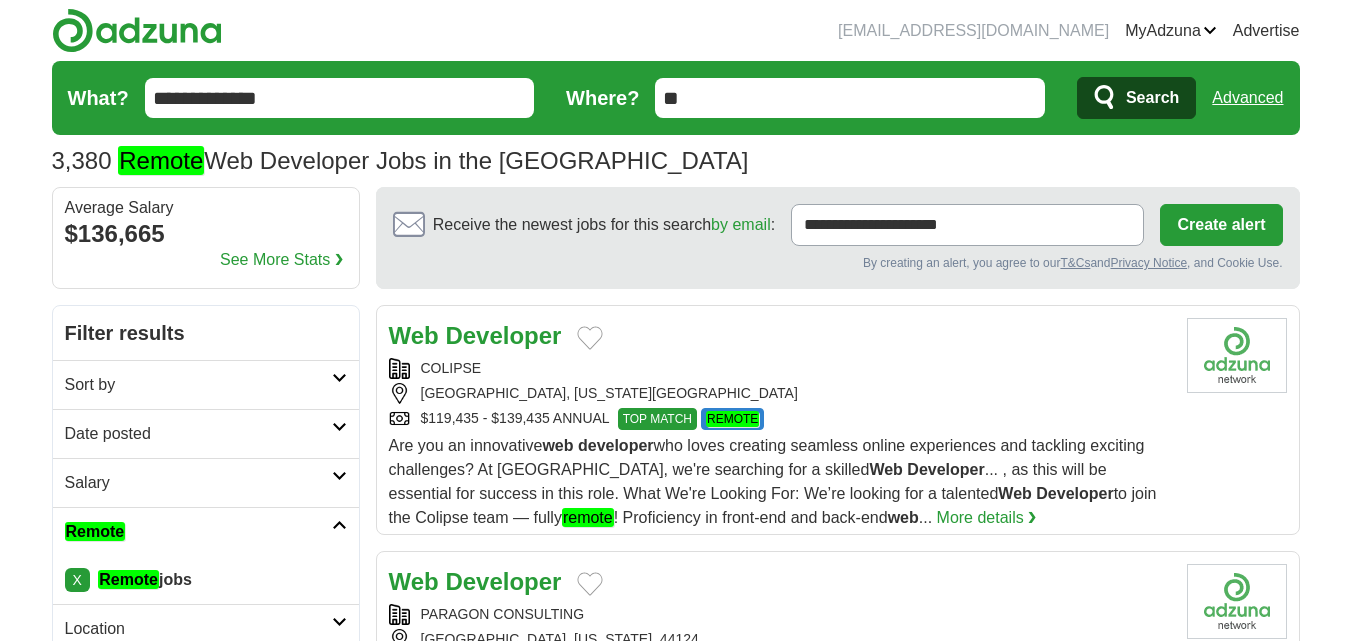 scroll, scrollTop: 0, scrollLeft: 0, axis: both 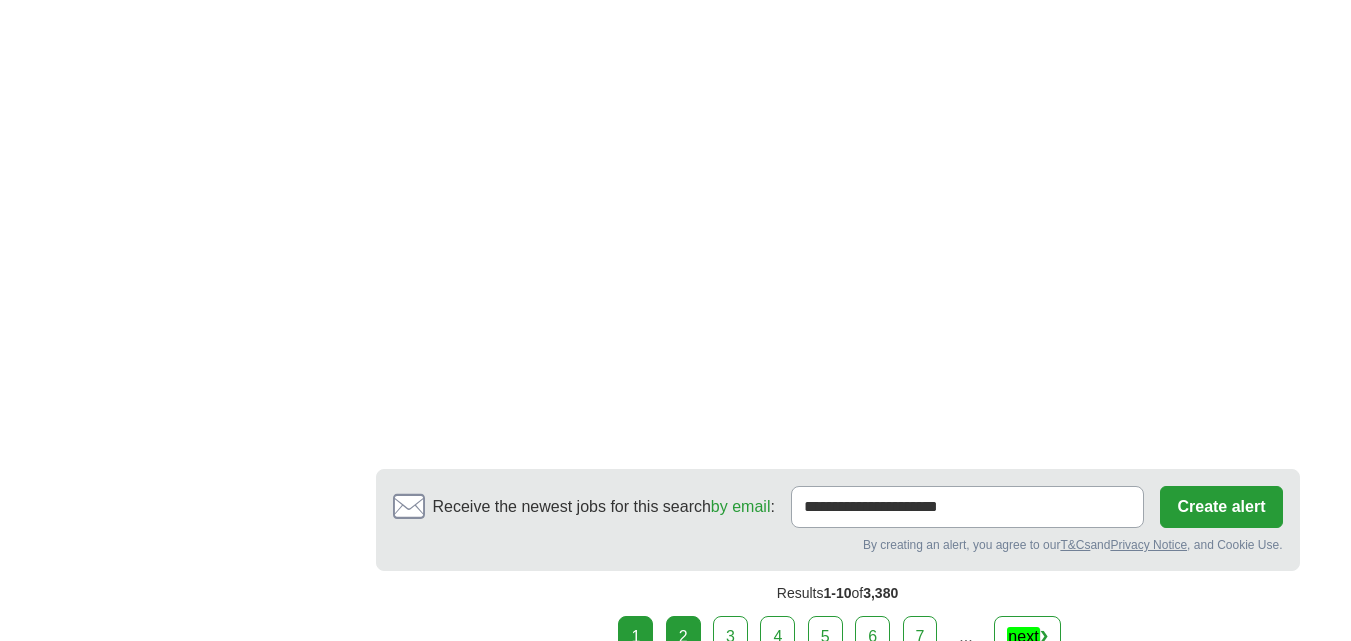 click on "2" at bounding box center [683, 637] 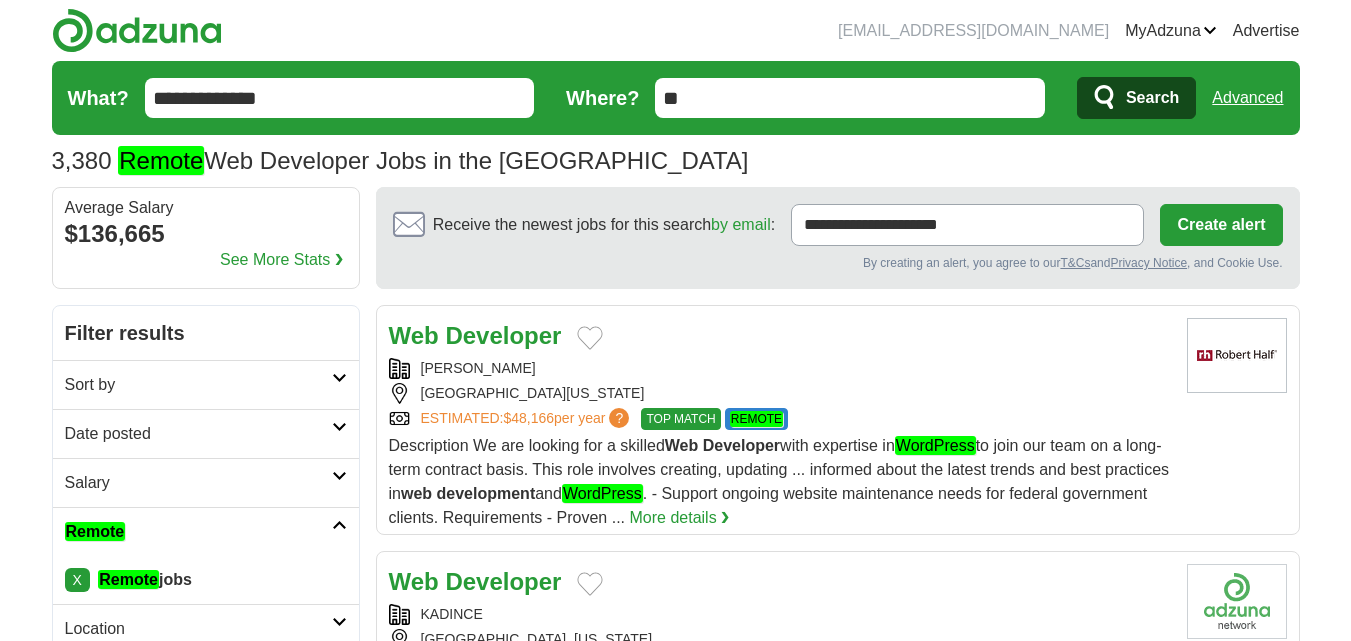 scroll, scrollTop: 0, scrollLeft: 0, axis: both 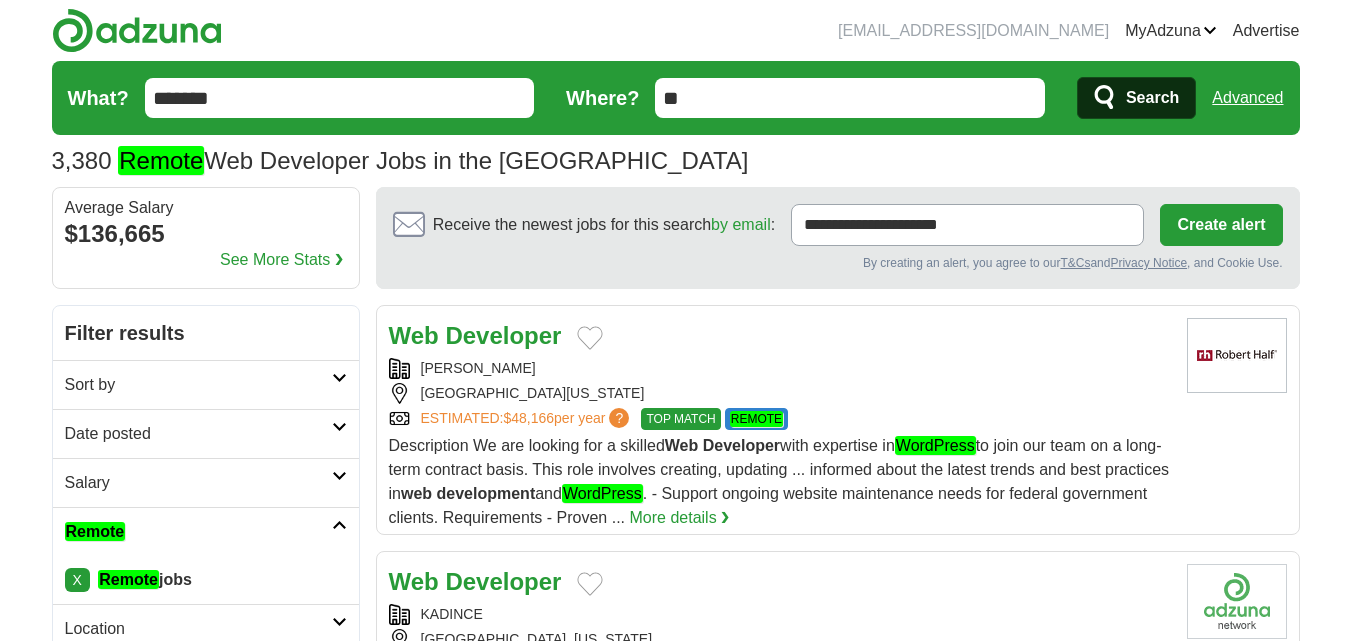 type on "*******" 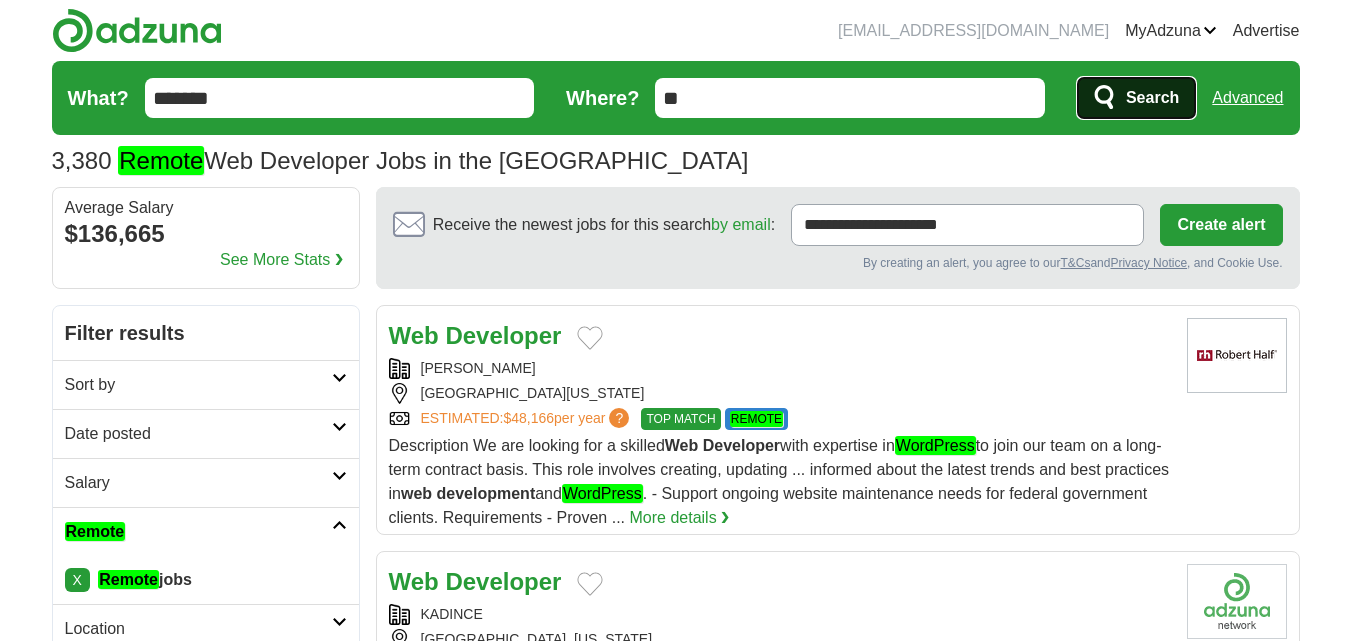 click on "Search" at bounding box center (1152, 98) 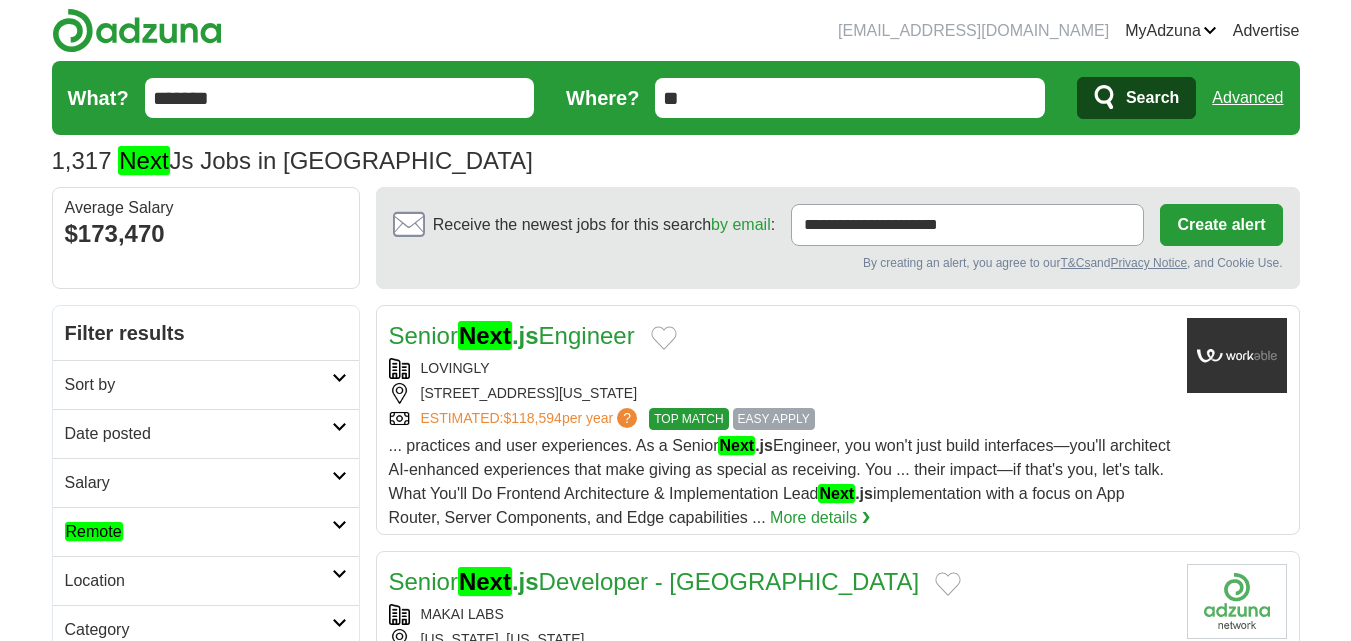 scroll, scrollTop: 0, scrollLeft: 0, axis: both 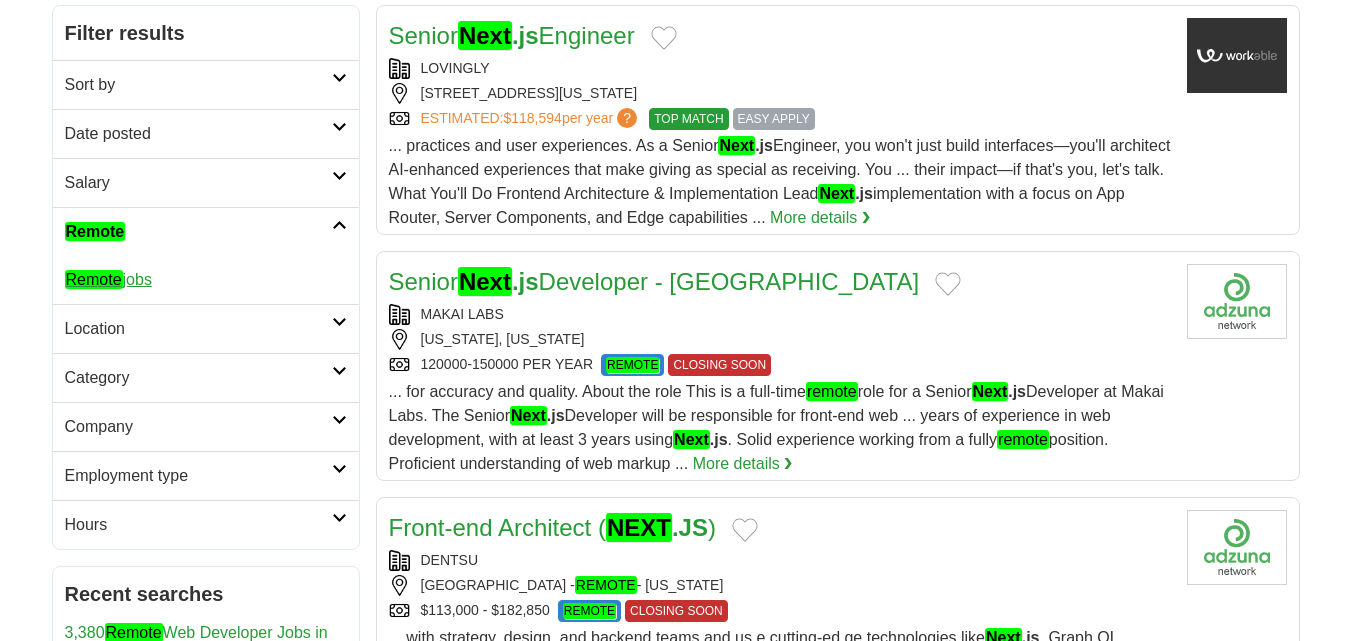 click on "Remote" 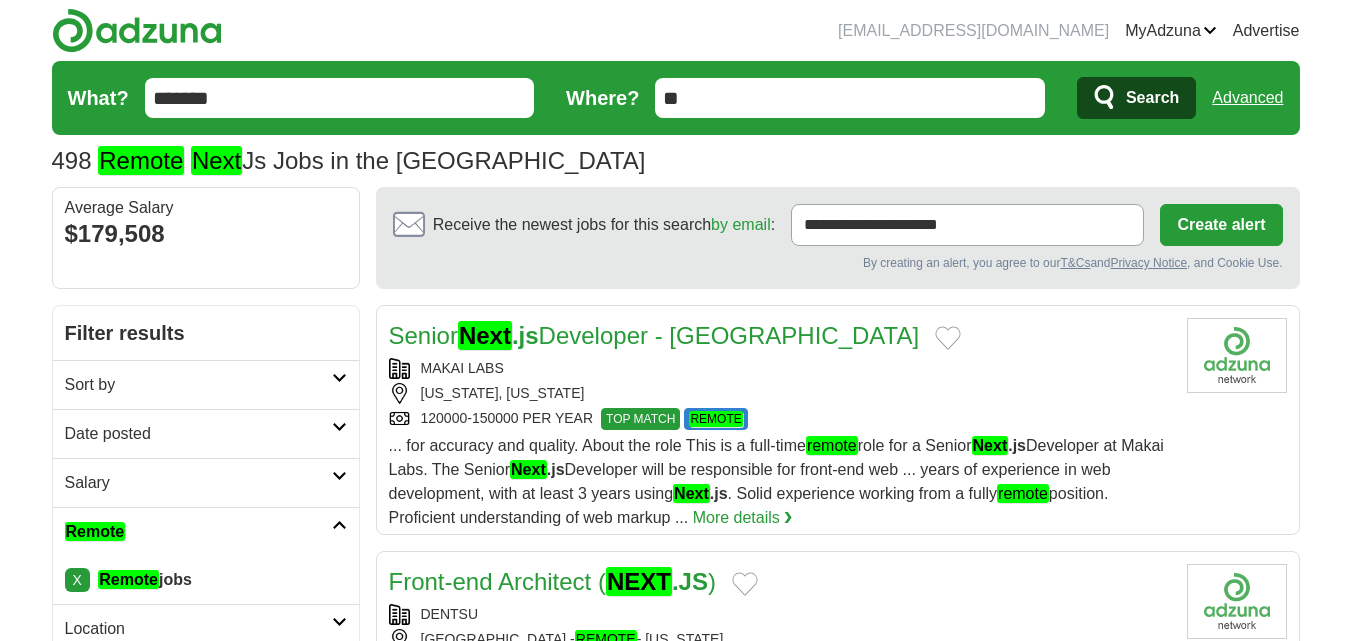 scroll, scrollTop: 0, scrollLeft: 0, axis: both 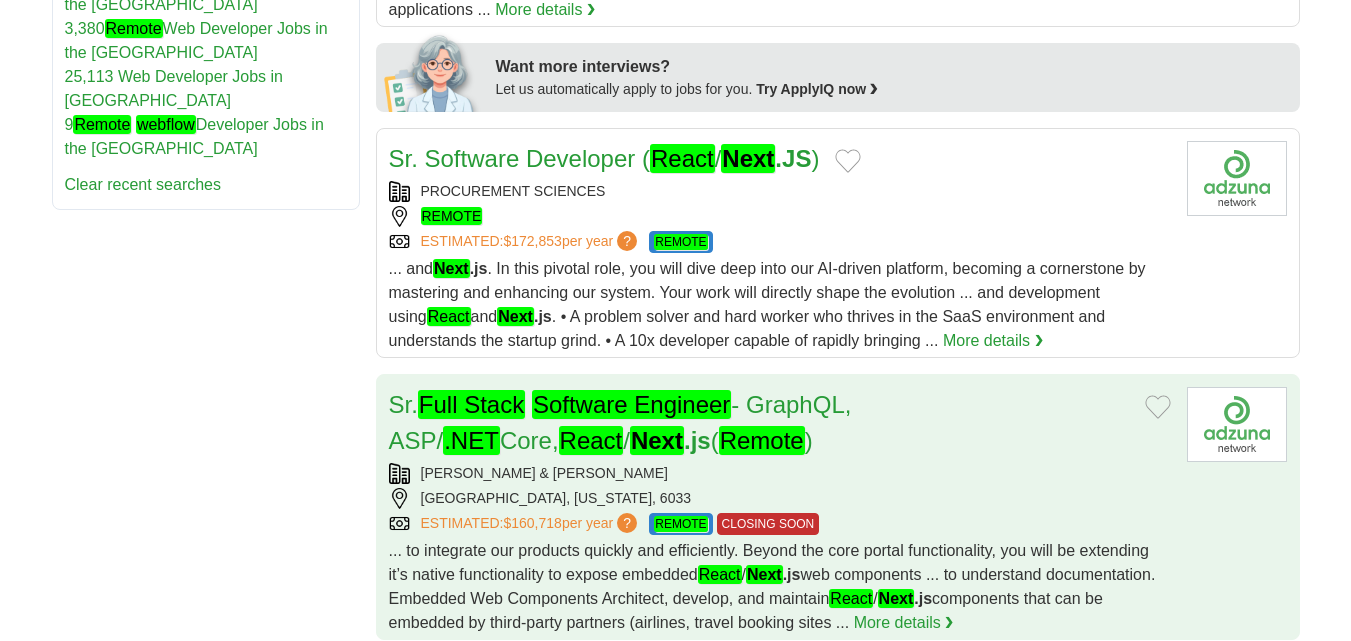 drag, startPoint x: 488, startPoint y: 387, endPoint x: 437, endPoint y: 424, distance: 63.007935 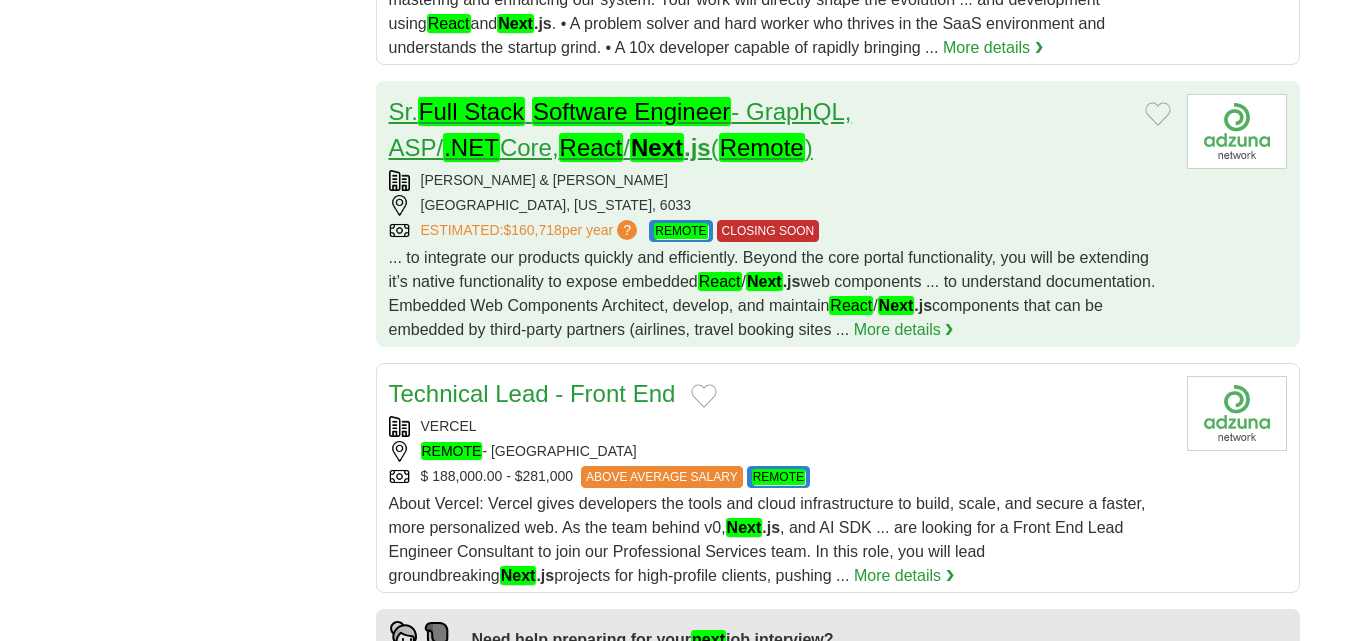 scroll, scrollTop: 1300, scrollLeft: 0, axis: vertical 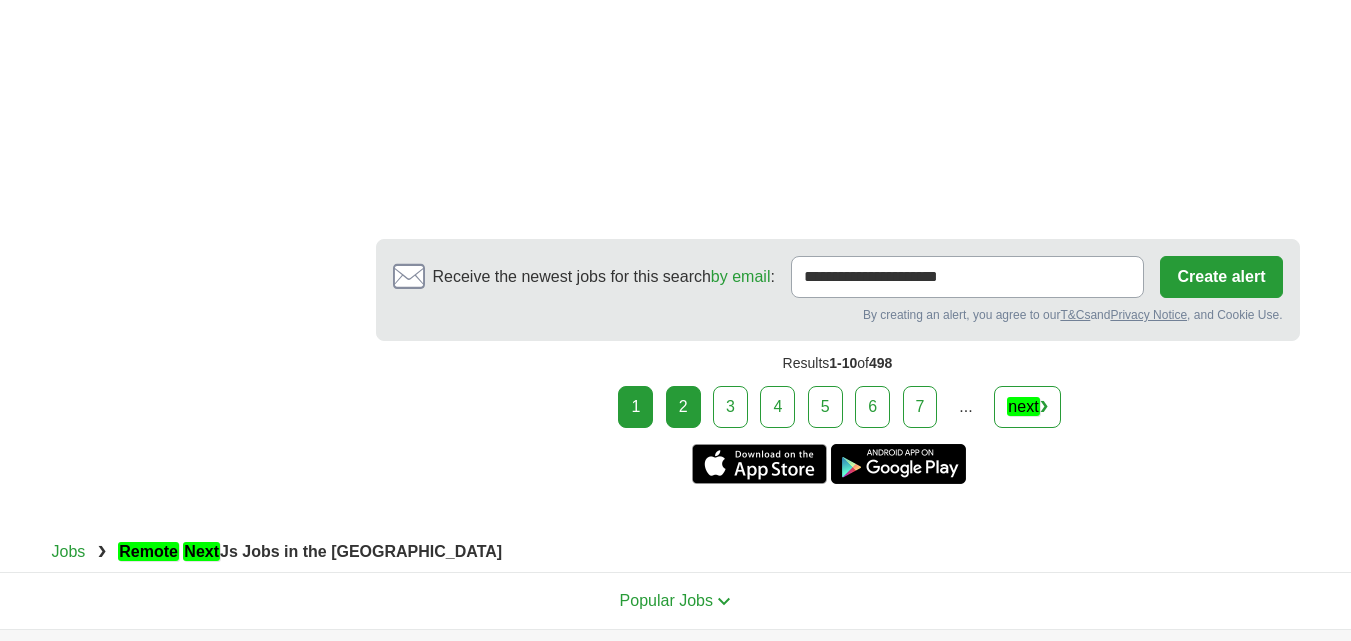 click on "2" at bounding box center [683, 407] 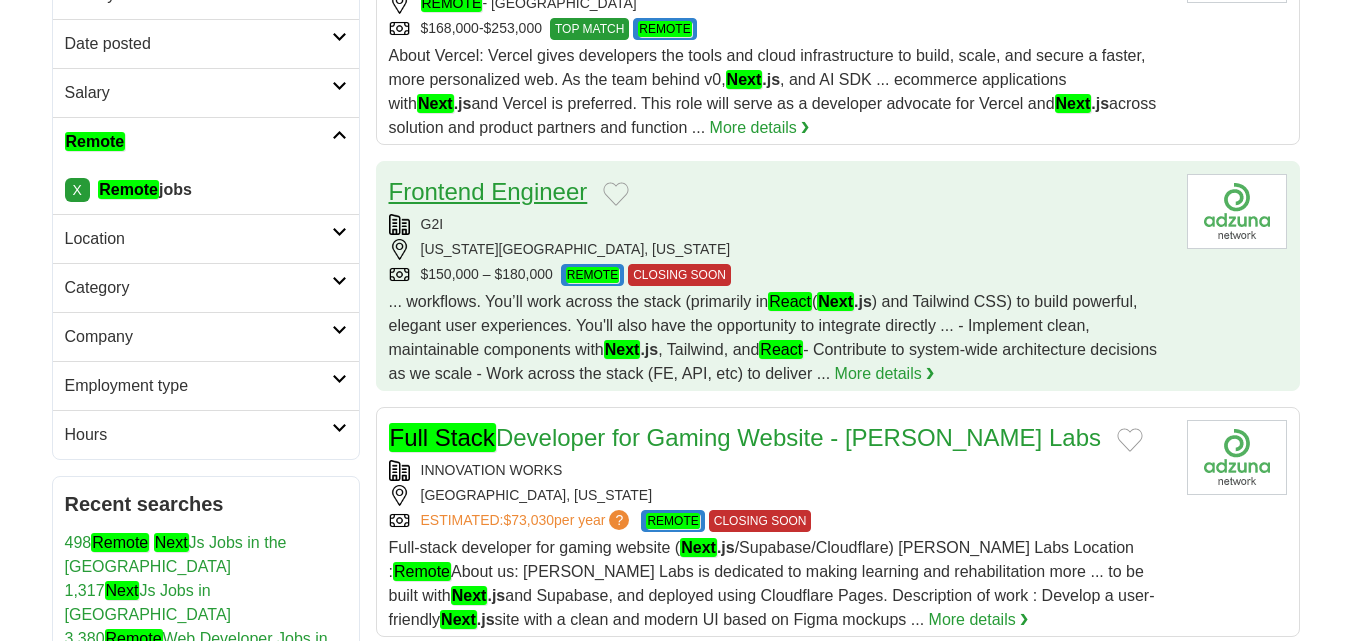 scroll, scrollTop: 500, scrollLeft: 0, axis: vertical 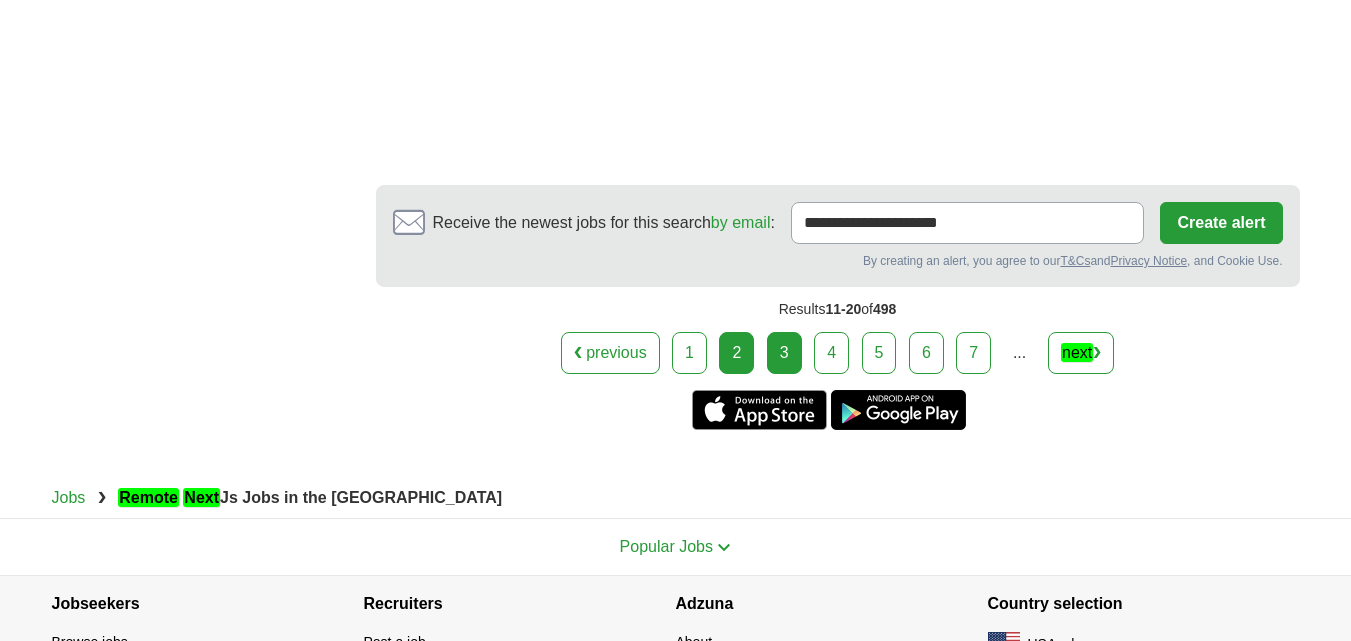 click on "❮ previous
1
2
3
4
5
6
7
...                     next" at bounding box center (838, 353) 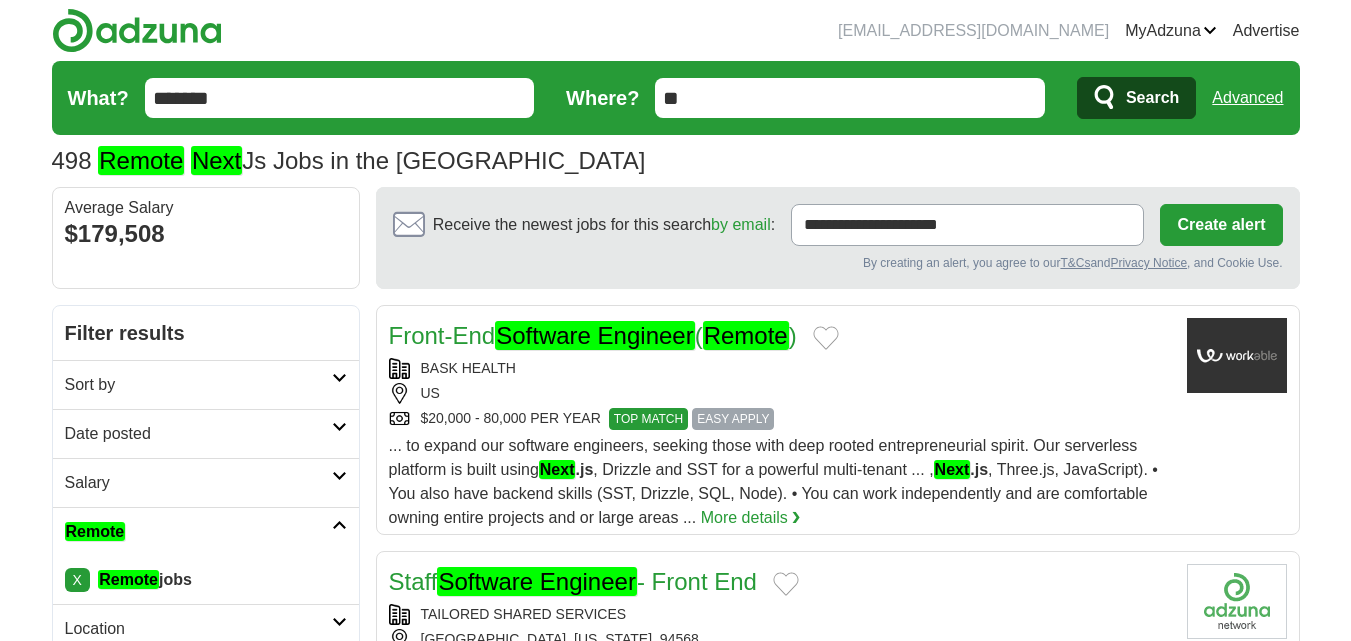 scroll, scrollTop: 0, scrollLeft: 0, axis: both 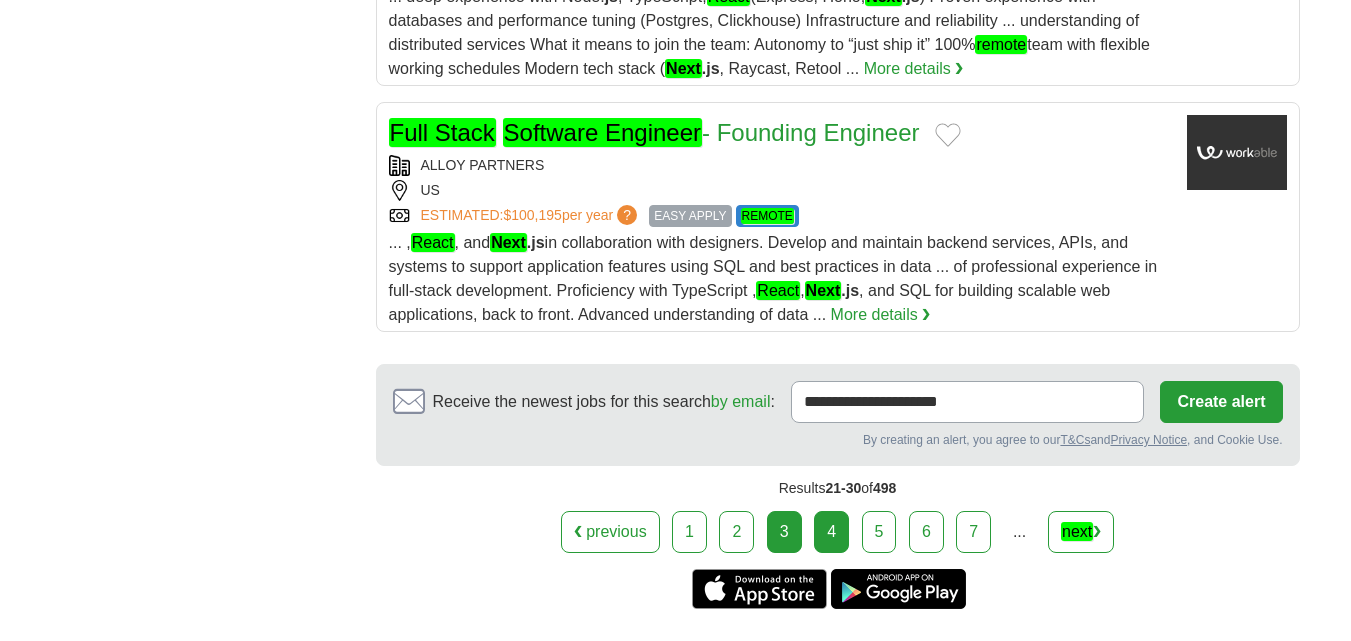 click on "4" at bounding box center (831, 532) 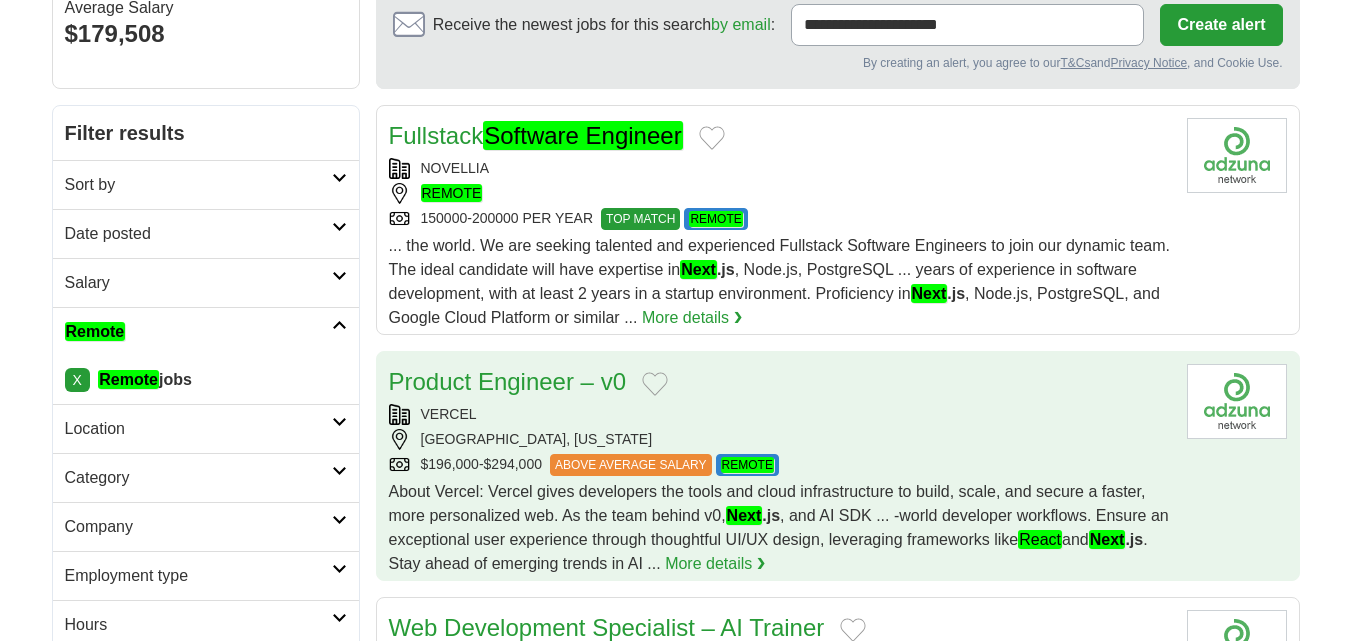 scroll, scrollTop: 200, scrollLeft: 0, axis: vertical 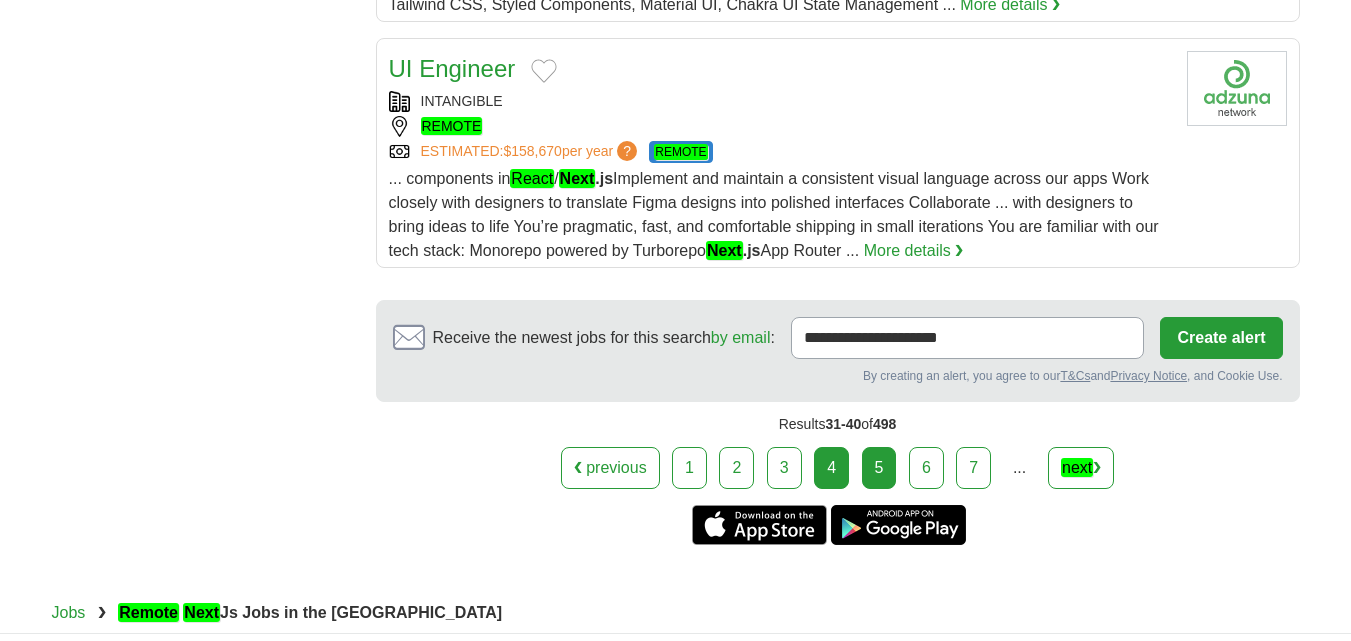 click on "5" at bounding box center [879, 468] 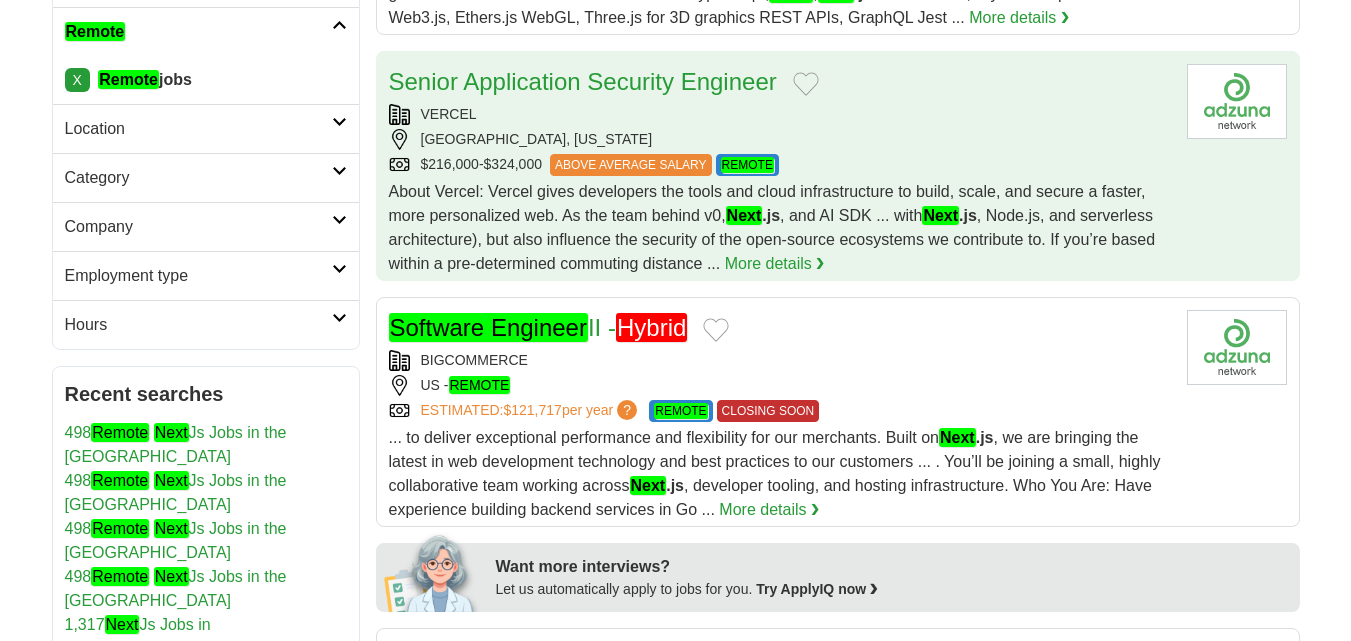 scroll, scrollTop: 500, scrollLeft: 0, axis: vertical 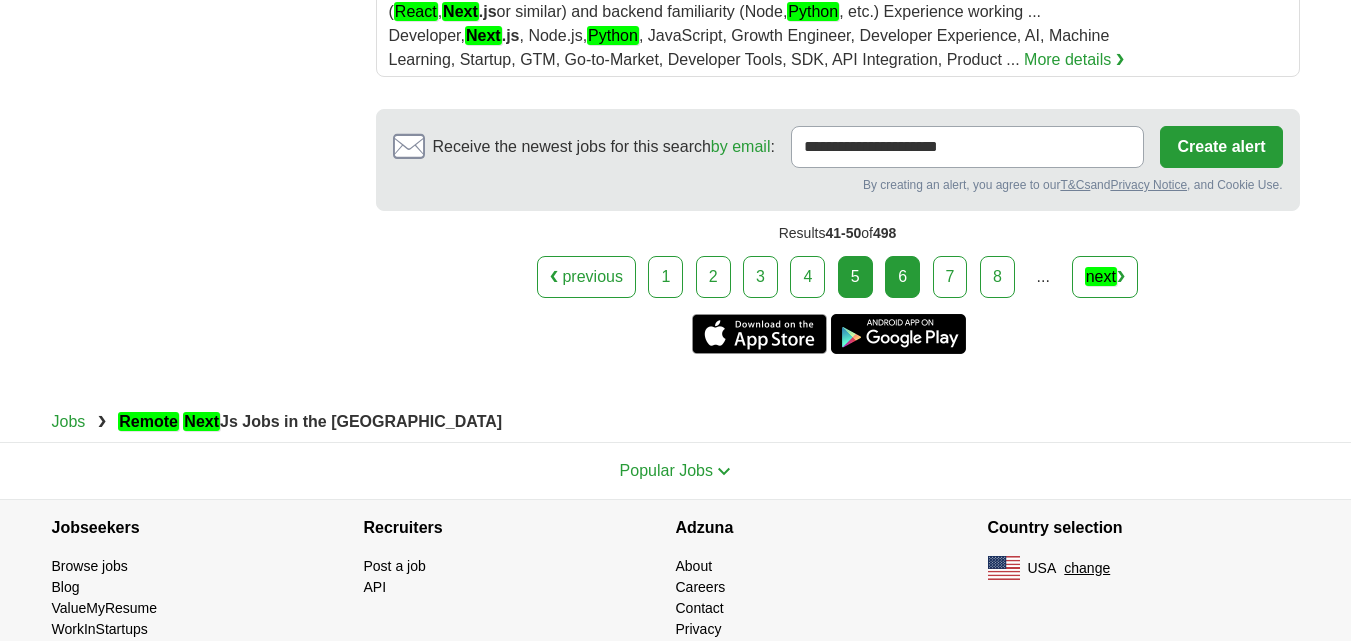 click on "6" at bounding box center (902, 277) 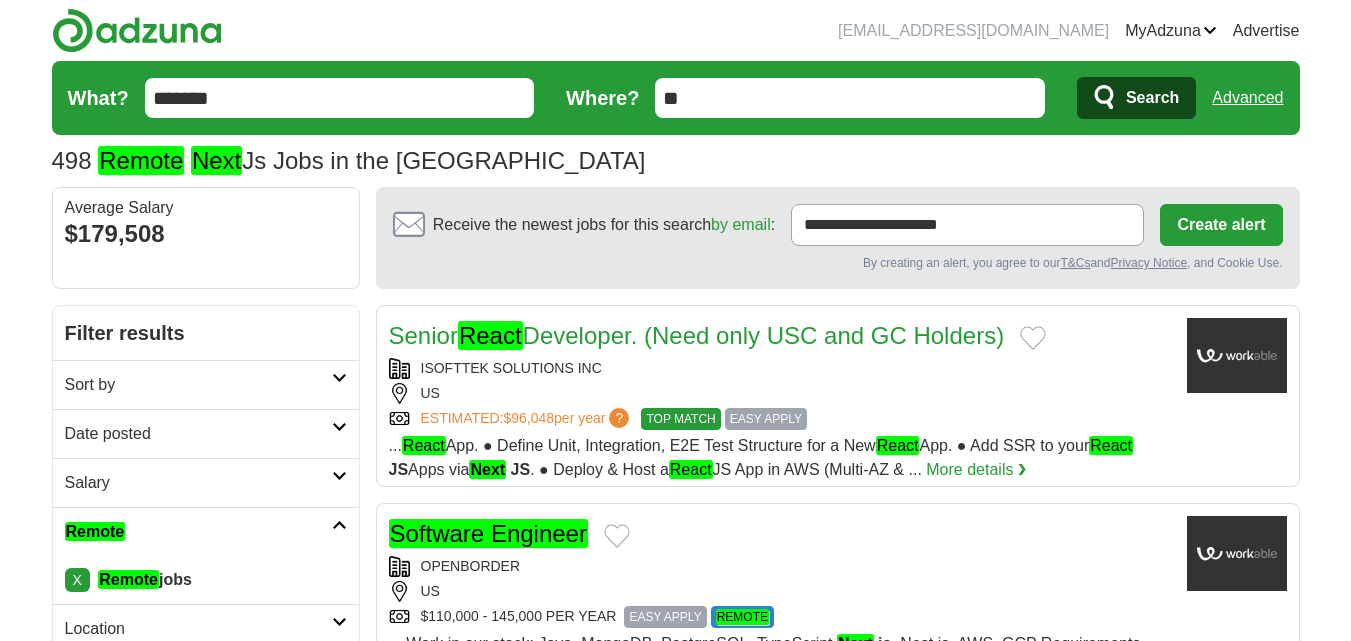 scroll, scrollTop: 0, scrollLeft: 0, axis: both 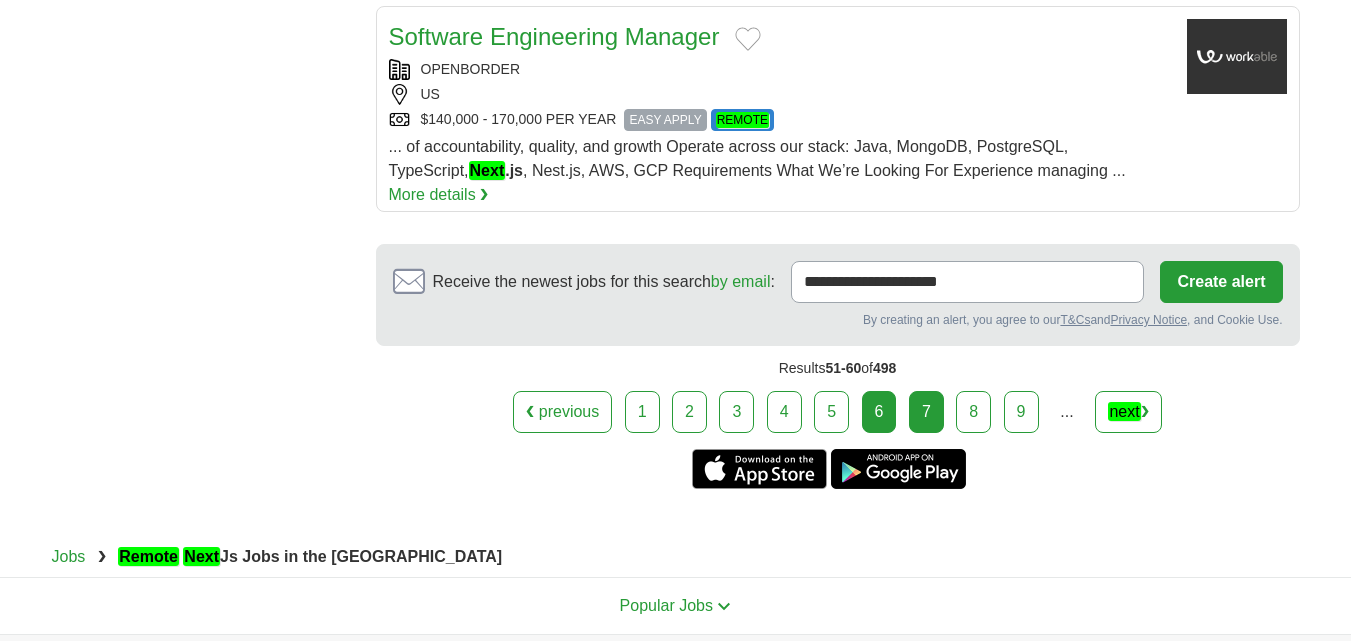 click on "7" at bounding box center (926, 412) 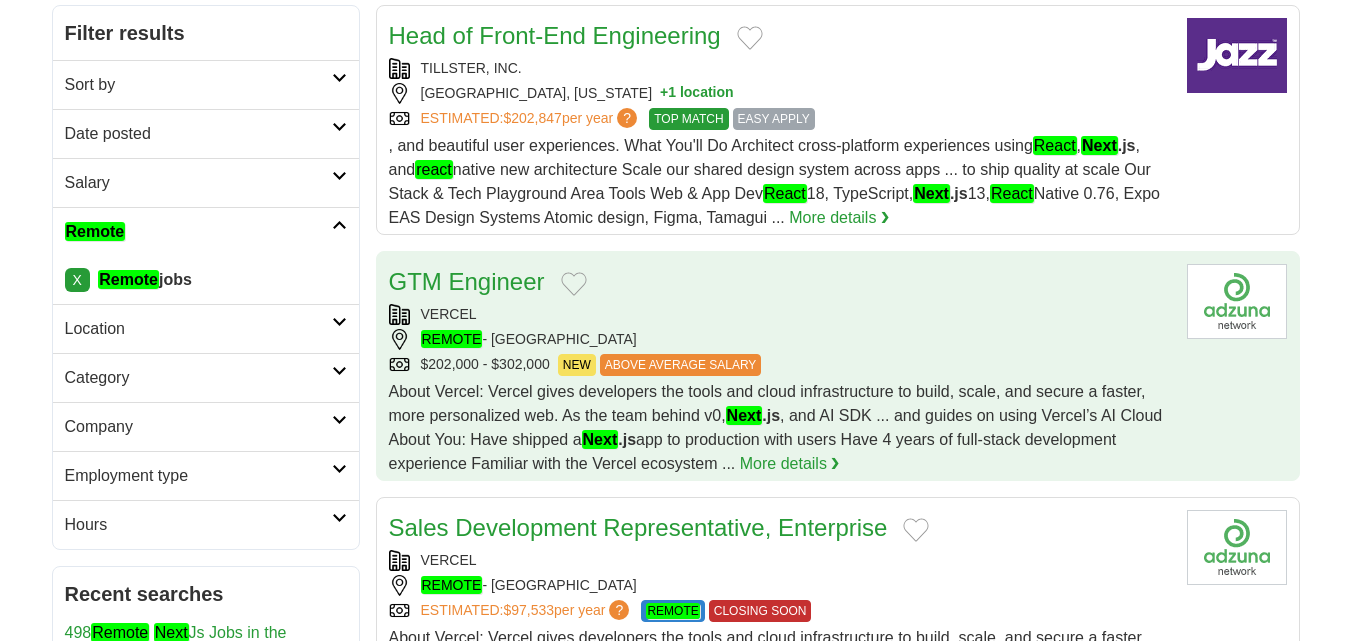 scroll, scrollTop: 700, scrollLeft: 0, axis: vertical 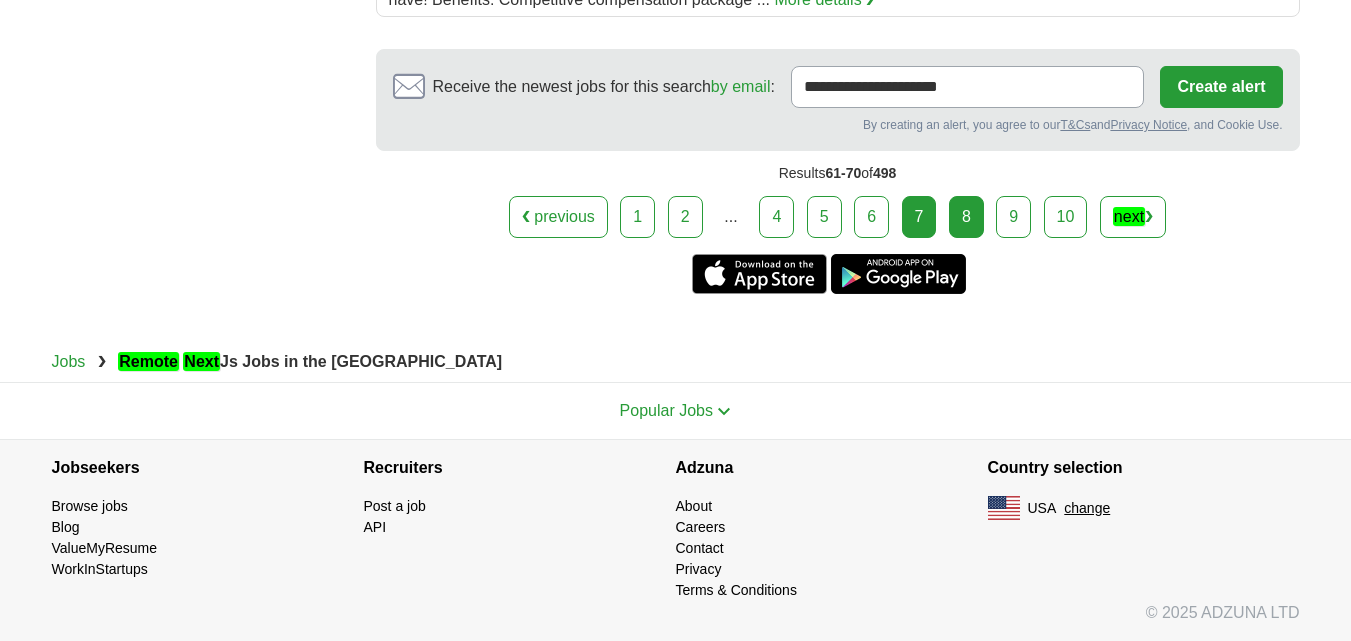 click on "8" at bounding box center (966, 217) 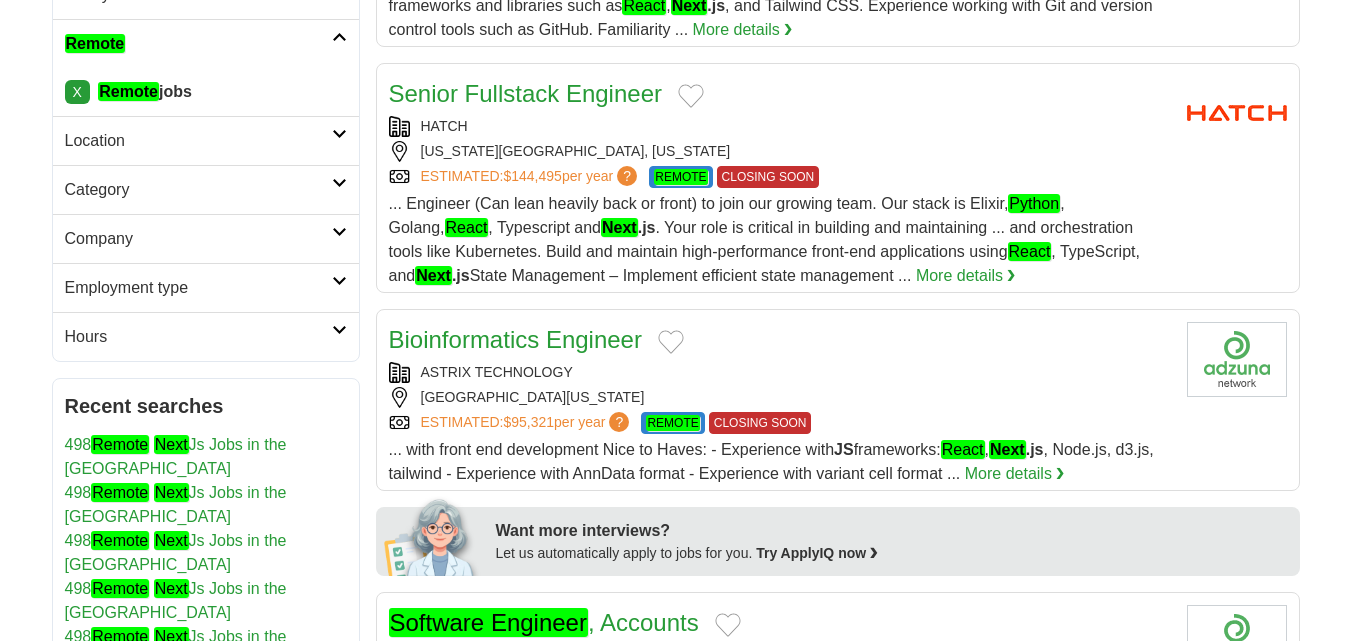 scroll, scrollTop: 500, scrollLeft: 0, axis: vertical 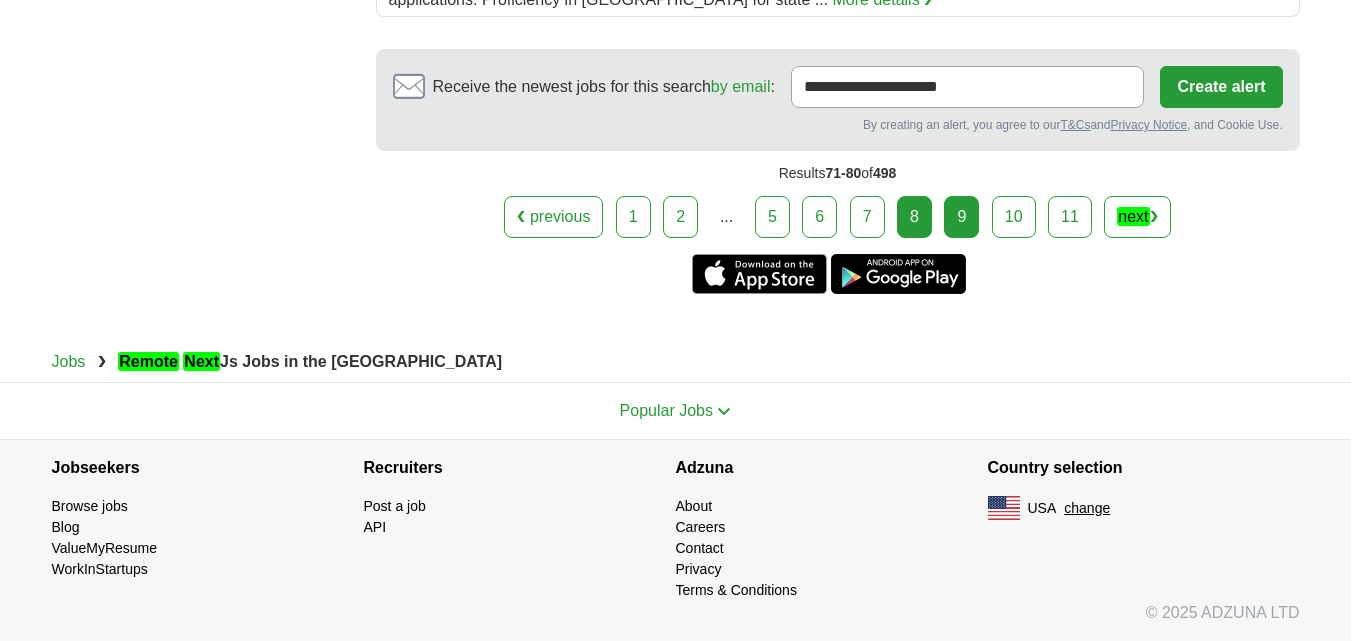 click on "9" at bounding box center [961, 217] 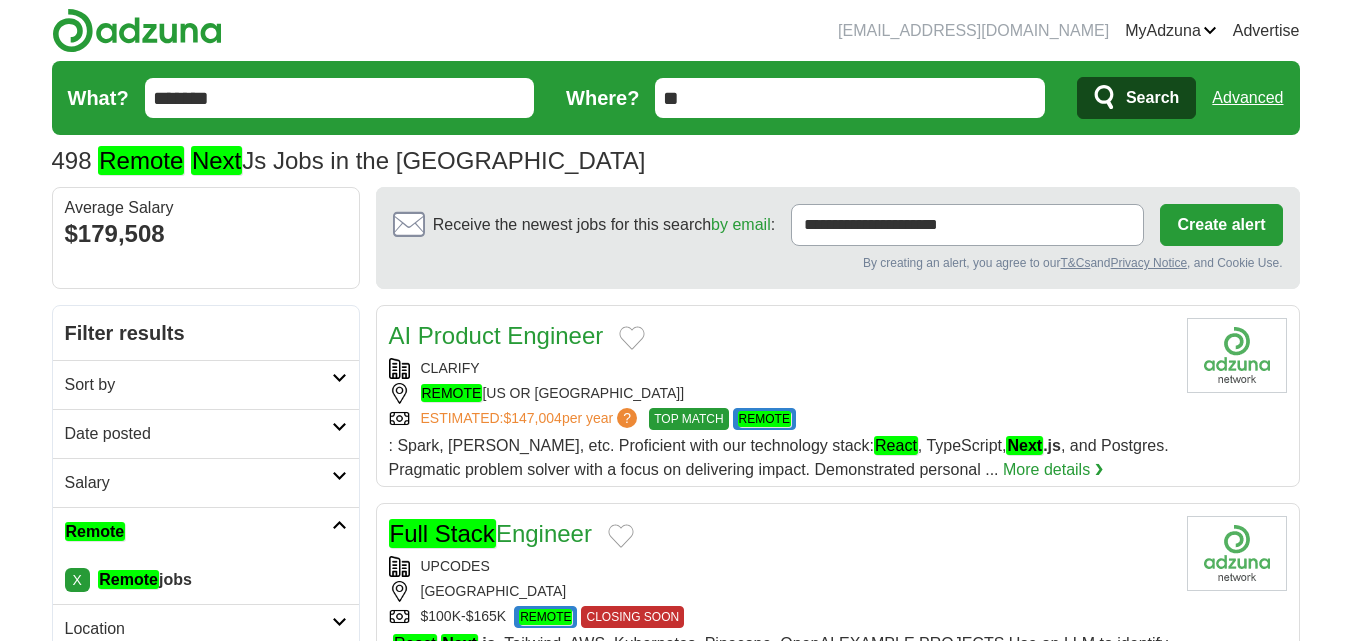 scroll, scrollTop: 300, scrollLeft: 0, axis: vertical 